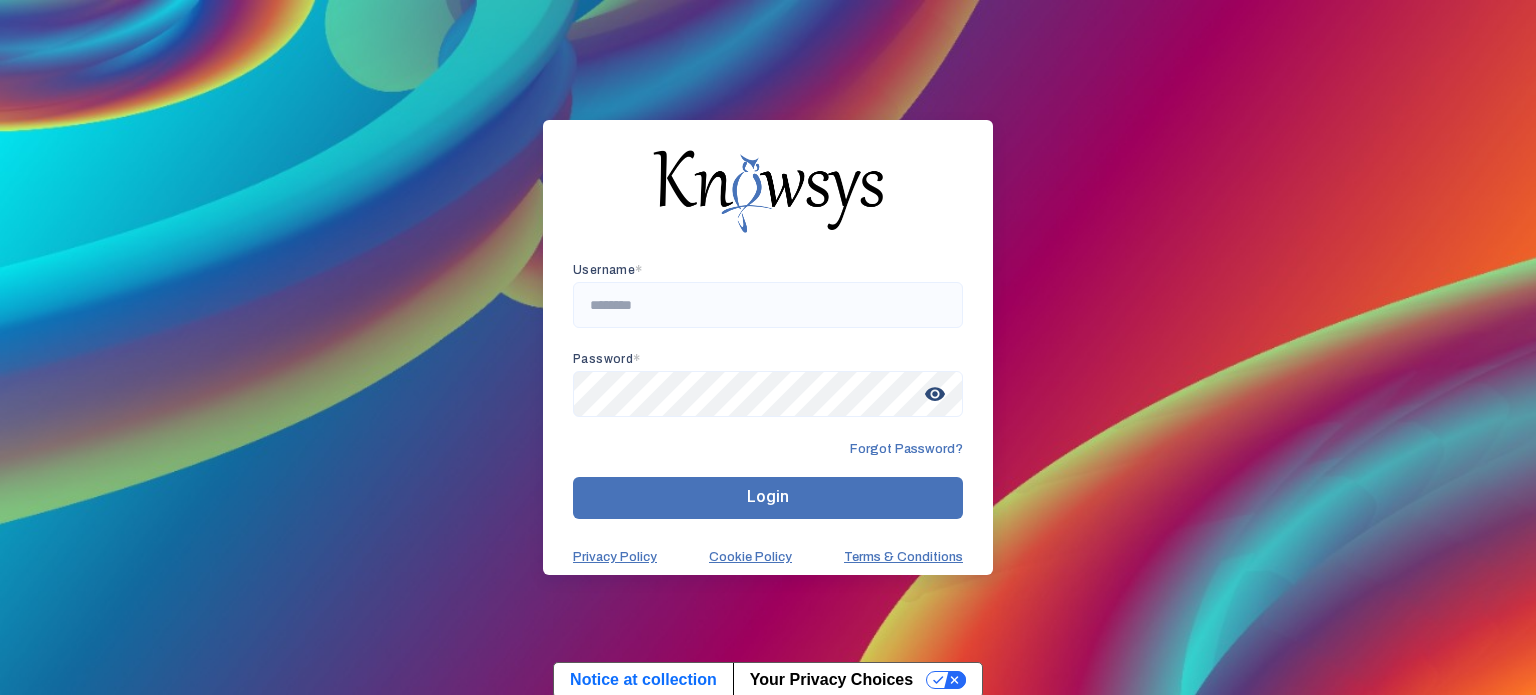scroll, scrollTop: 0, scrollLeft: 0, axis: both 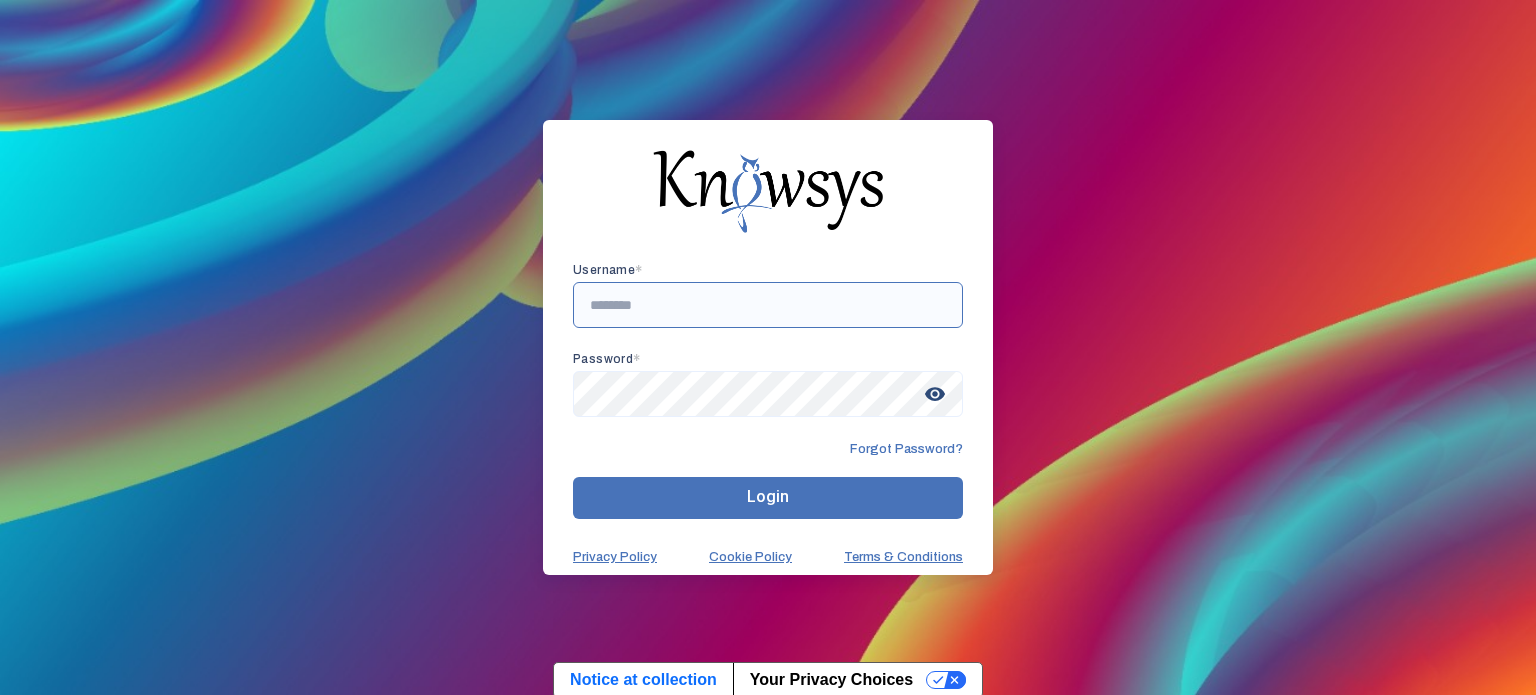 type on "**********" 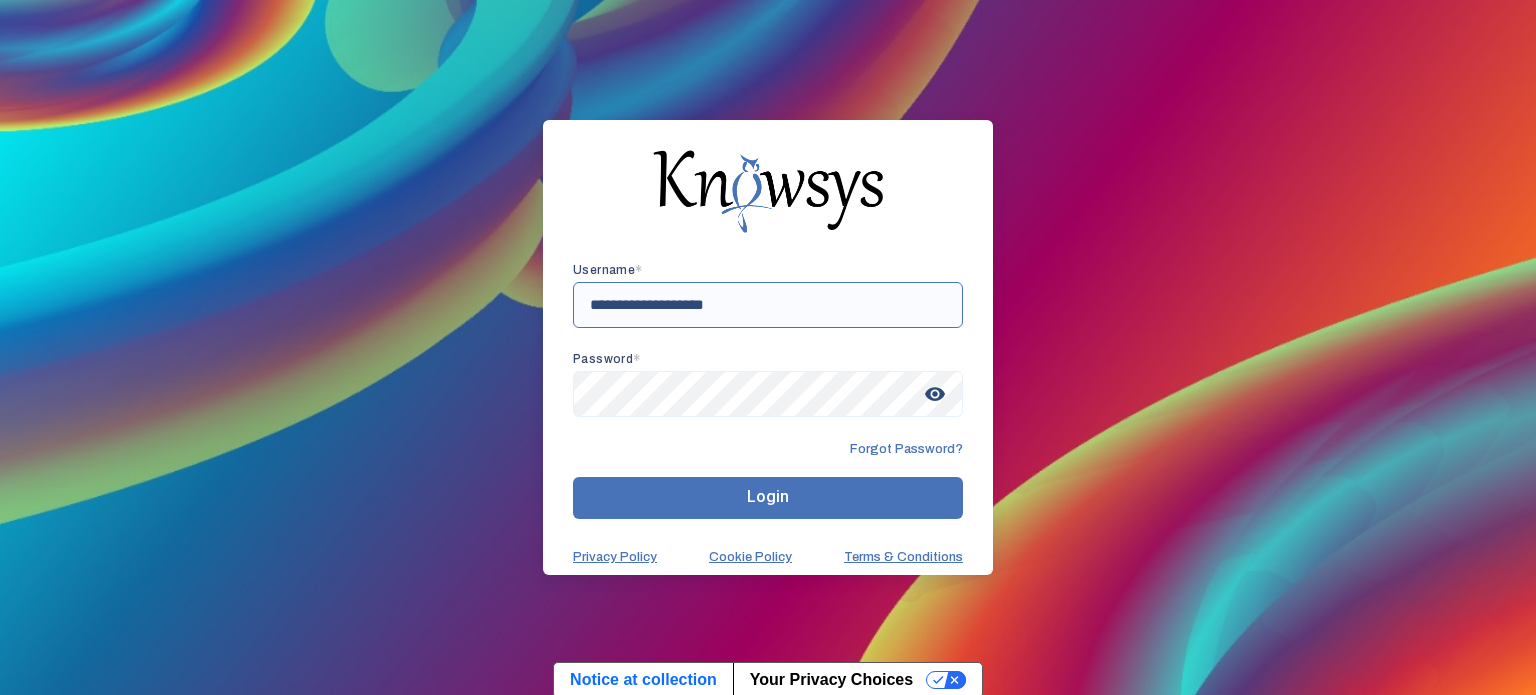 click on "**********" at bounding box center [768, 305] 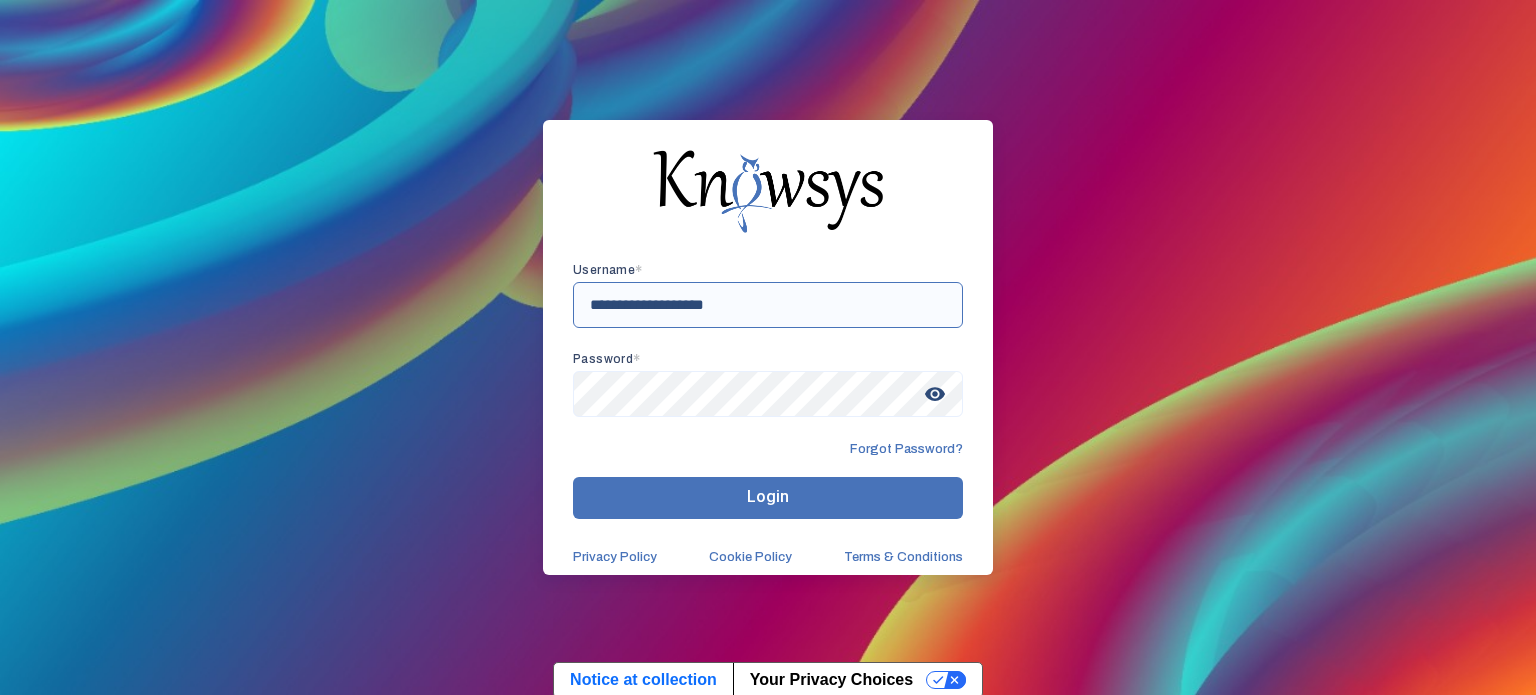 click on "**********" at bounding box center [768, 305] 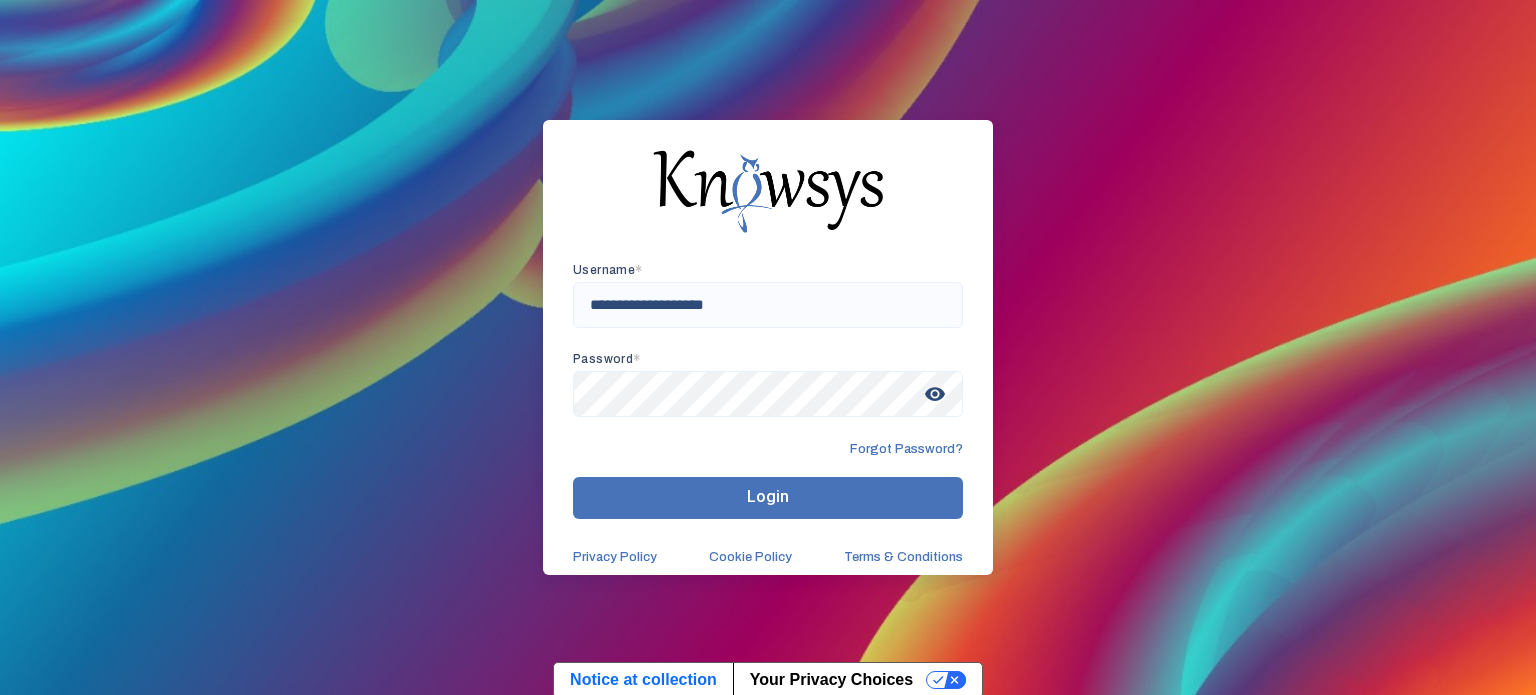 click on "Login" at bounding box center (768, 498) 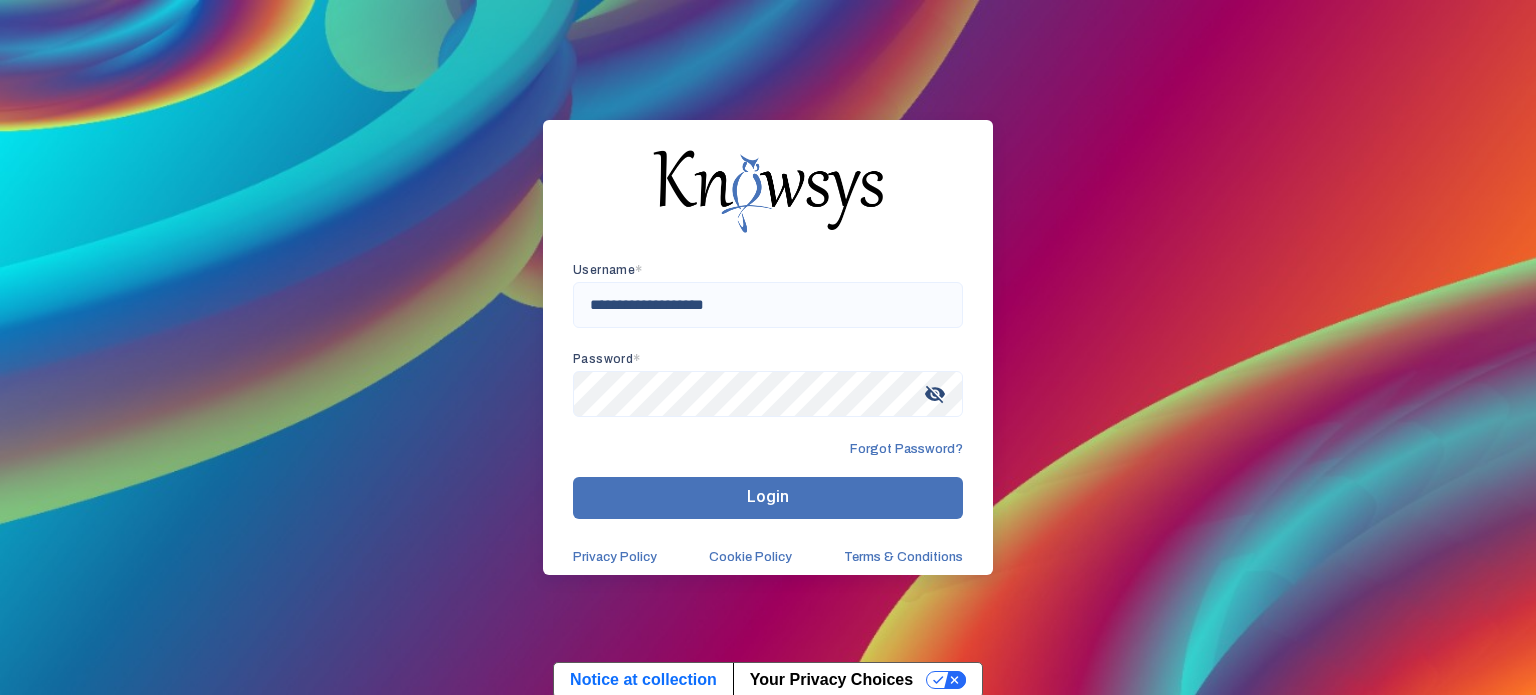 click on "Login" at bounding box center [768, 498] 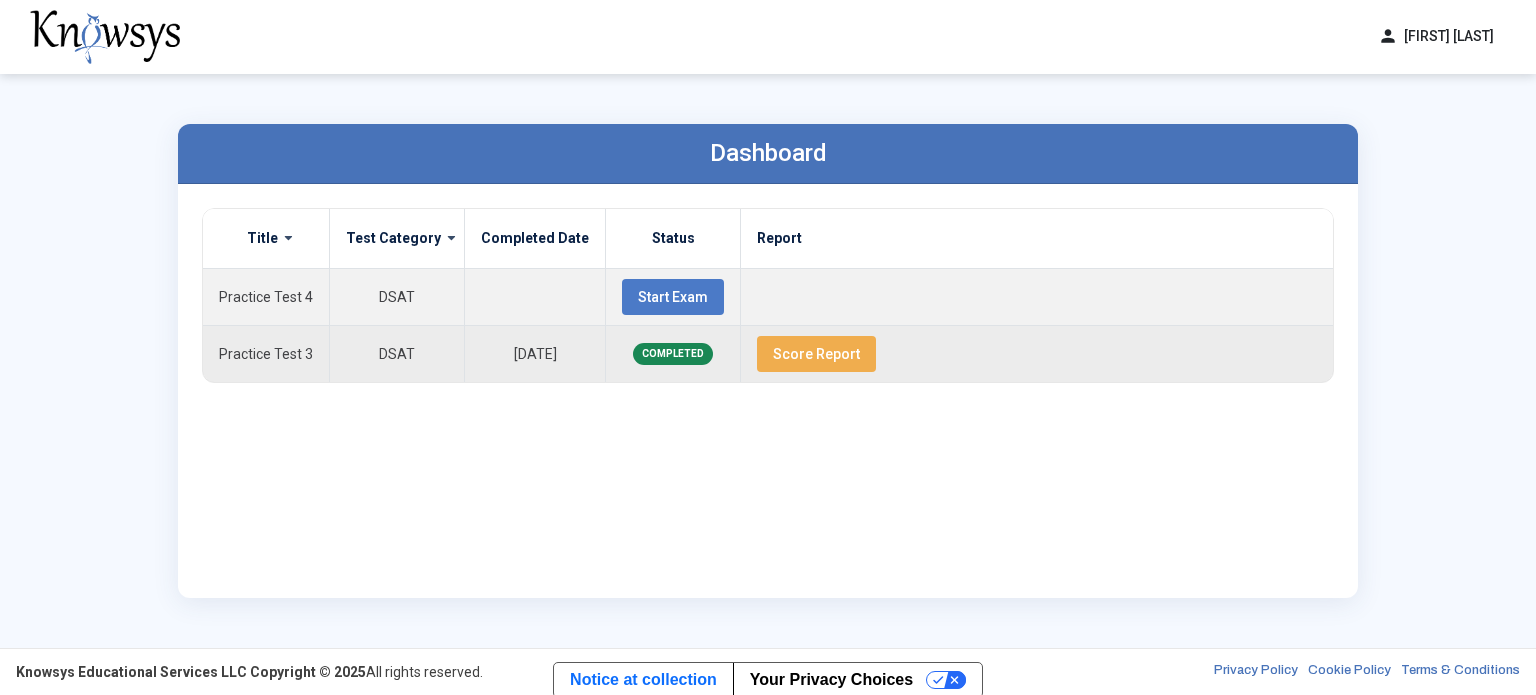 click on "Score Report" at bounding box center (816, 354) 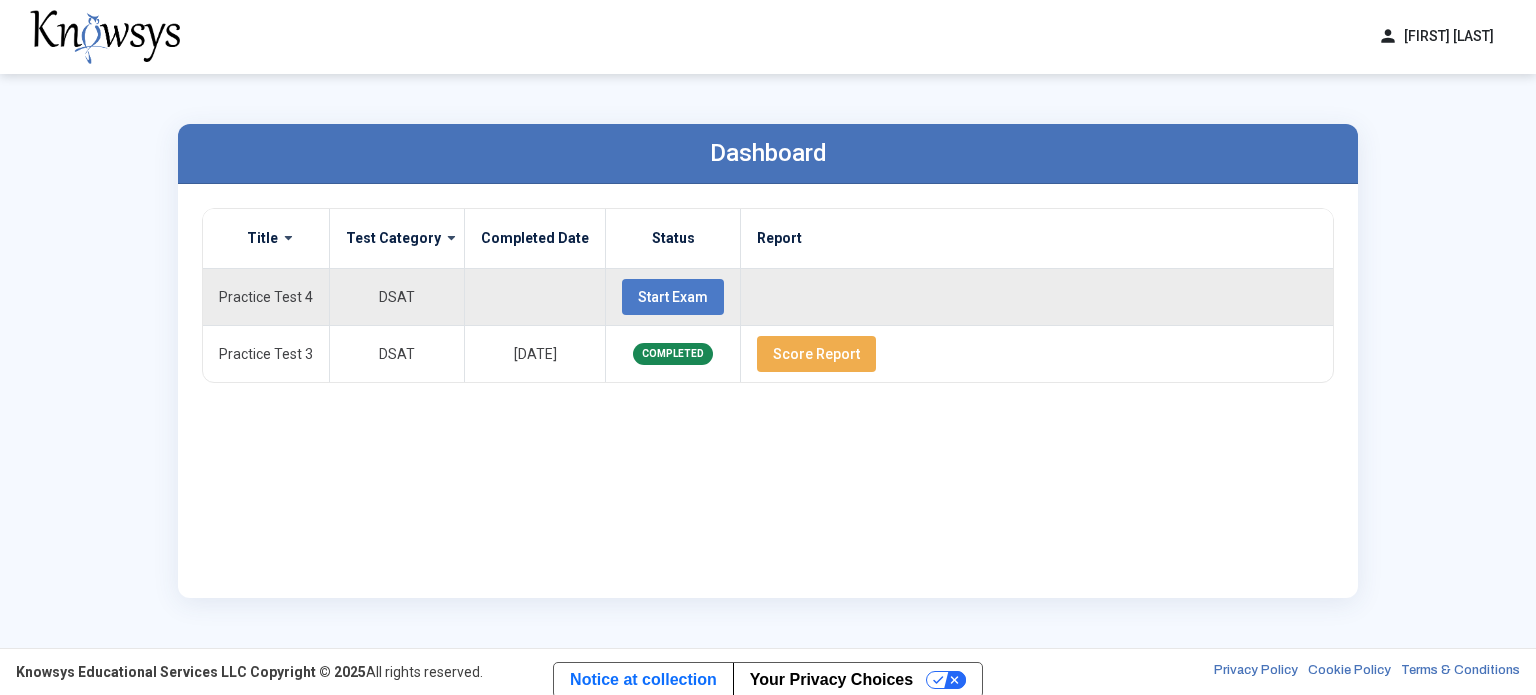 click on "Start Exam" at bounding box center (673, 297) 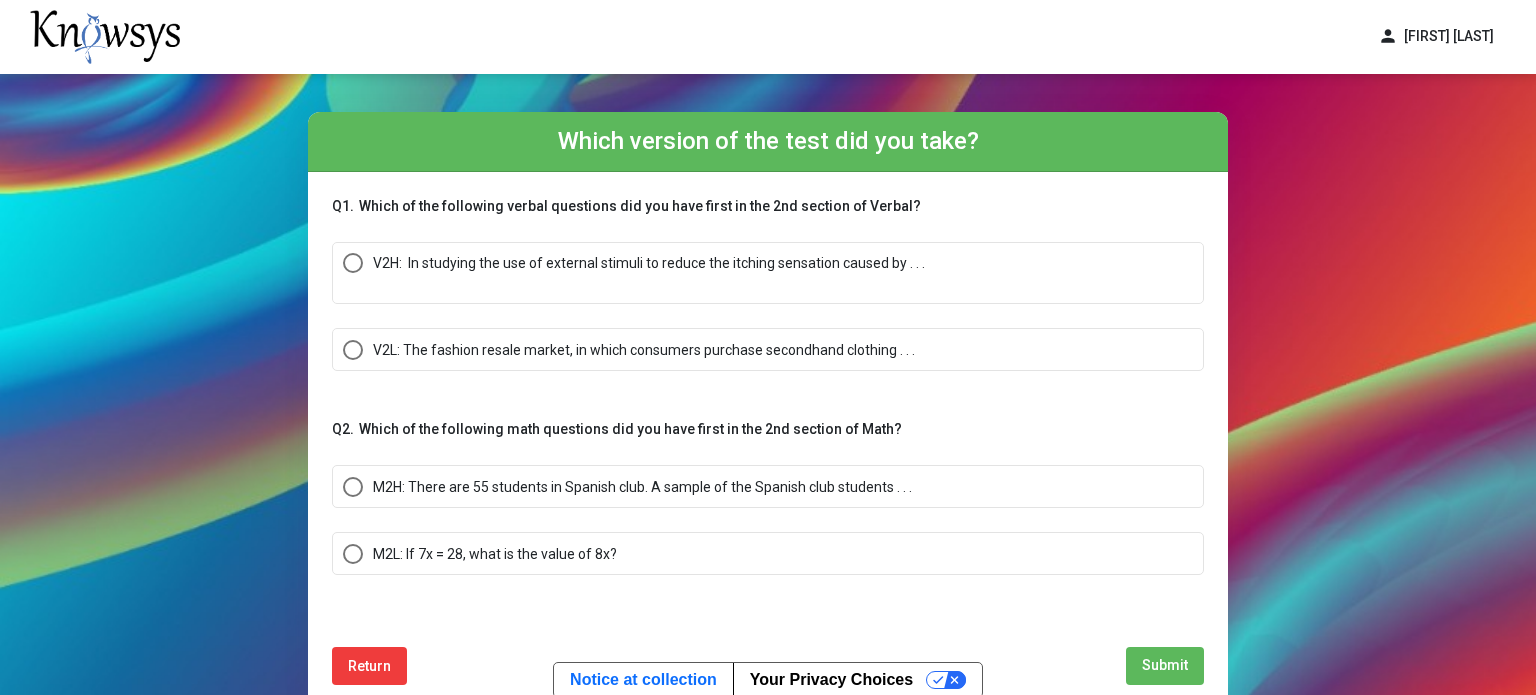 scroll, scrollTop: 14, scrollLeft: 0, axis: vertical 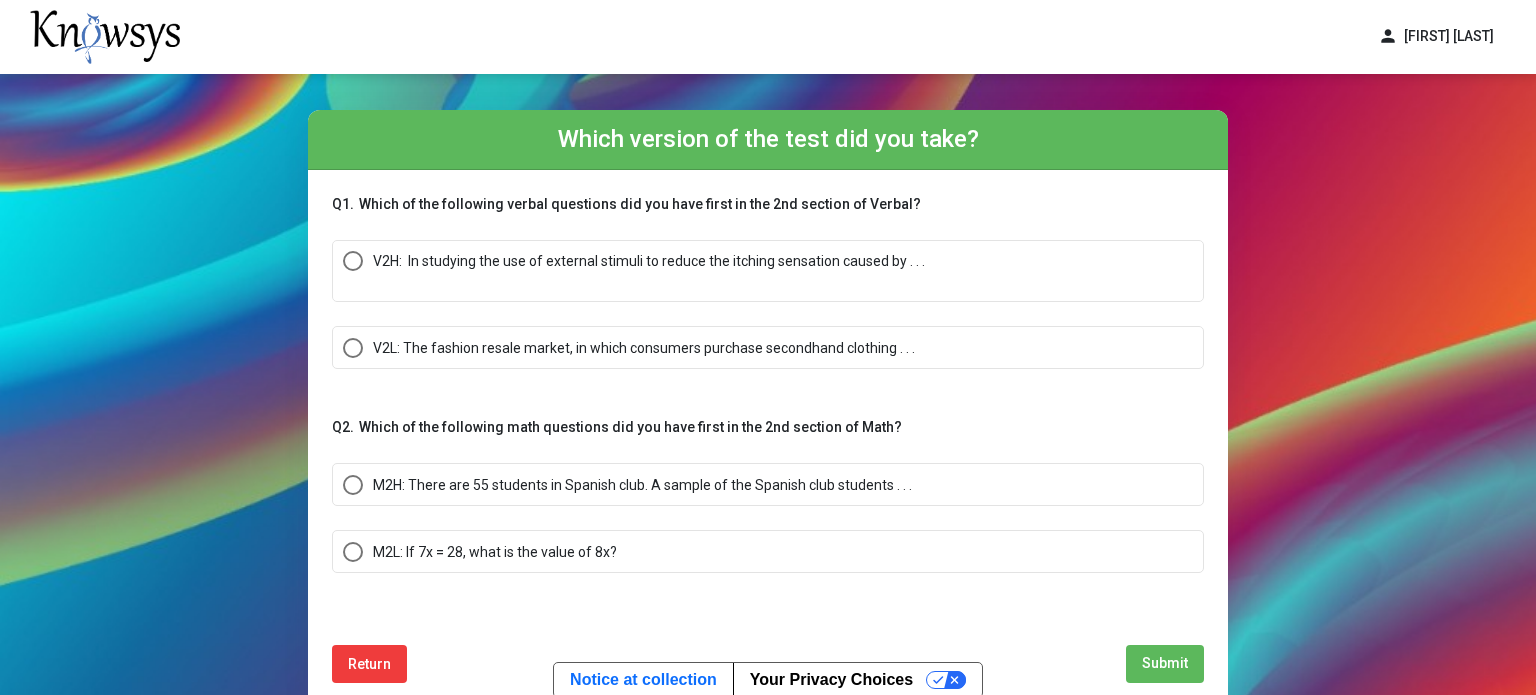 click on "M2H: There are 55 students in Spanish club. A sample of the Spanish club students . . ." at bounding box center [642, 485] 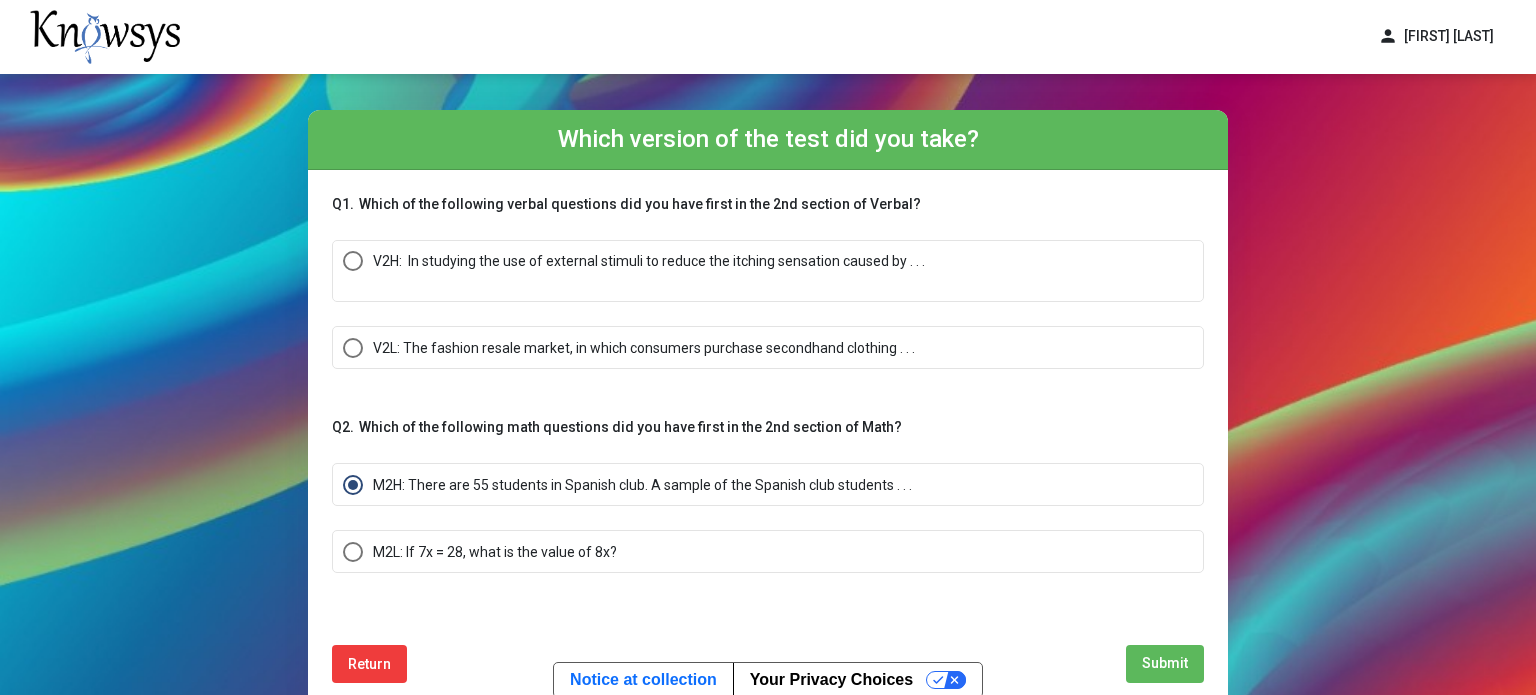 click on "V2H:  In studying the use of external stimuli to reduce the itching sensation caused by . . ." at bounding box center (649, 261) 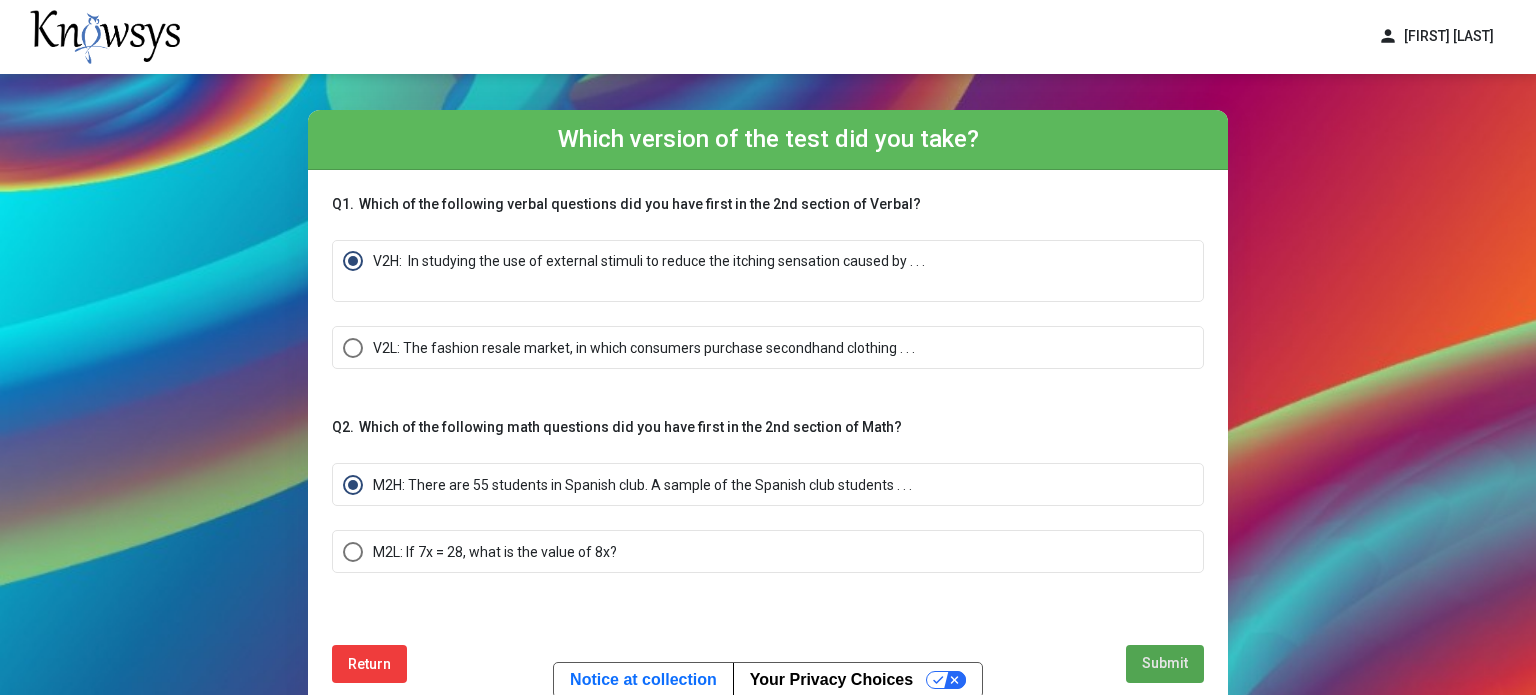 click on "Submit" at bounding box center (1165, 663) 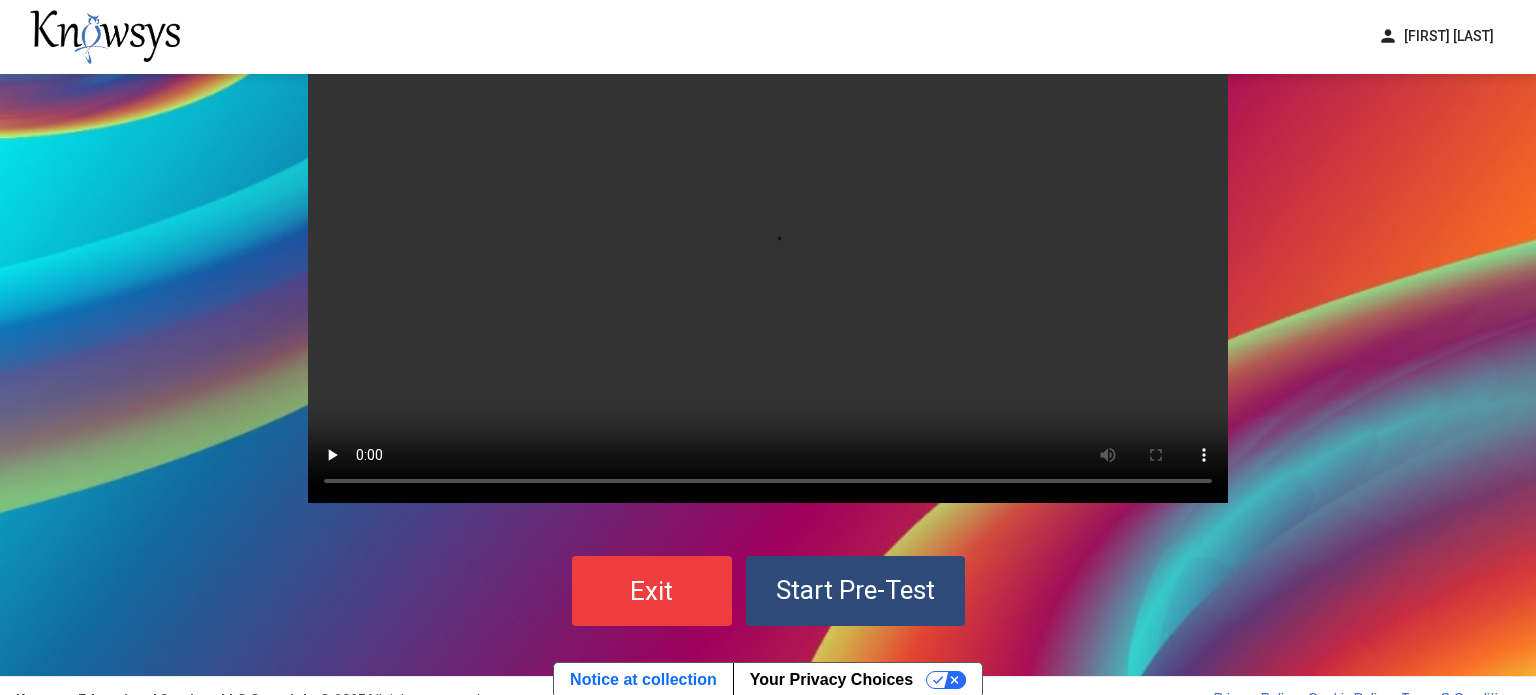 scroll, scrollTop: 48, scrollLeft: 0, axis: vertical 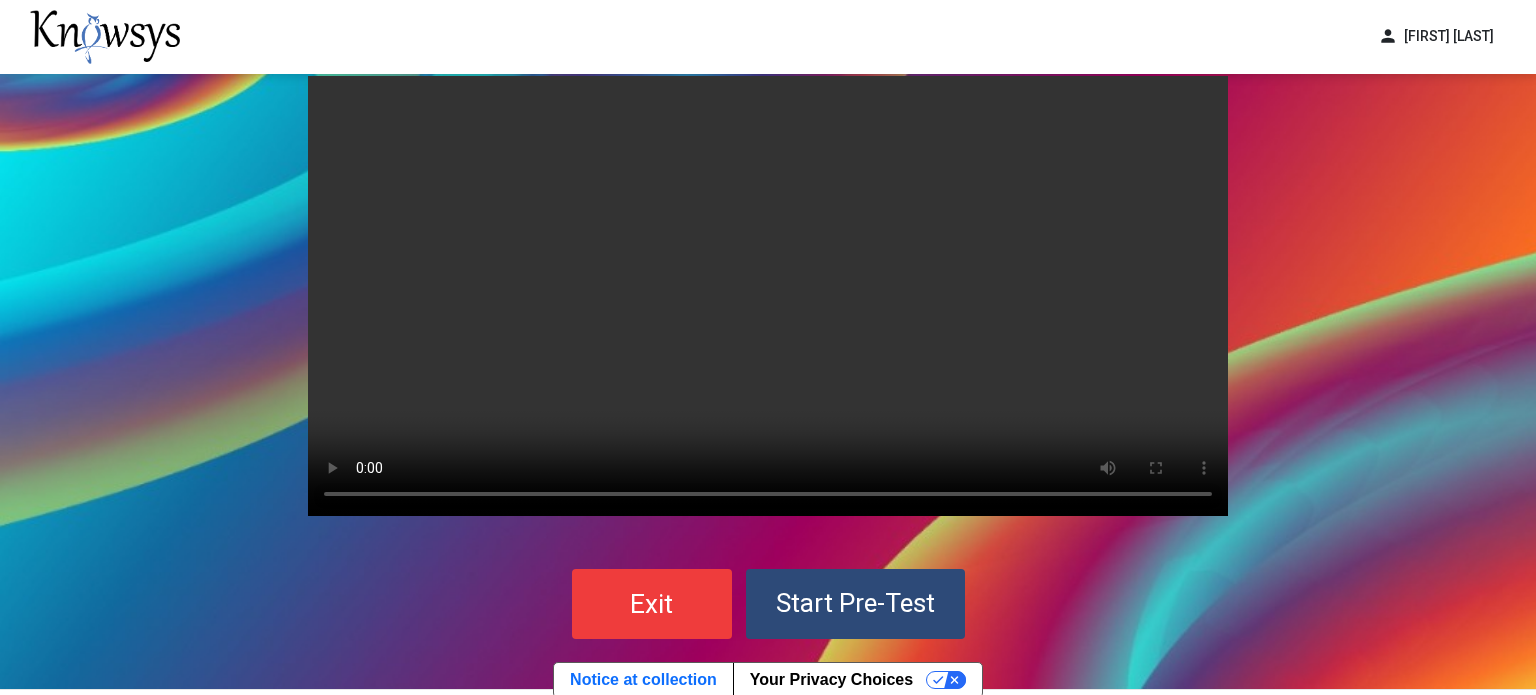 click on "Start Pre-Test" at bounding box center [855, 603] 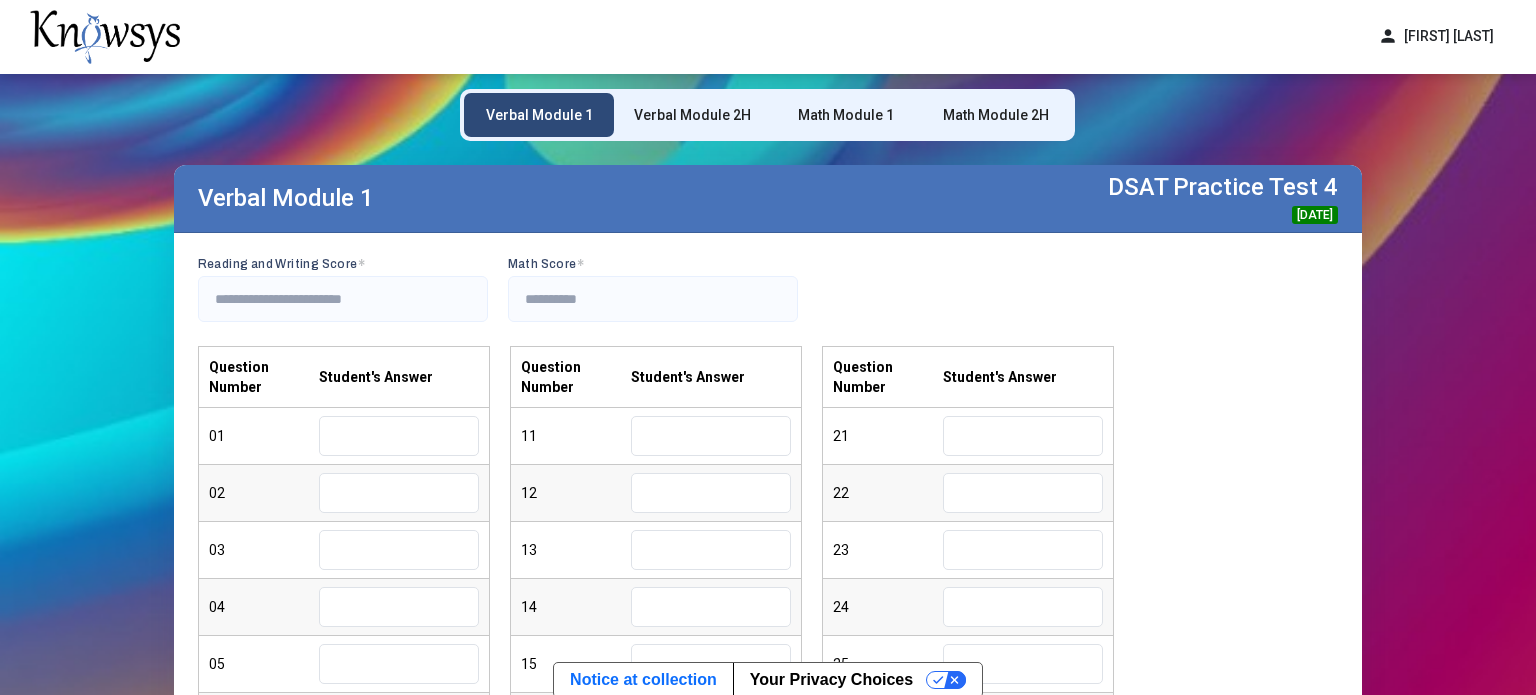 scroll, scrollTop: 36, scrollLeft: 0, axis: vertical 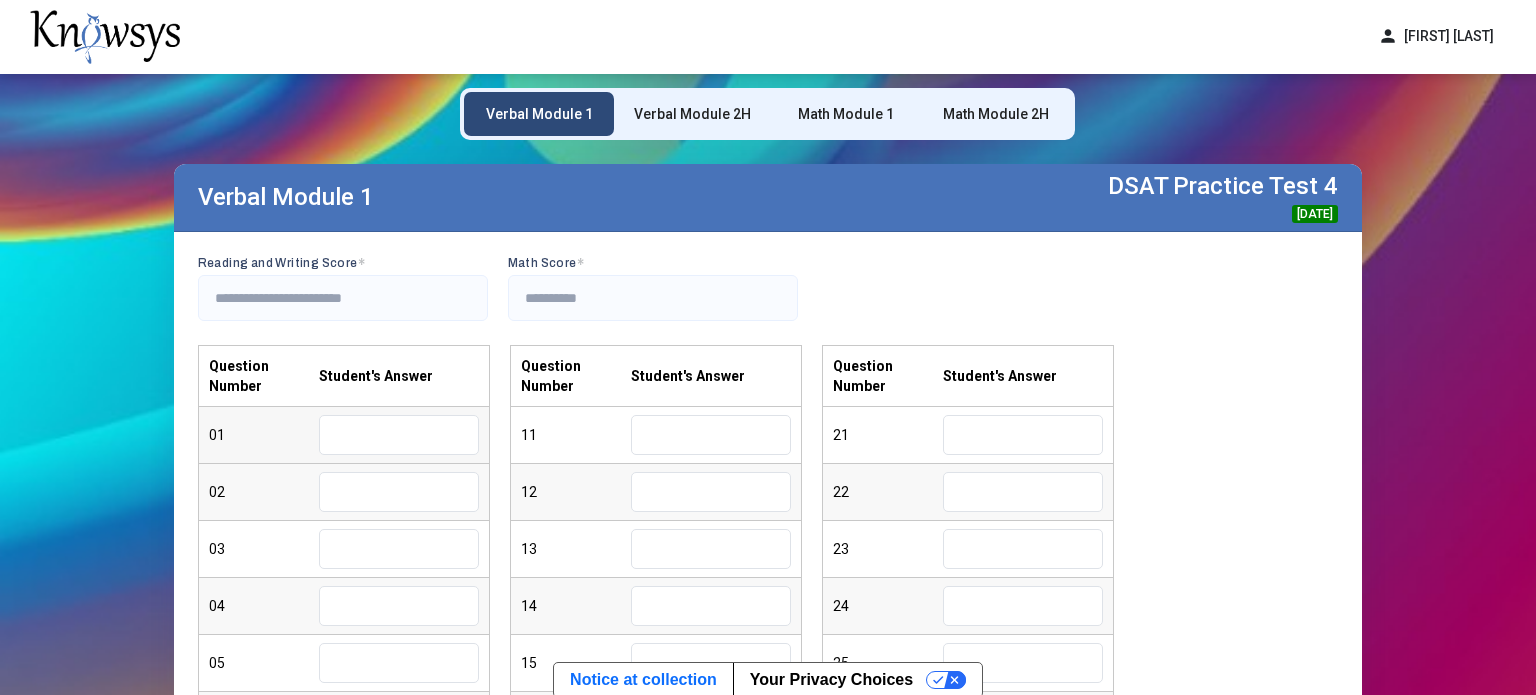 click at bounding box center [399, 435] 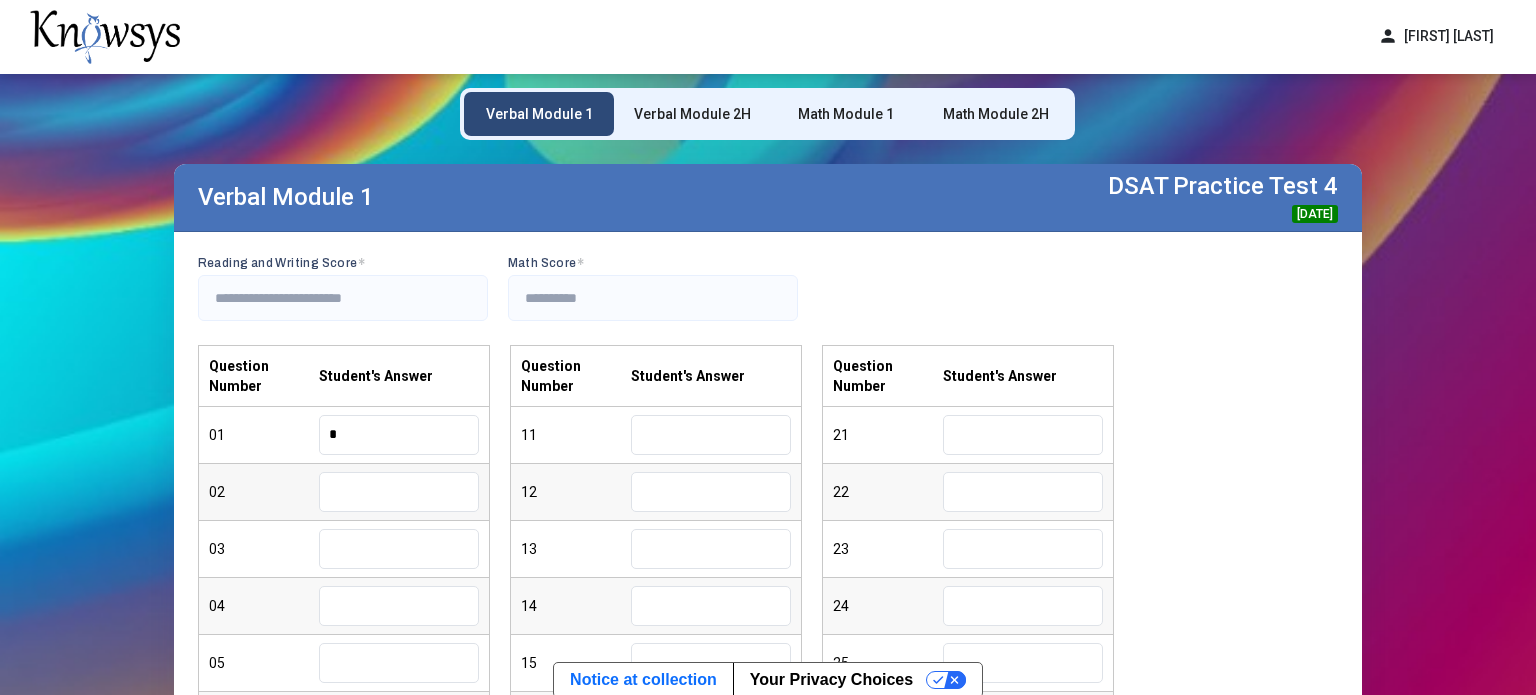 type on "*" 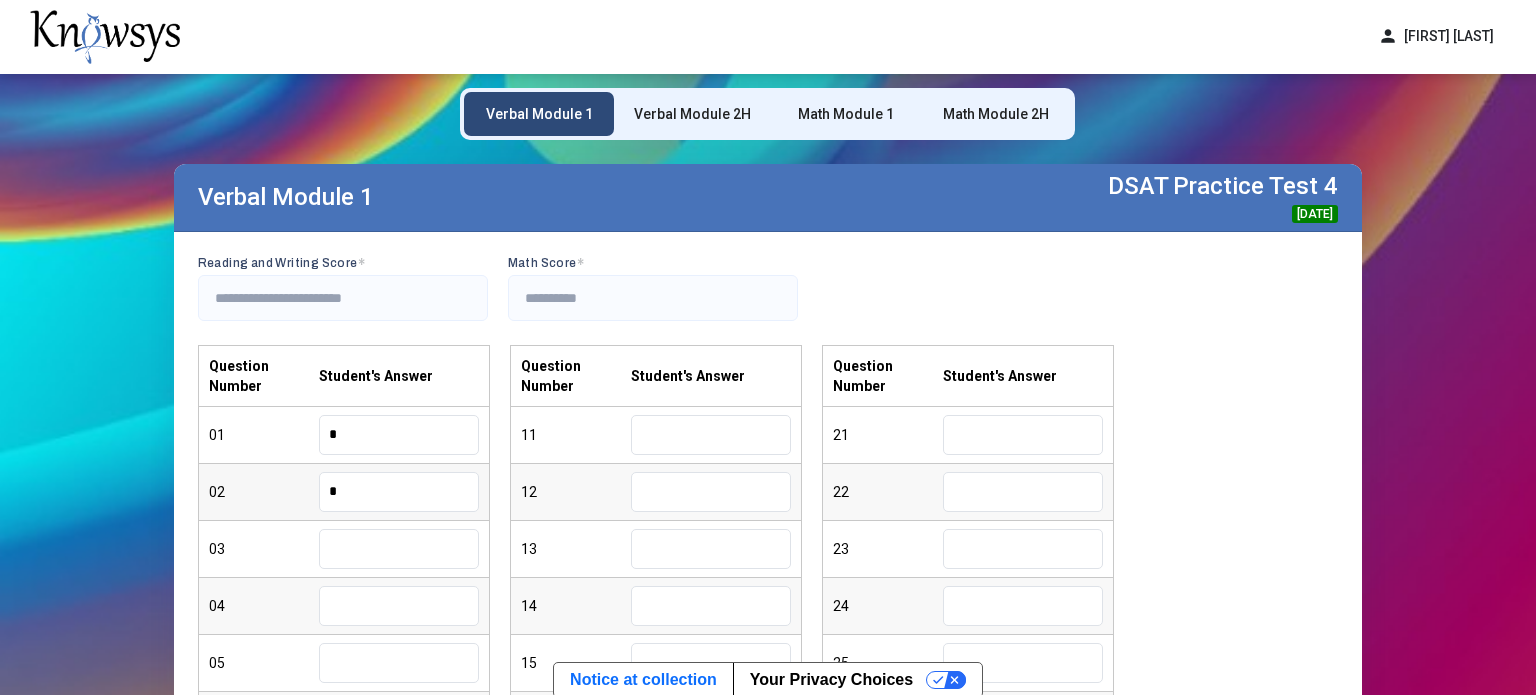 type on "*" 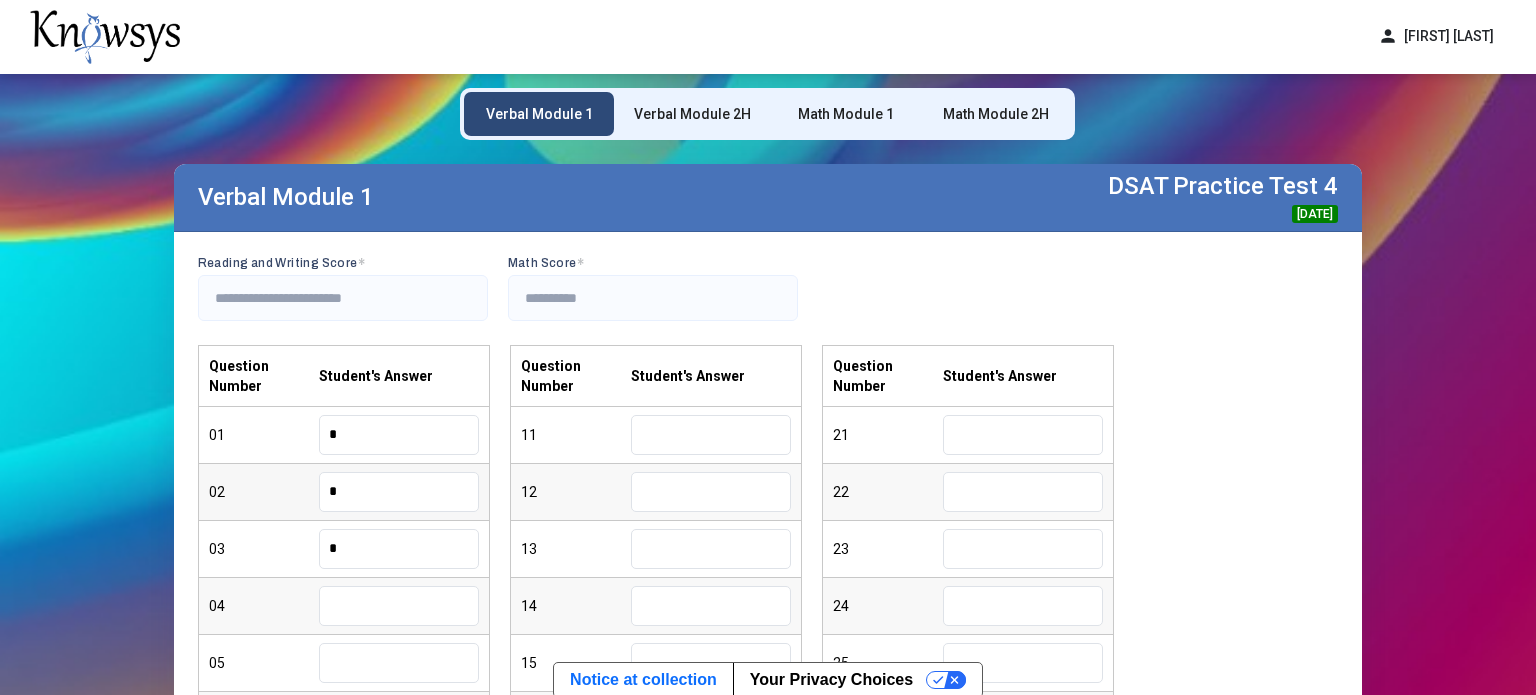 type on "*" 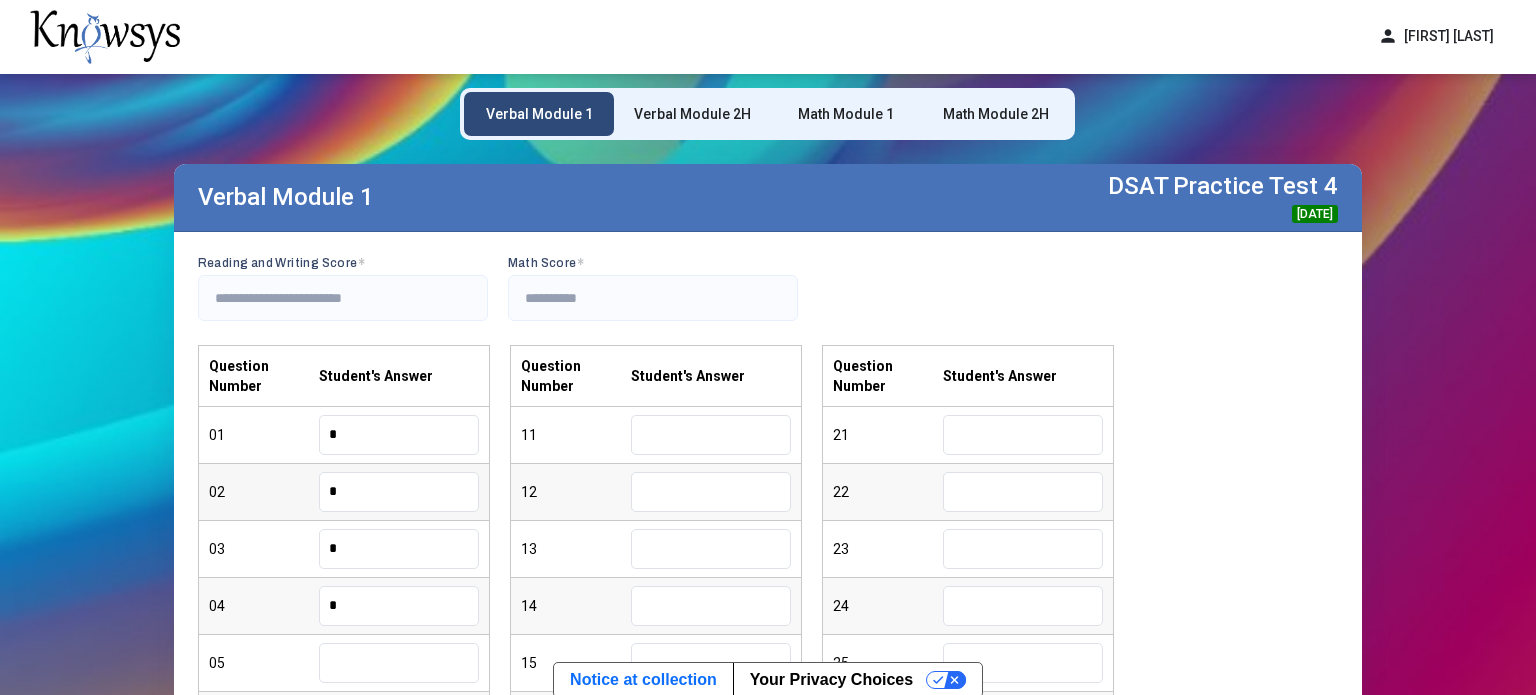 type on "*" 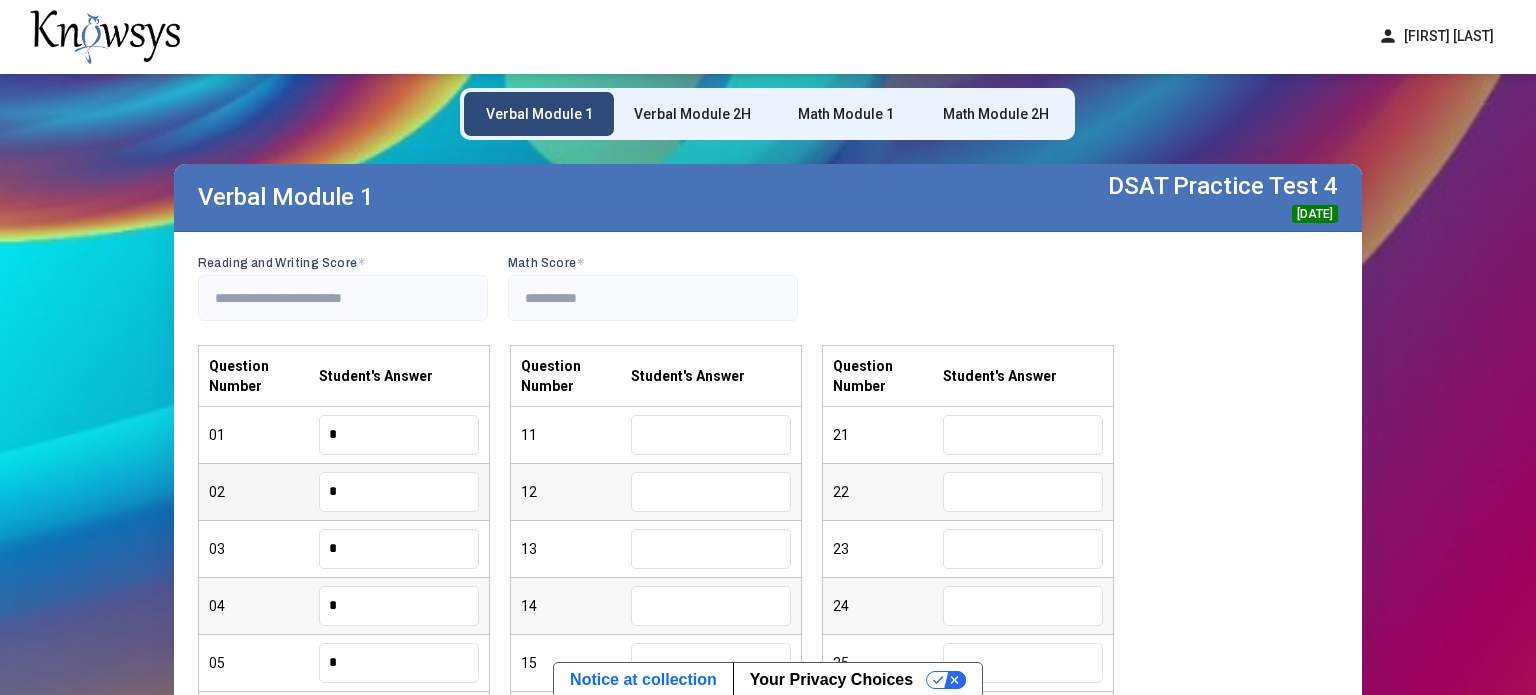 type on "*" 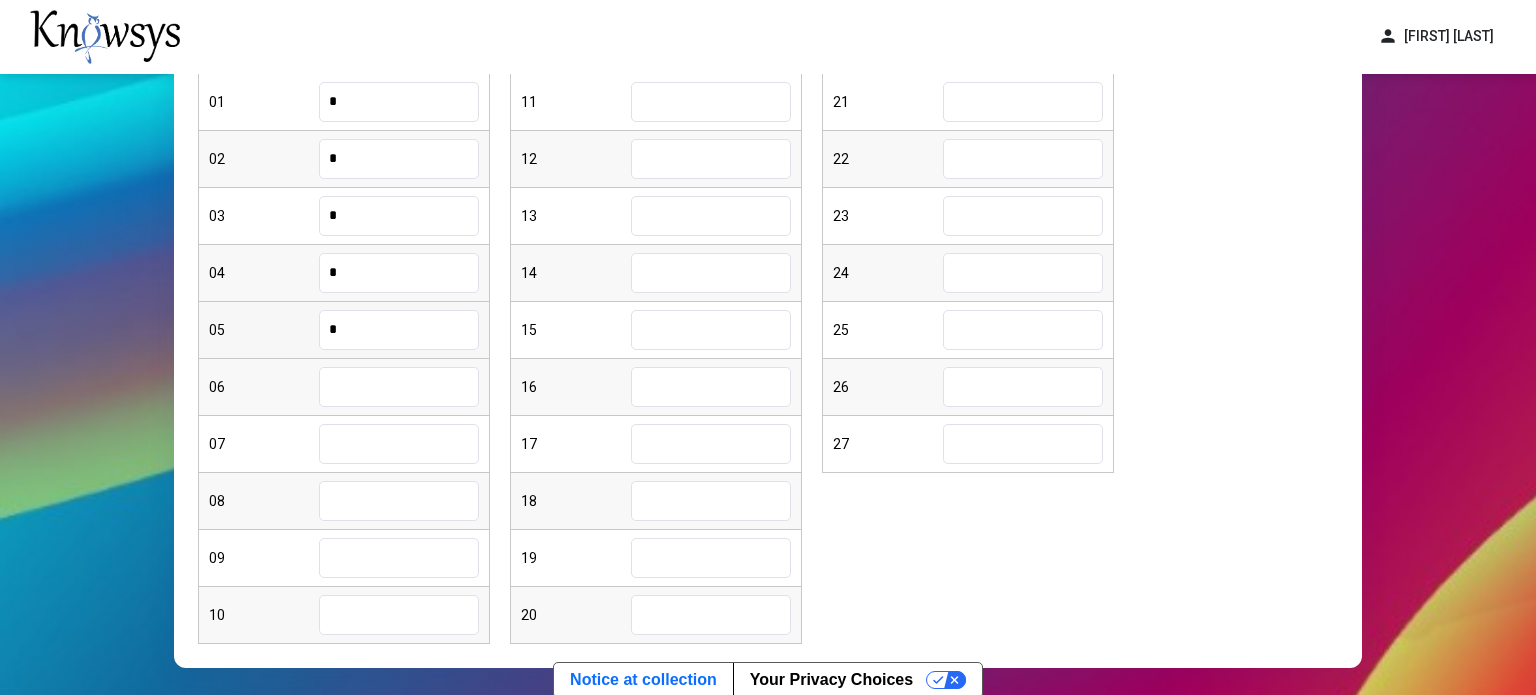 click on "*" at bounding box center (399, 330) 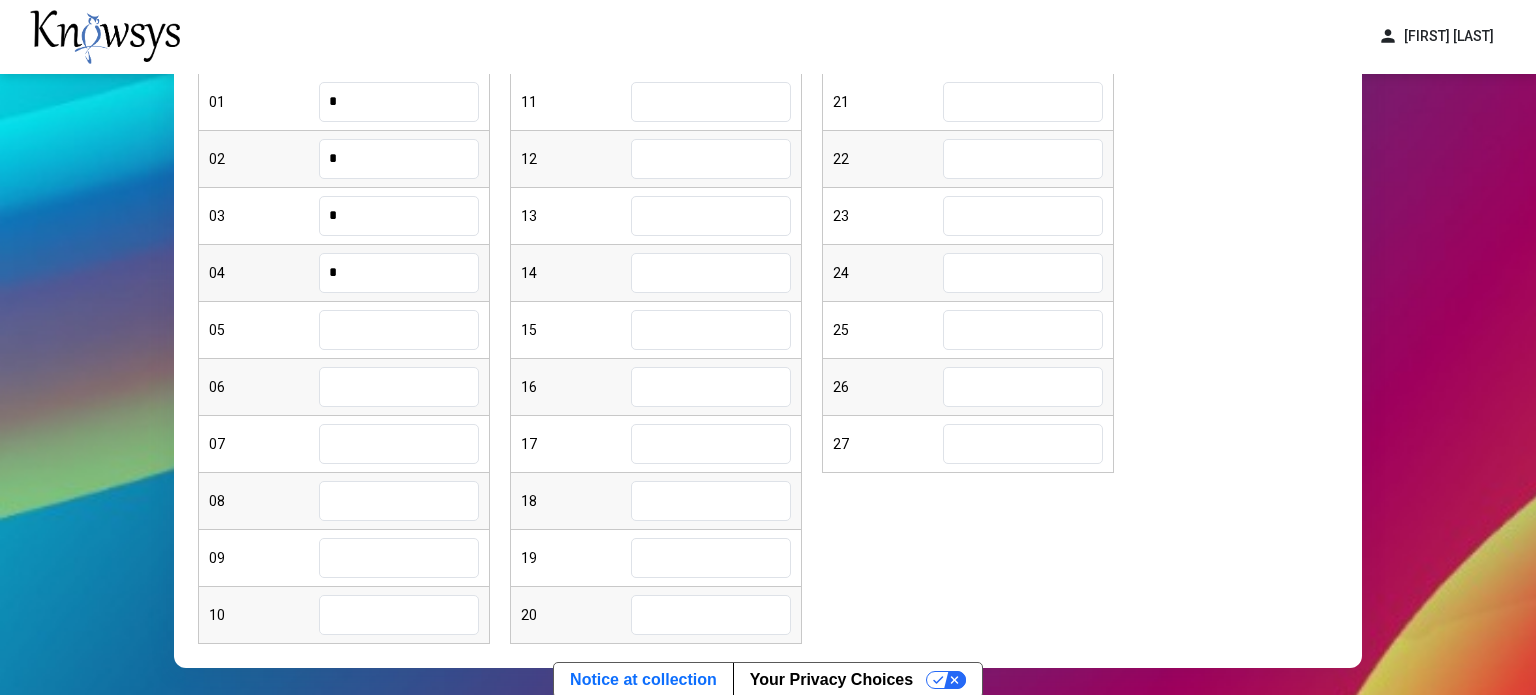 type 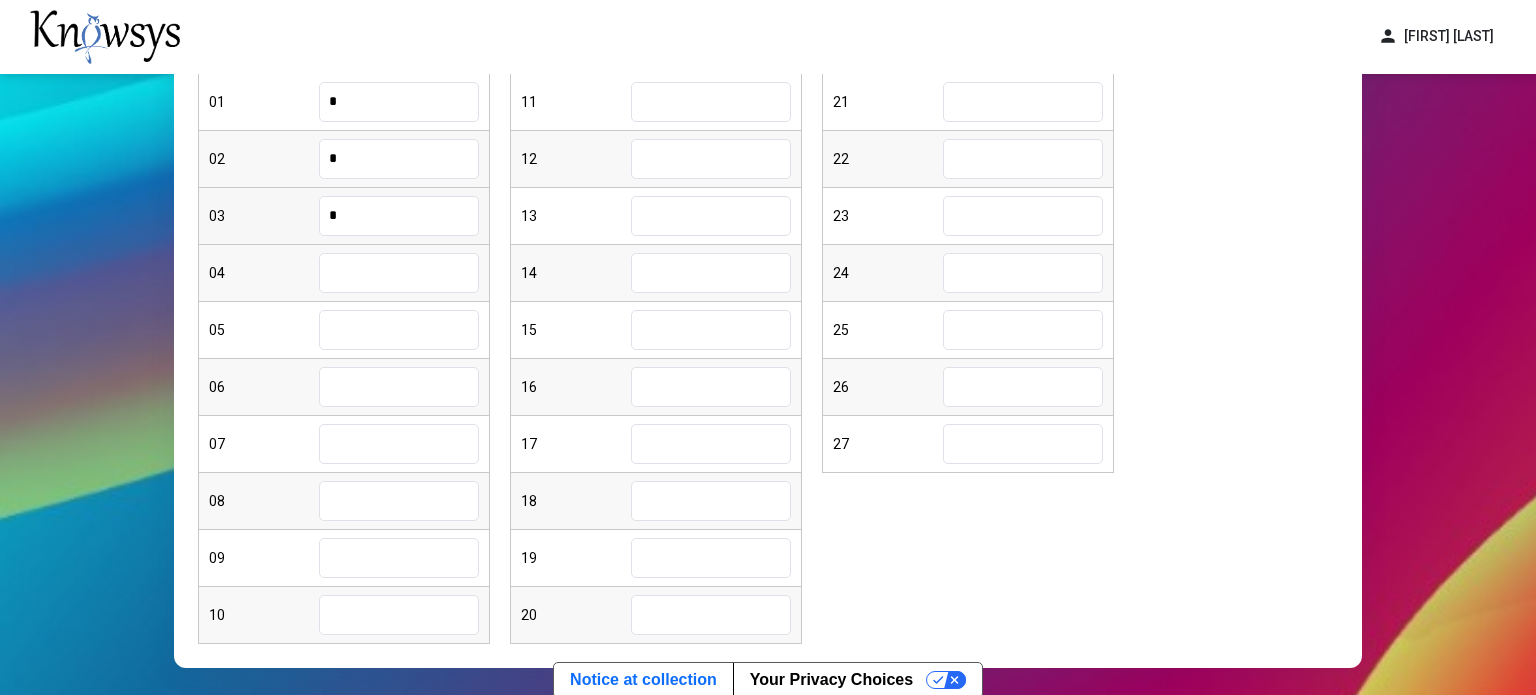 type 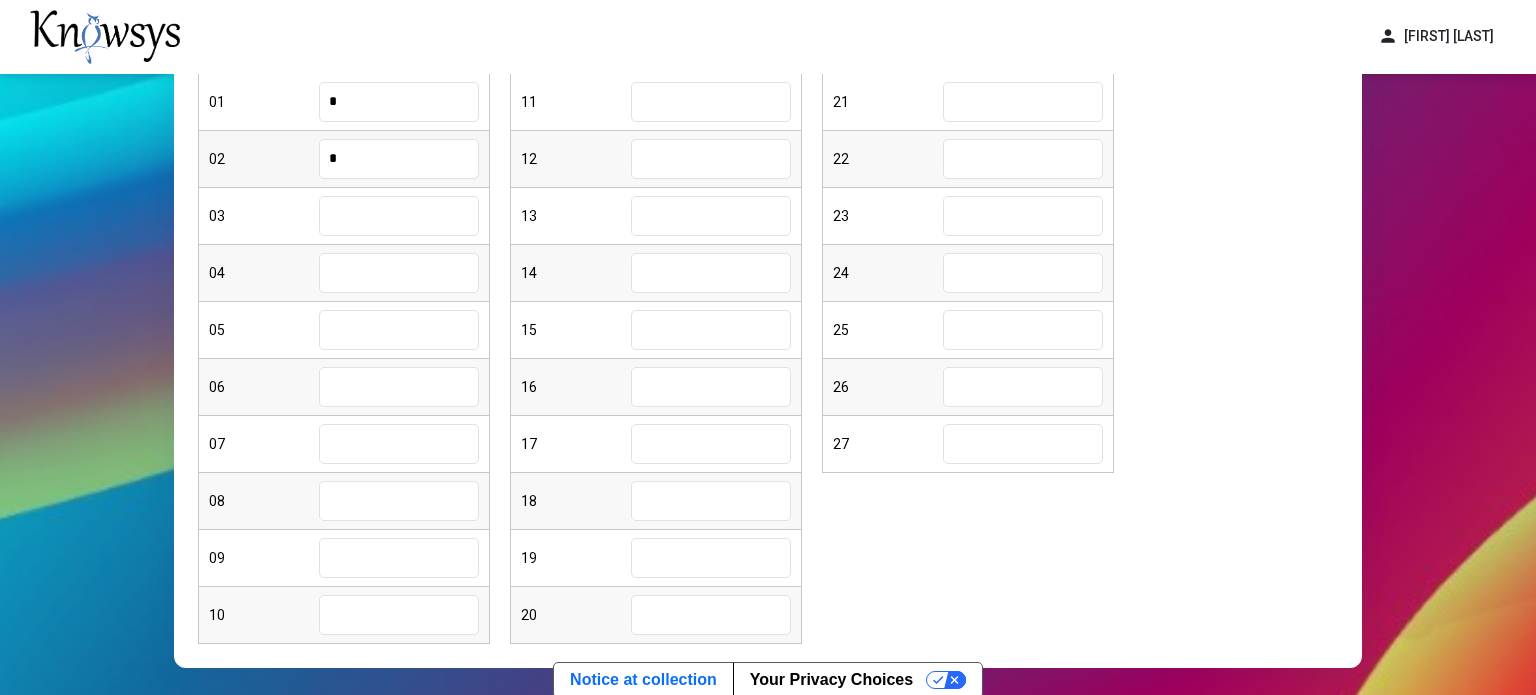 type 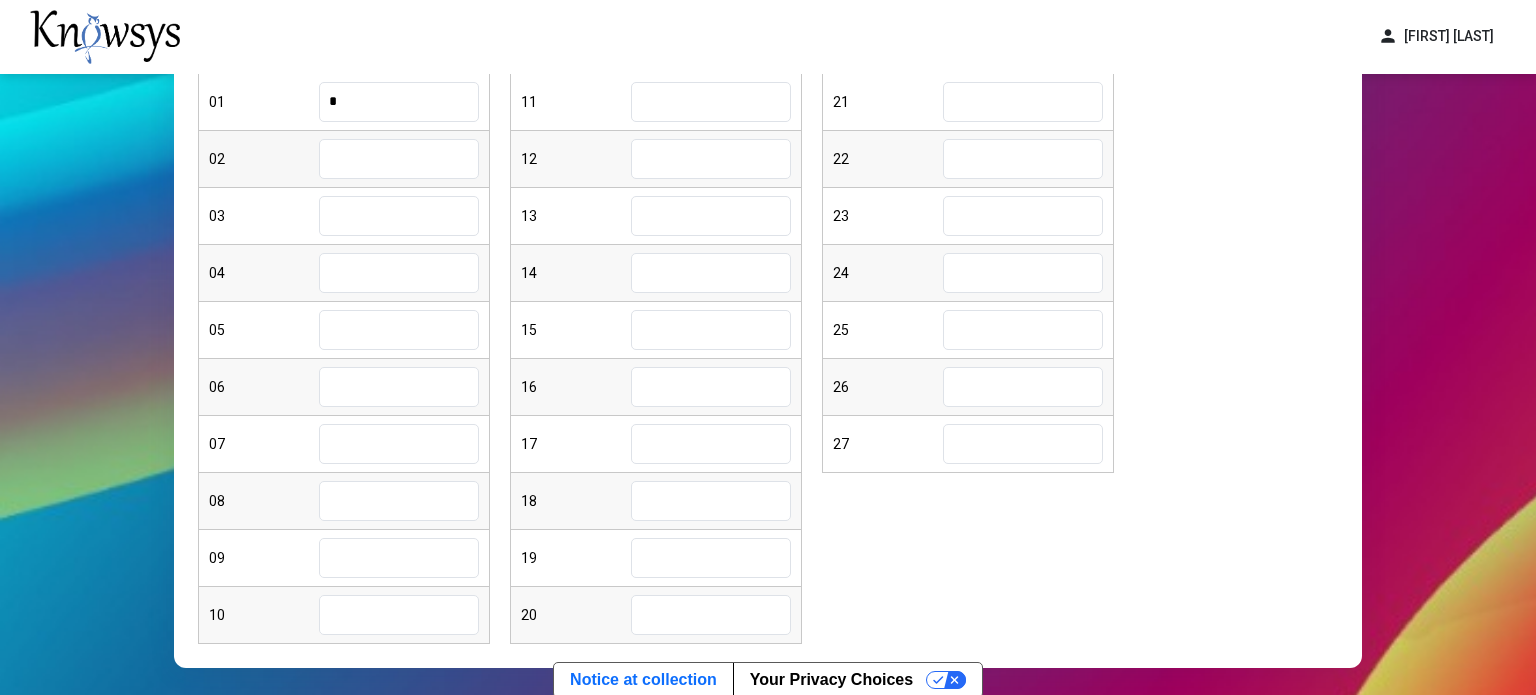 scroll, scrollTop: 256, scrollLeft: 0, axis: vertical 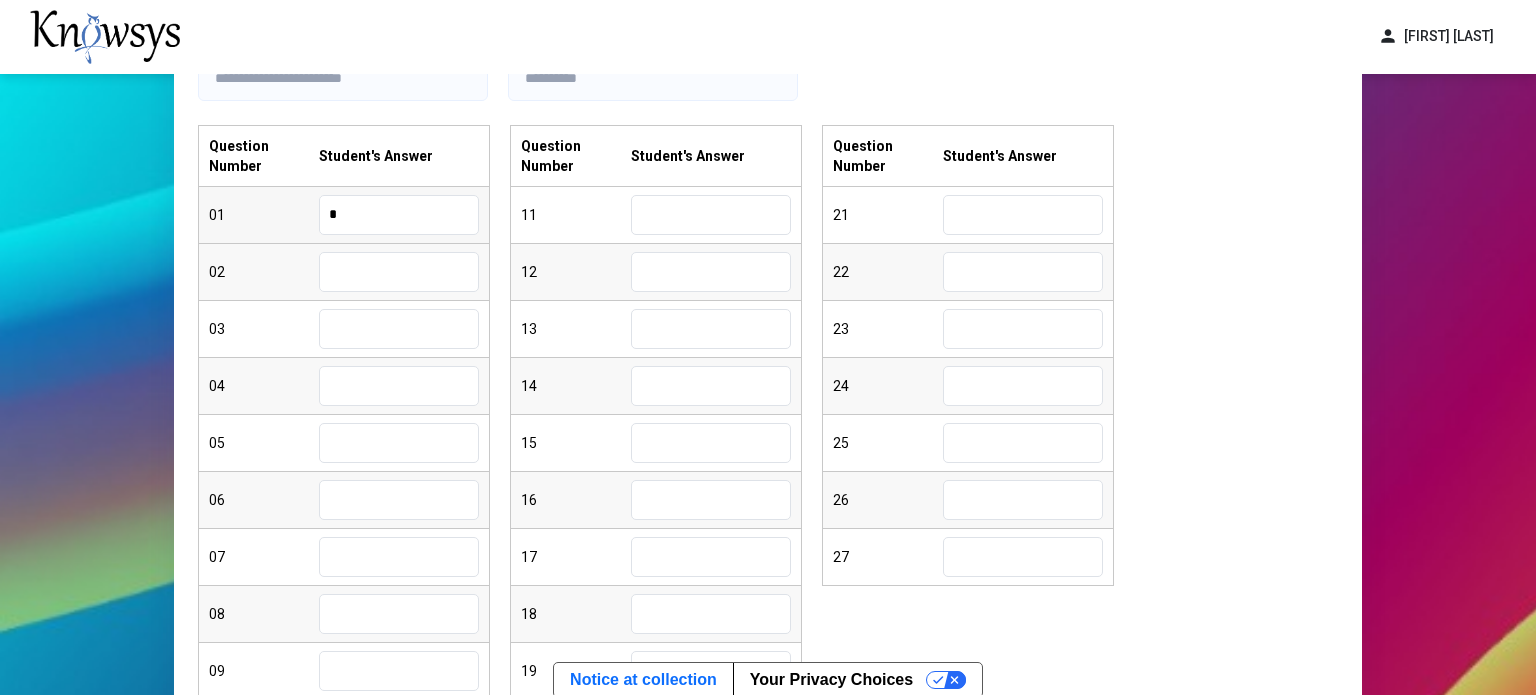 type 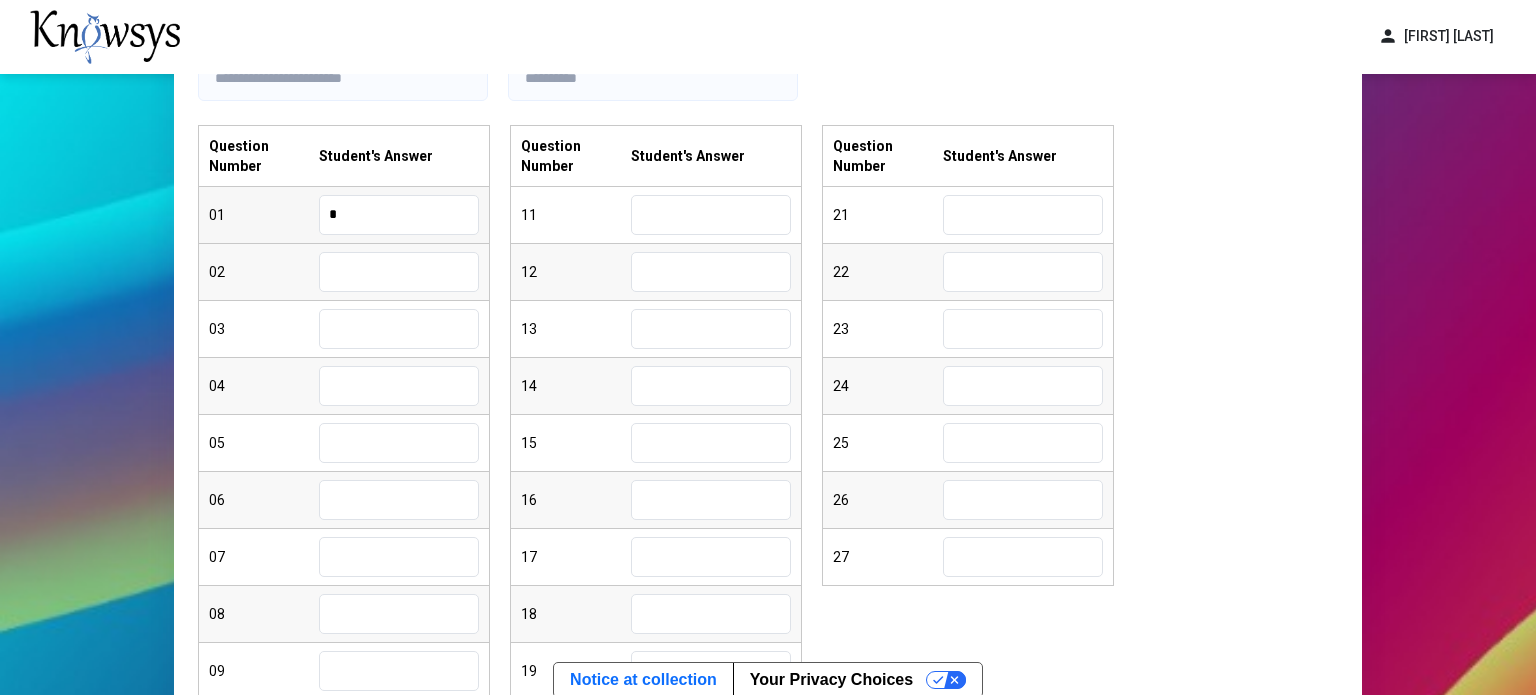type on "*" 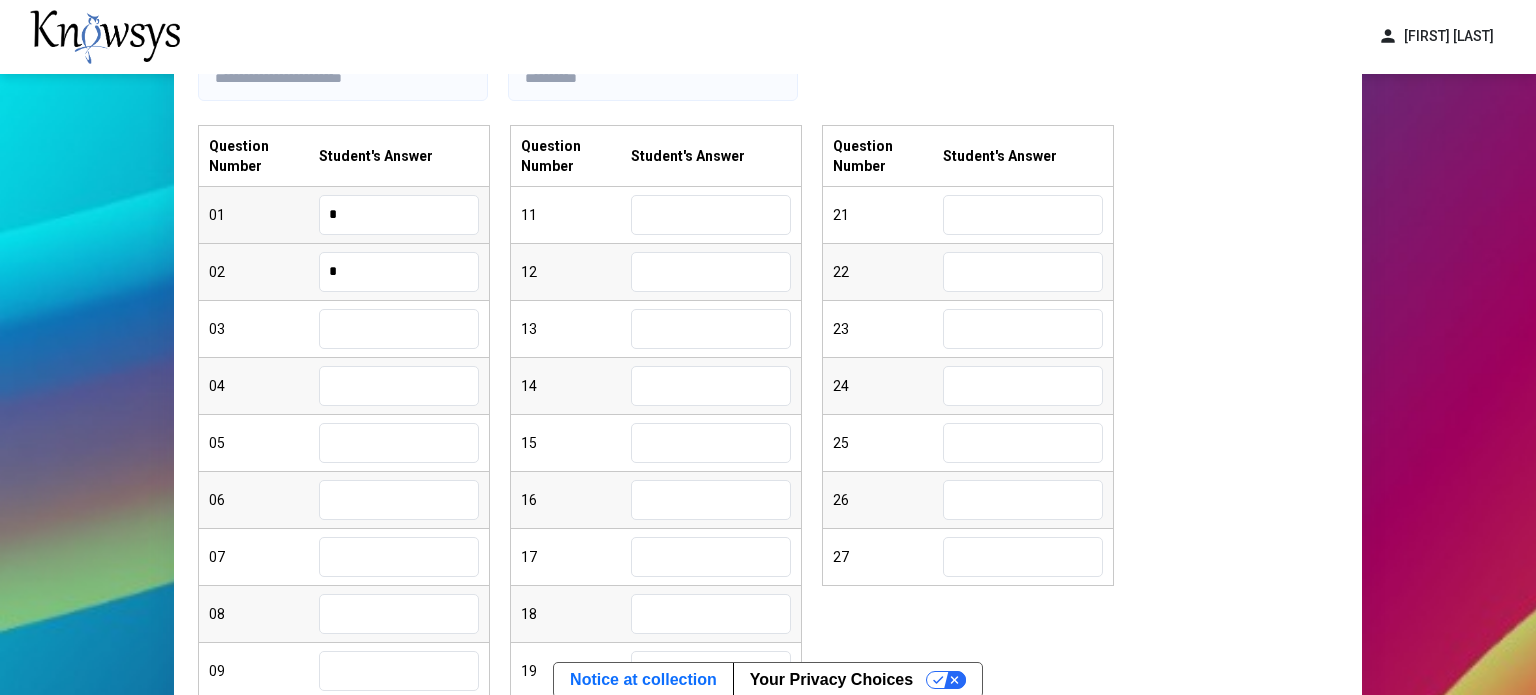 type on "*" 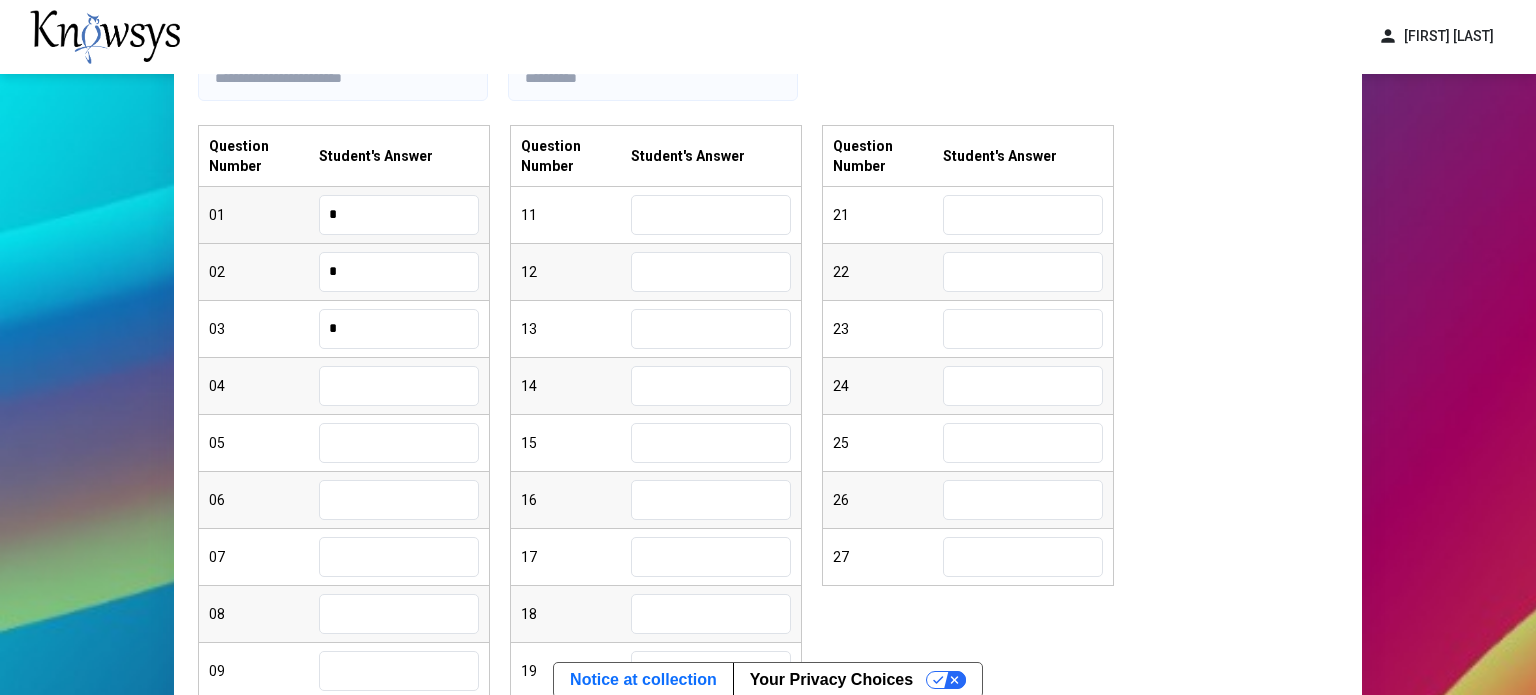 type on "*" 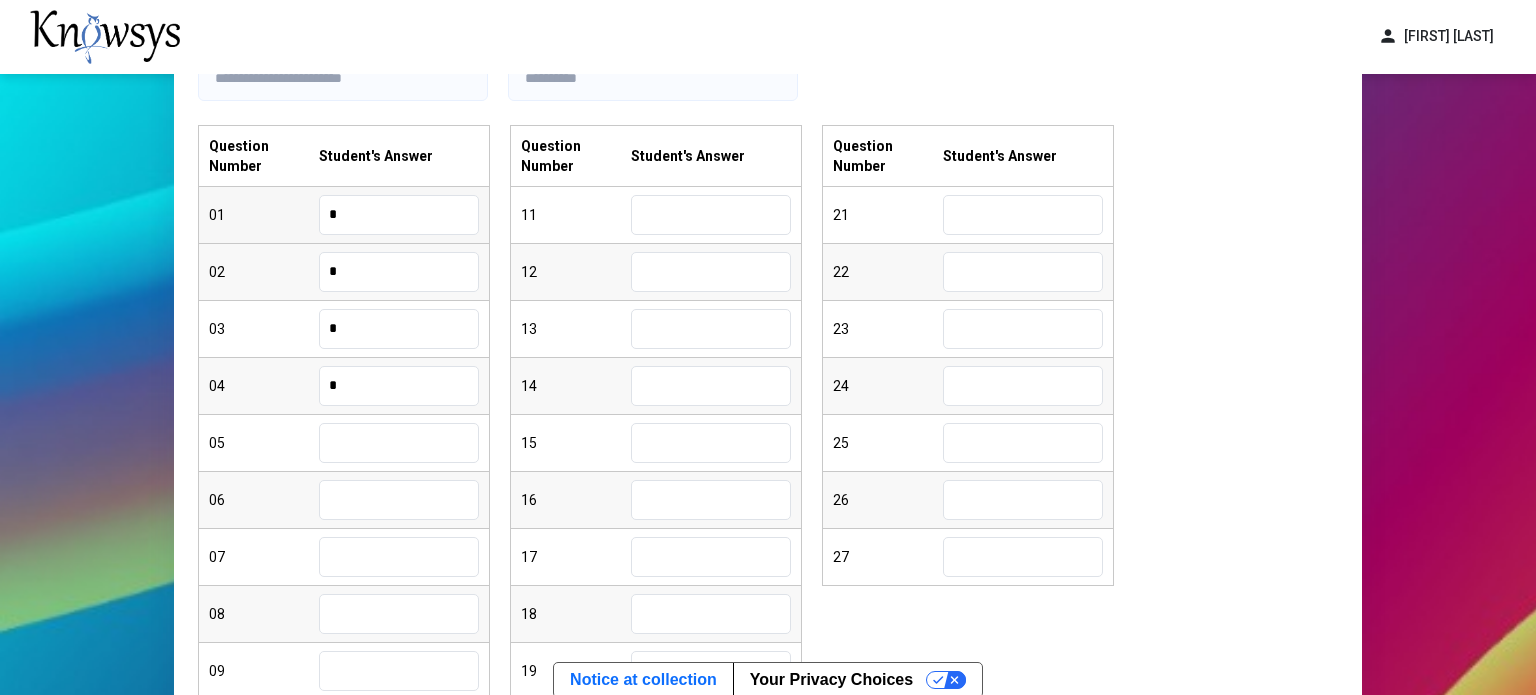 type on "*" 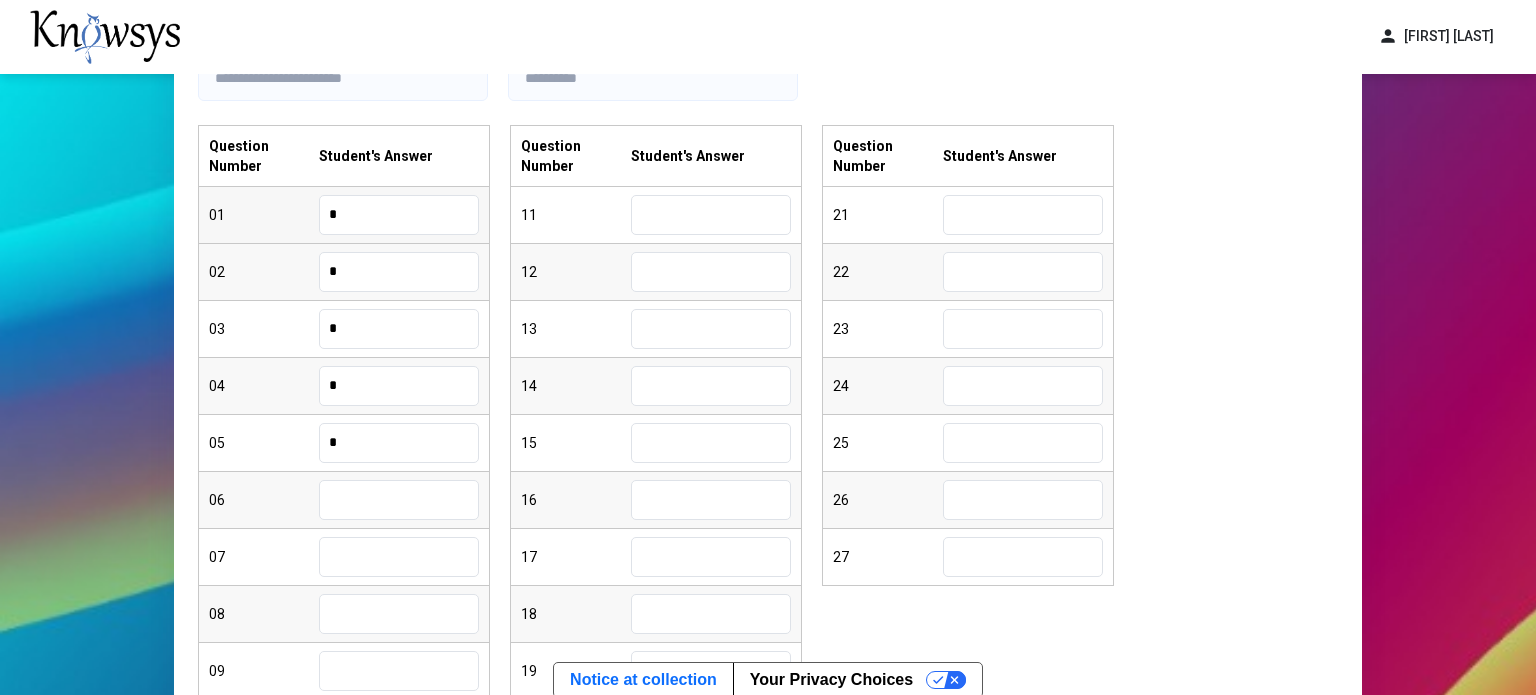 type on "*" 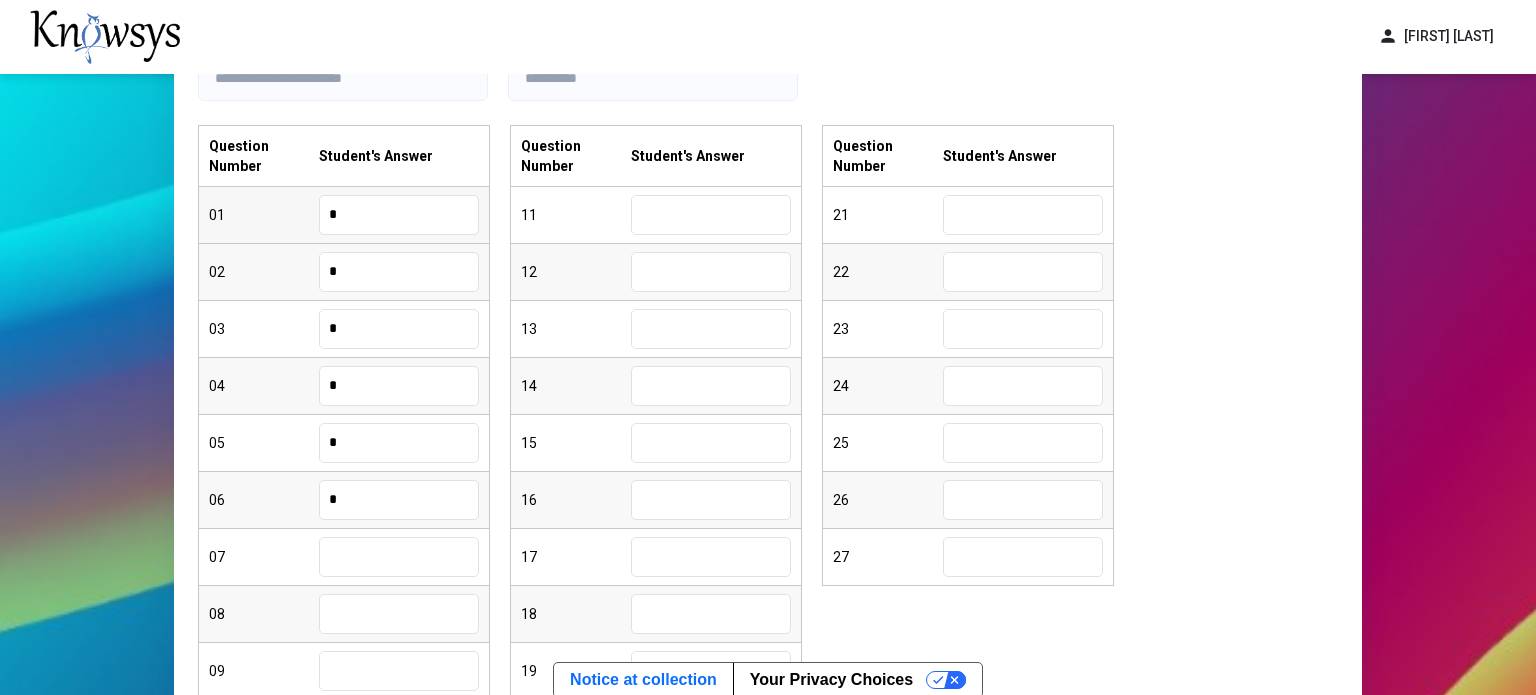 type on "*" 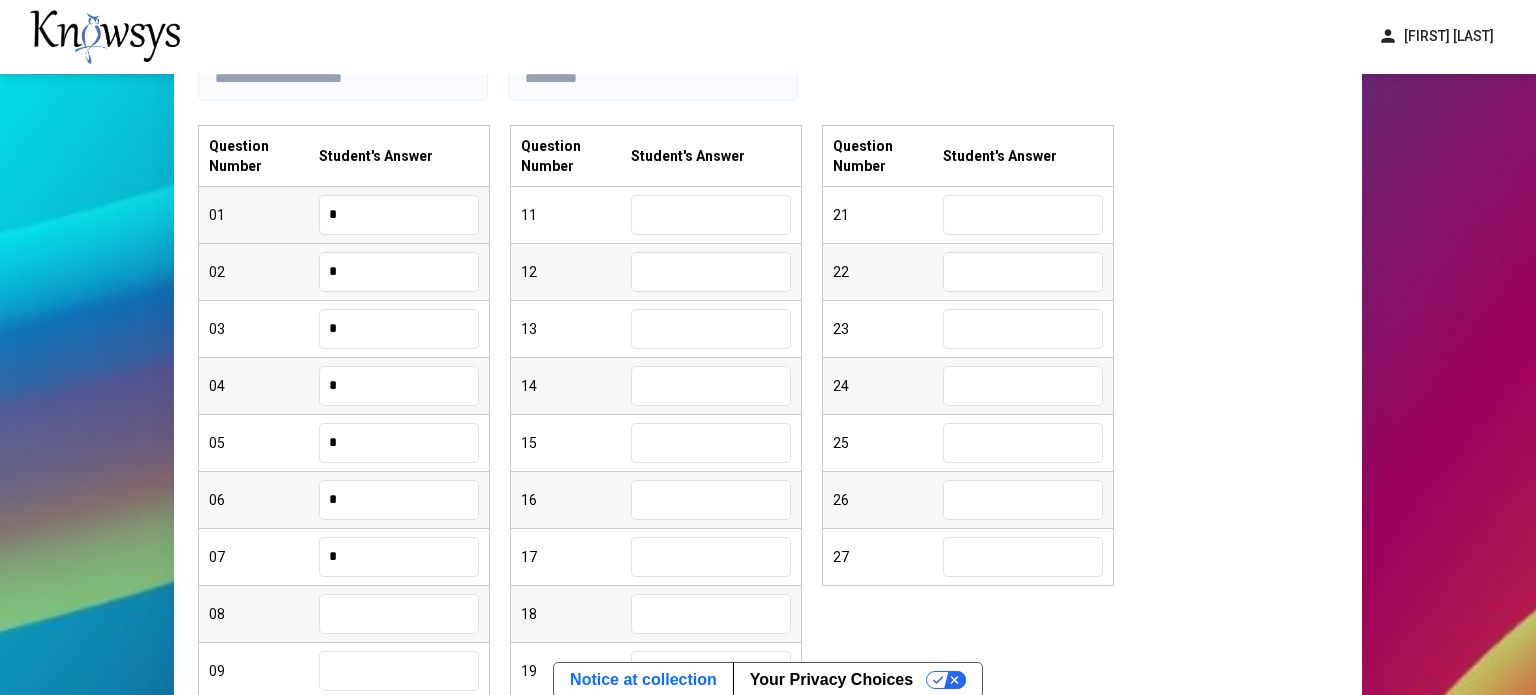 type on "*" 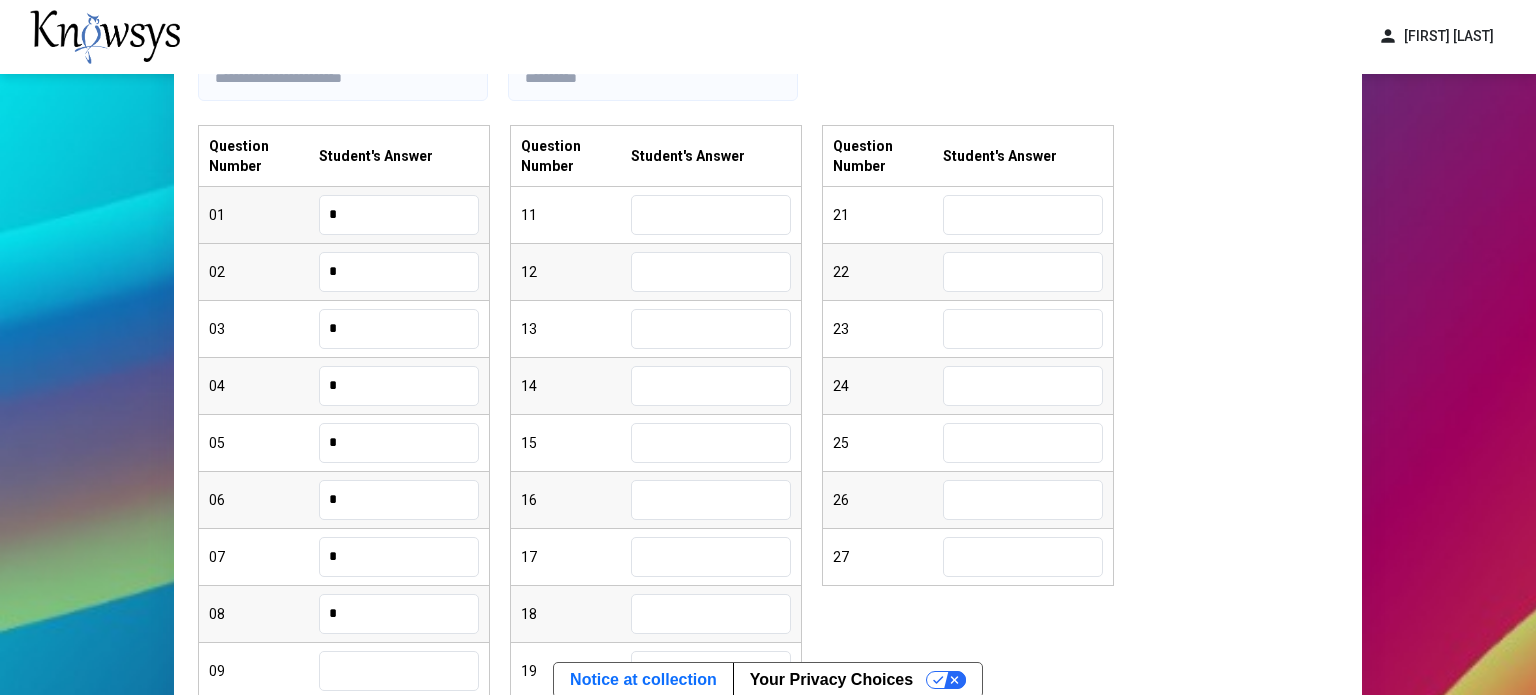 type on "*" 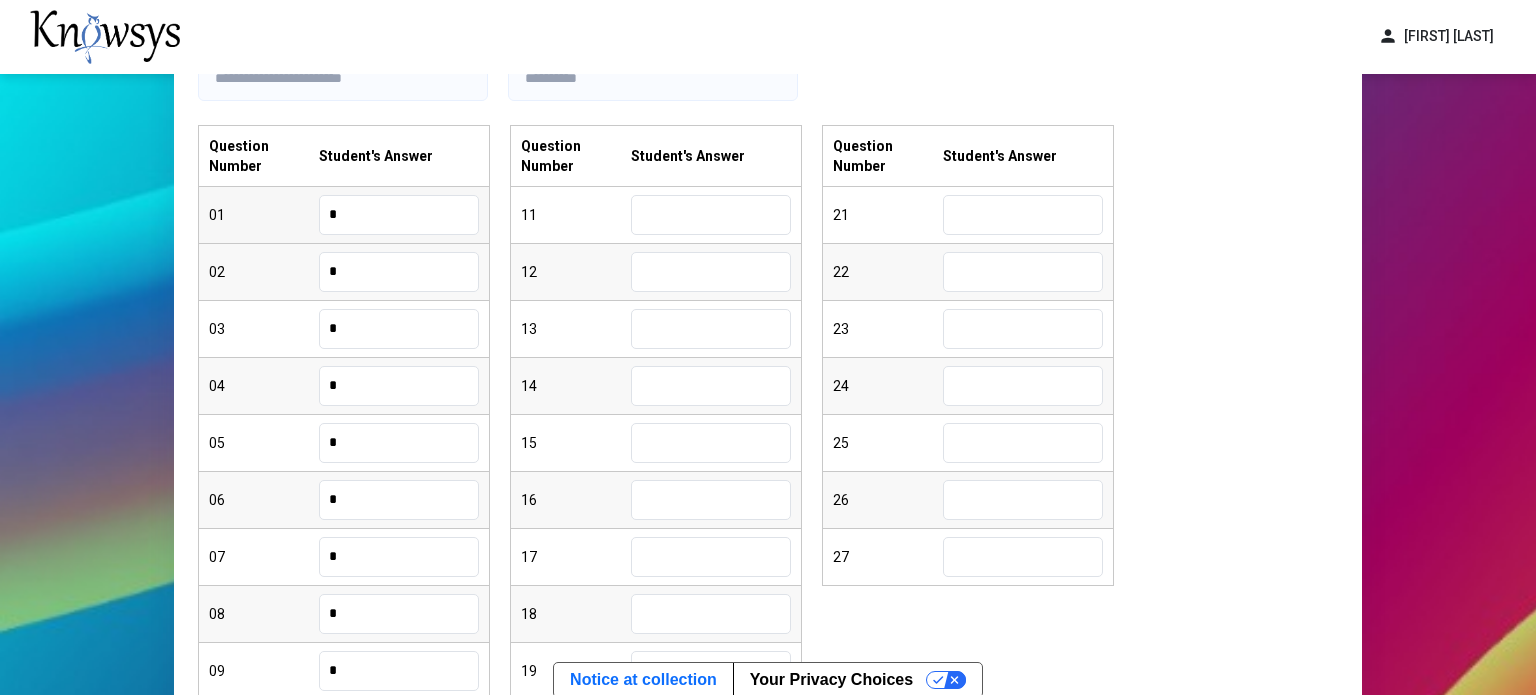 type on "*" 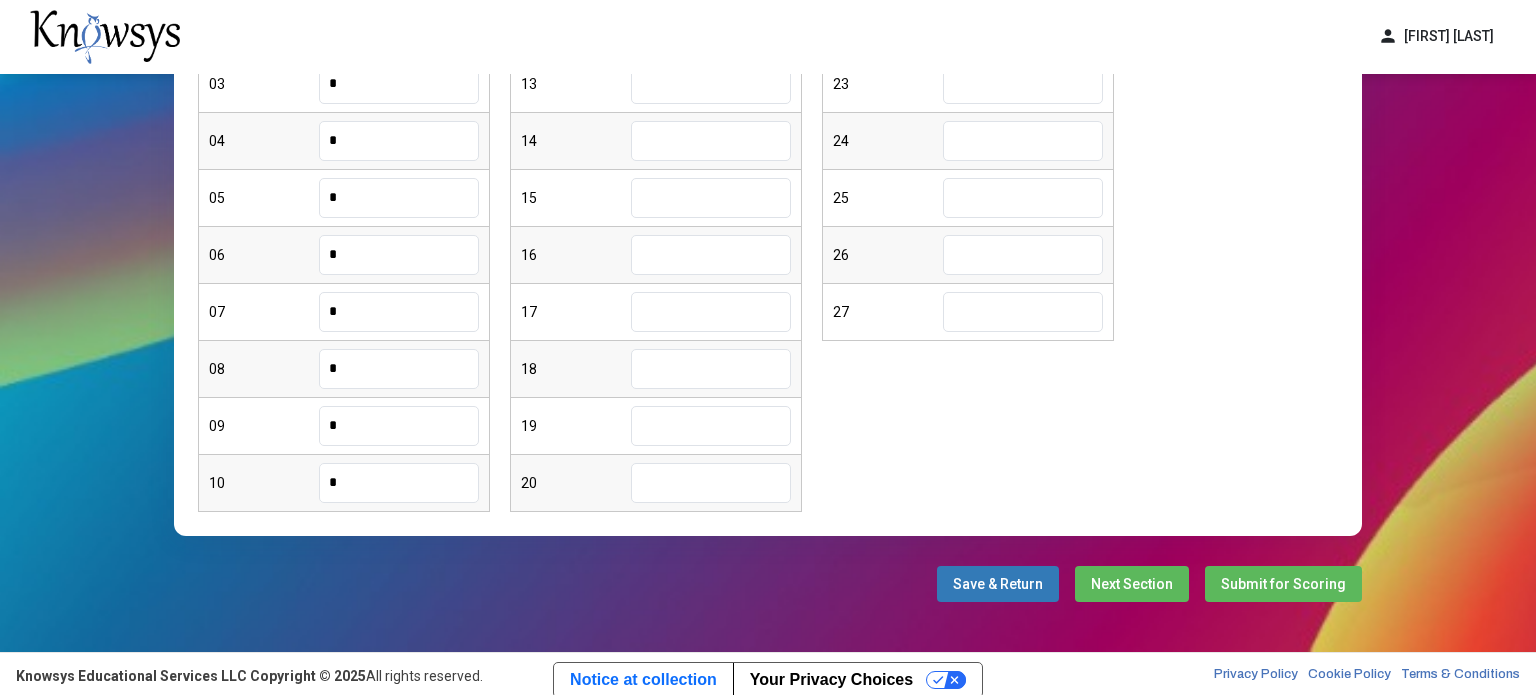 type on "*" 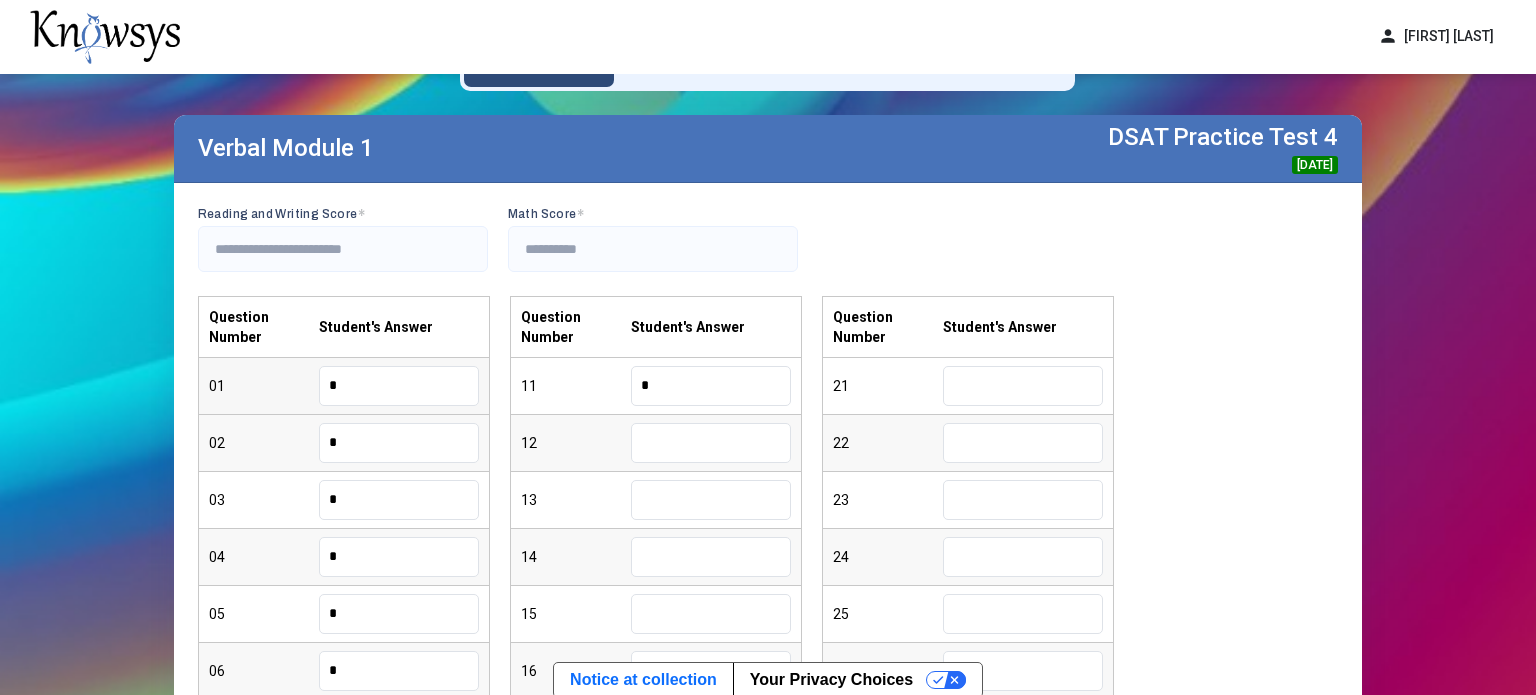 type on "*" 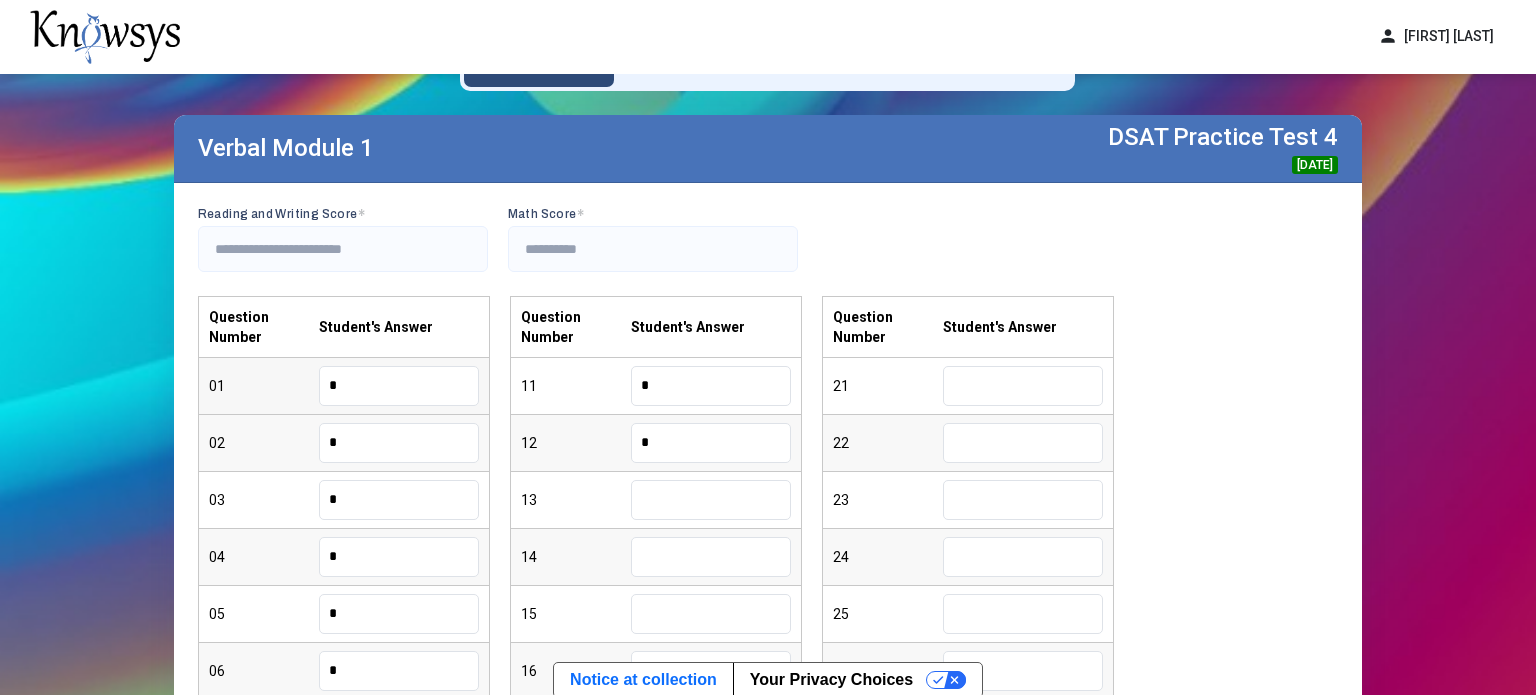 type on "*" 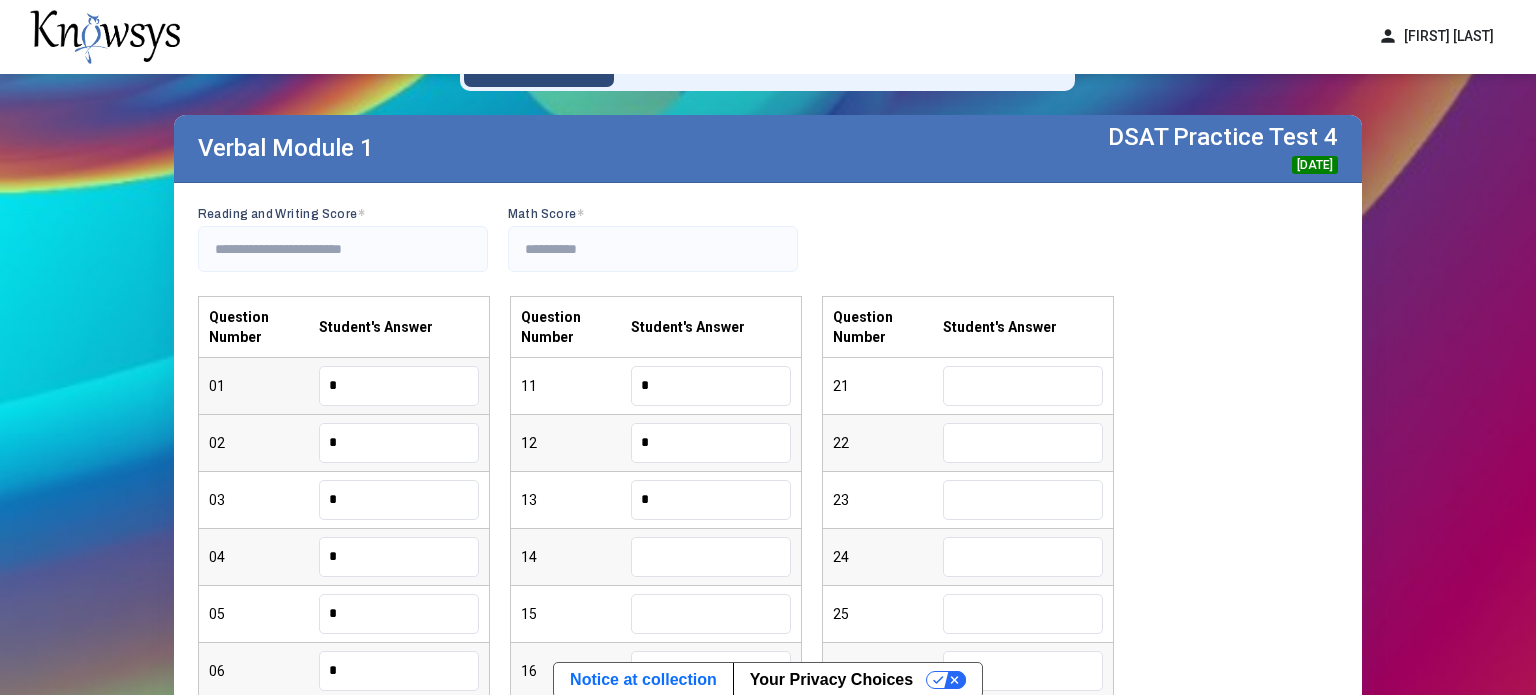 type on "*" 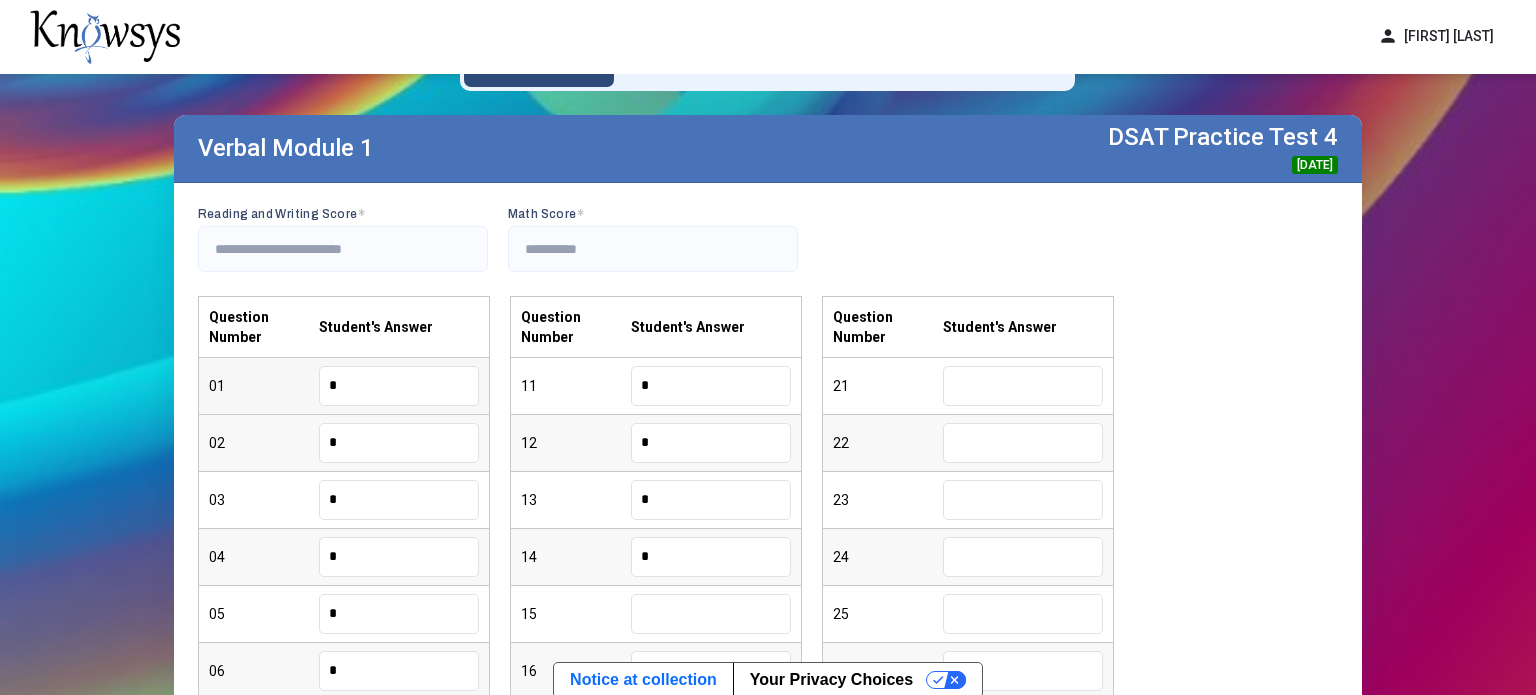 type on "*" 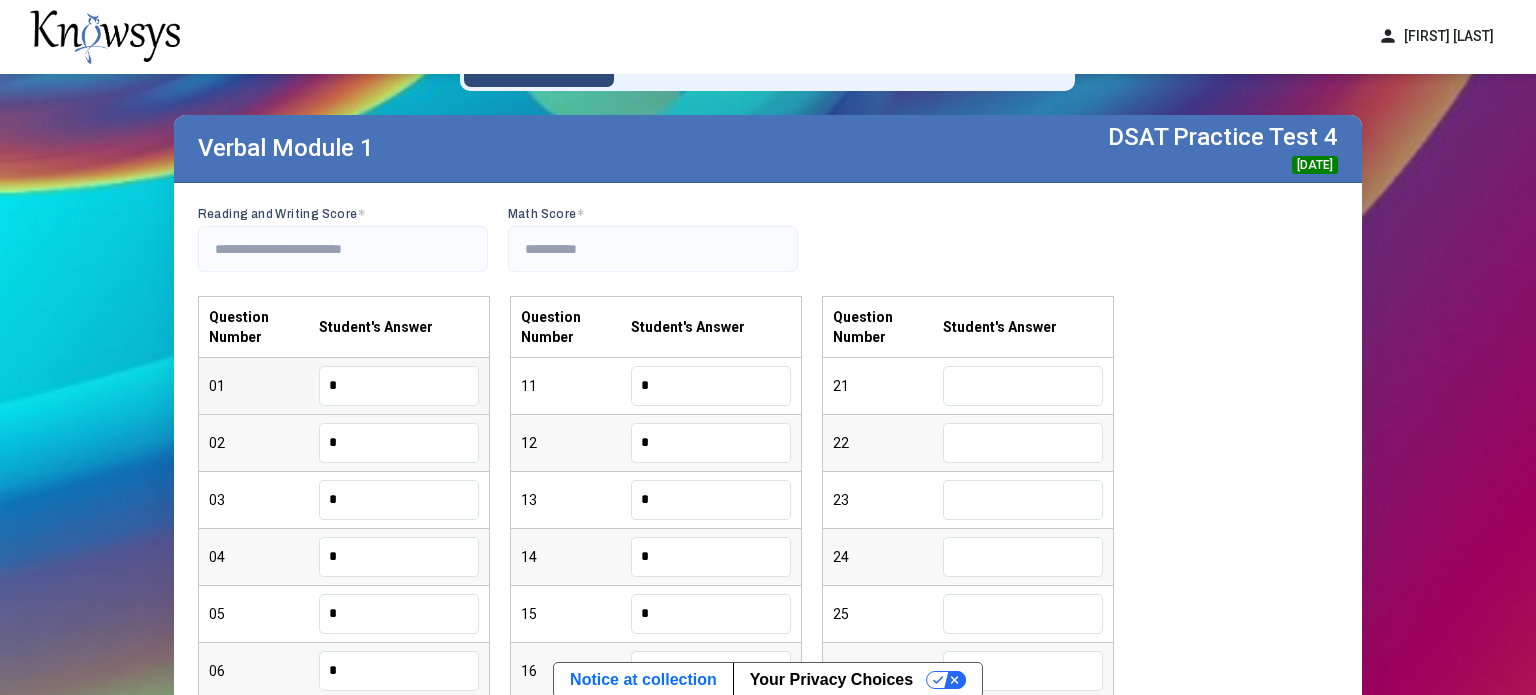type on "*" 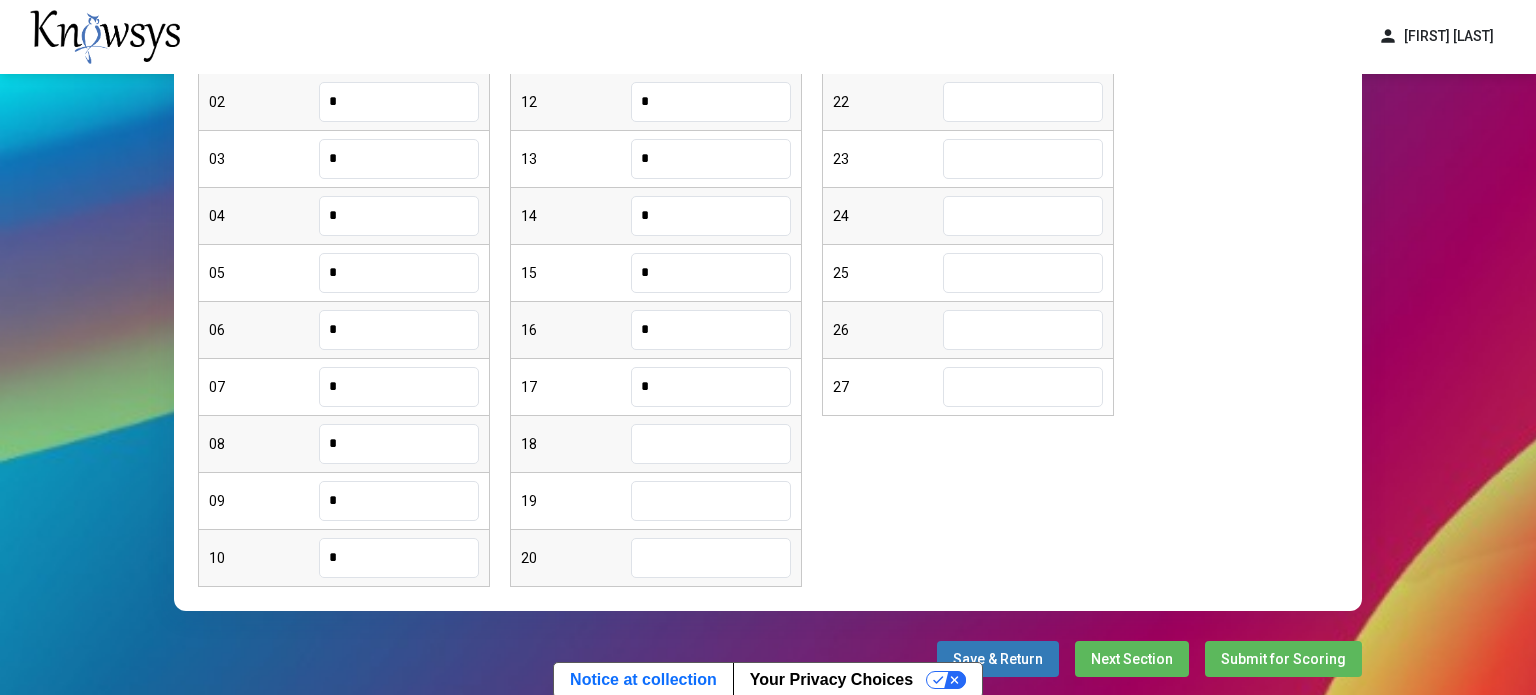 type on "*" 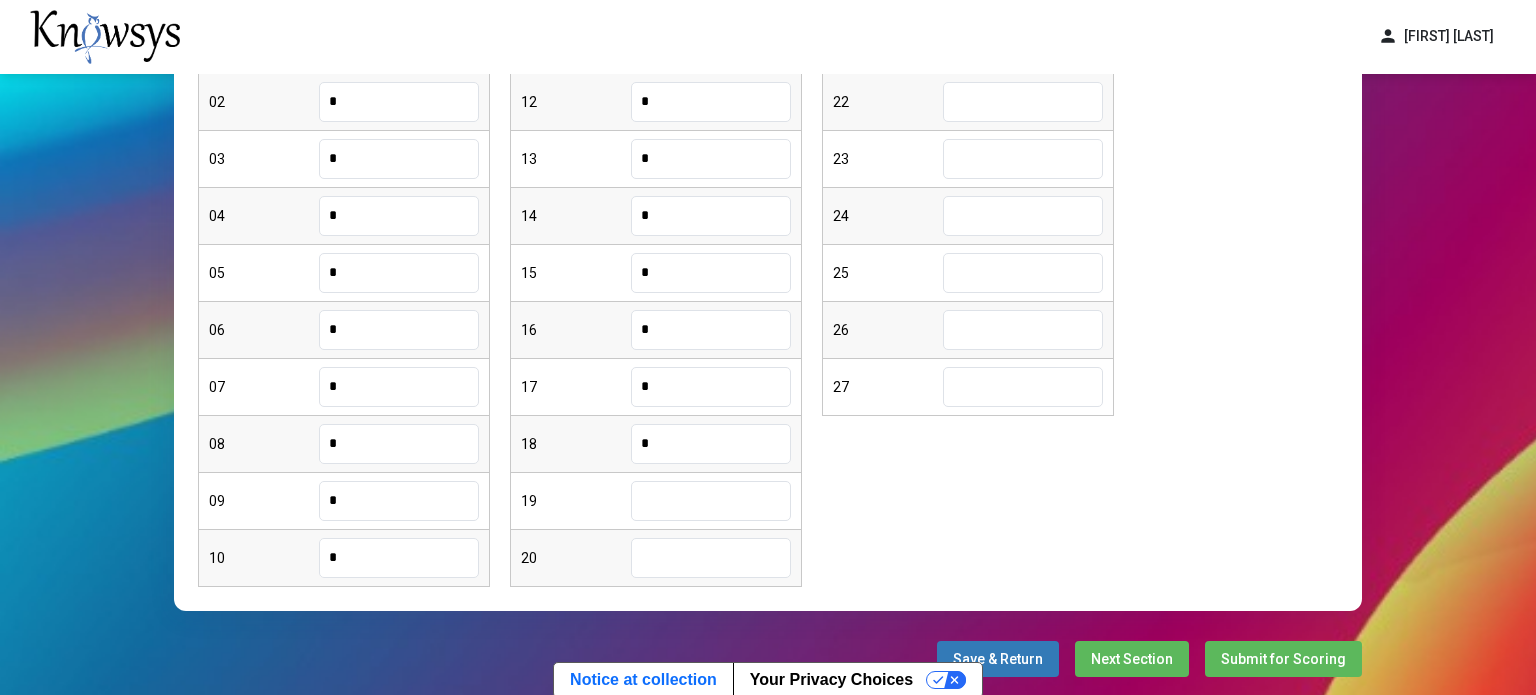 type on "*" 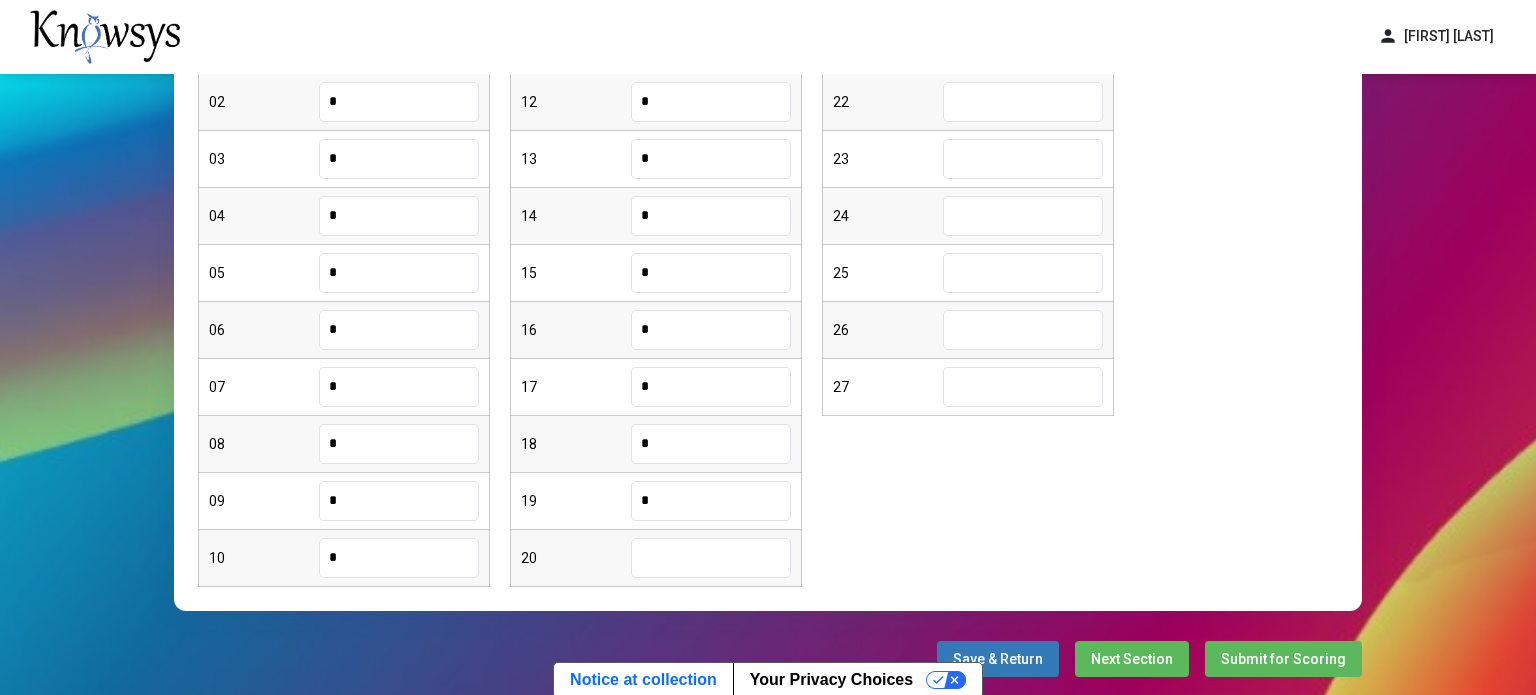 type on "*" 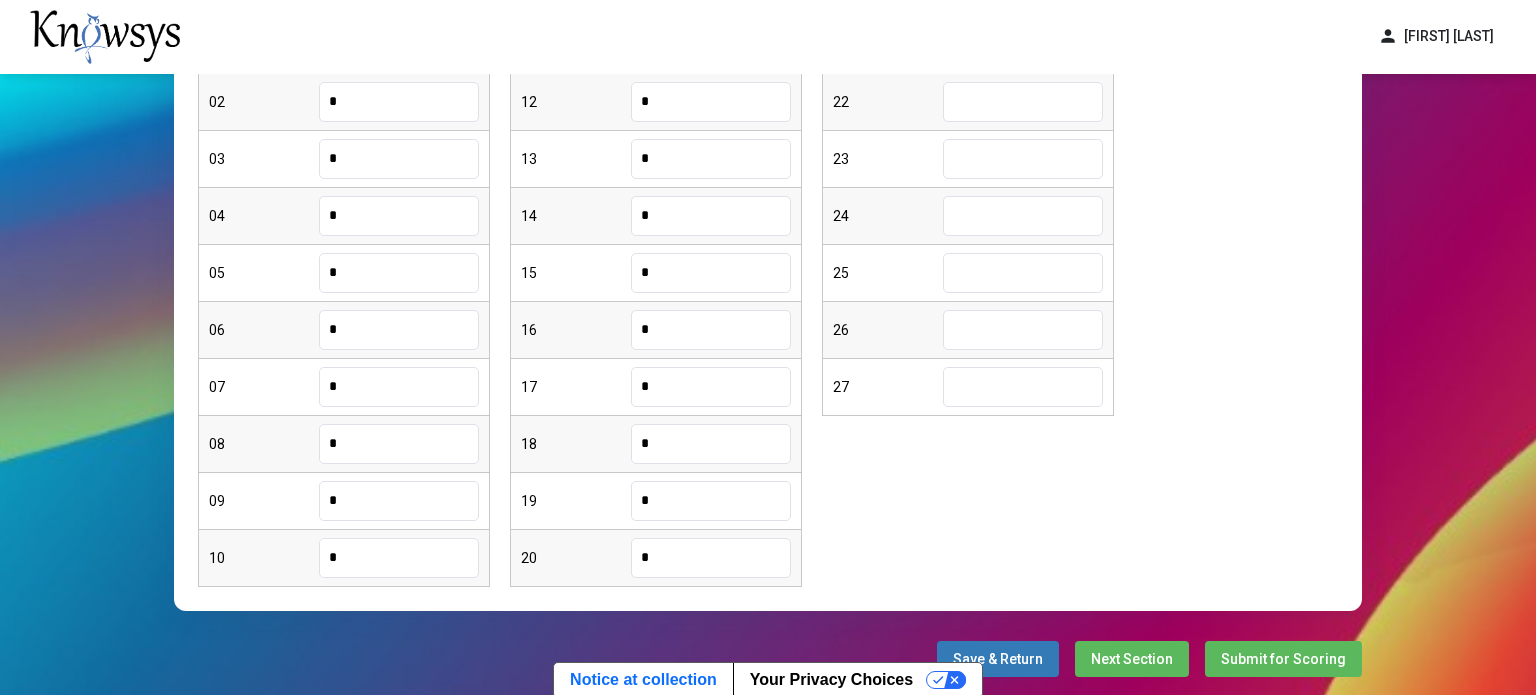 type on "*" 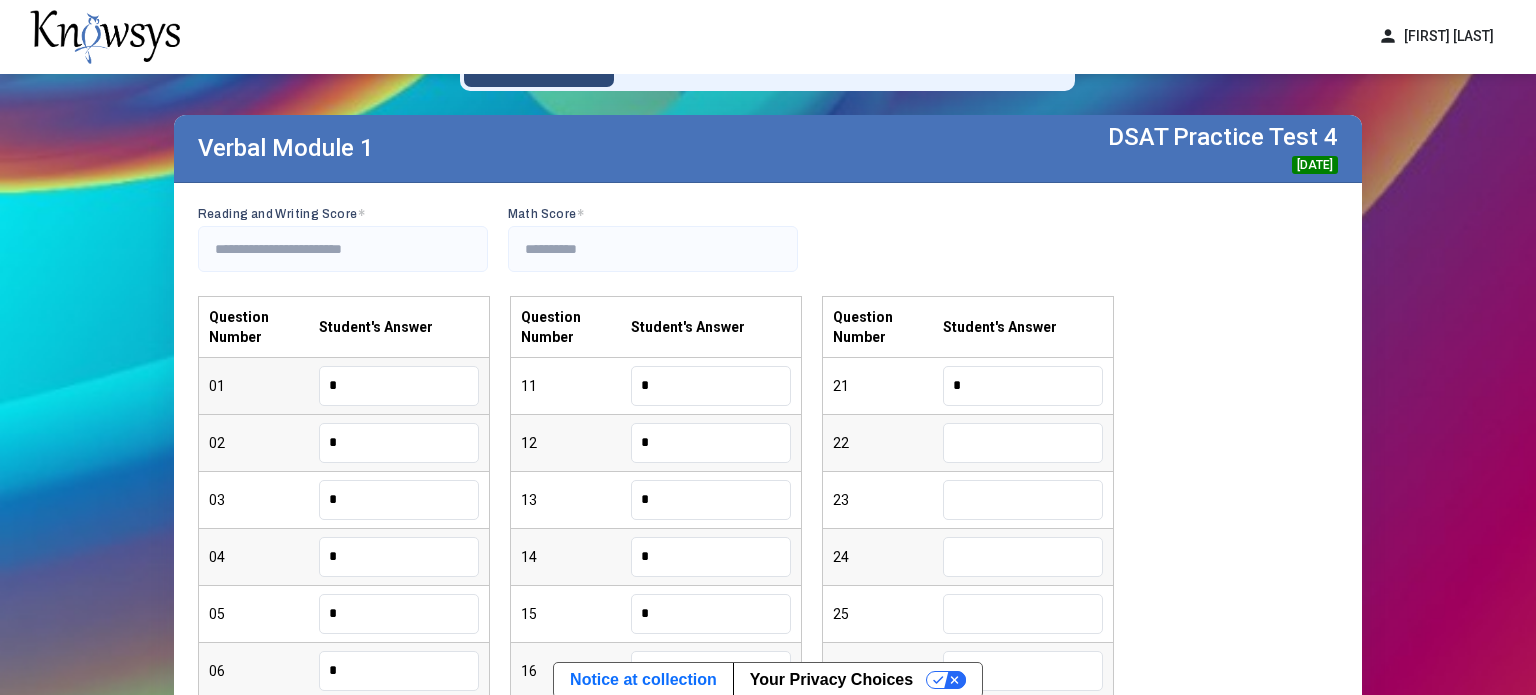 type on "*" 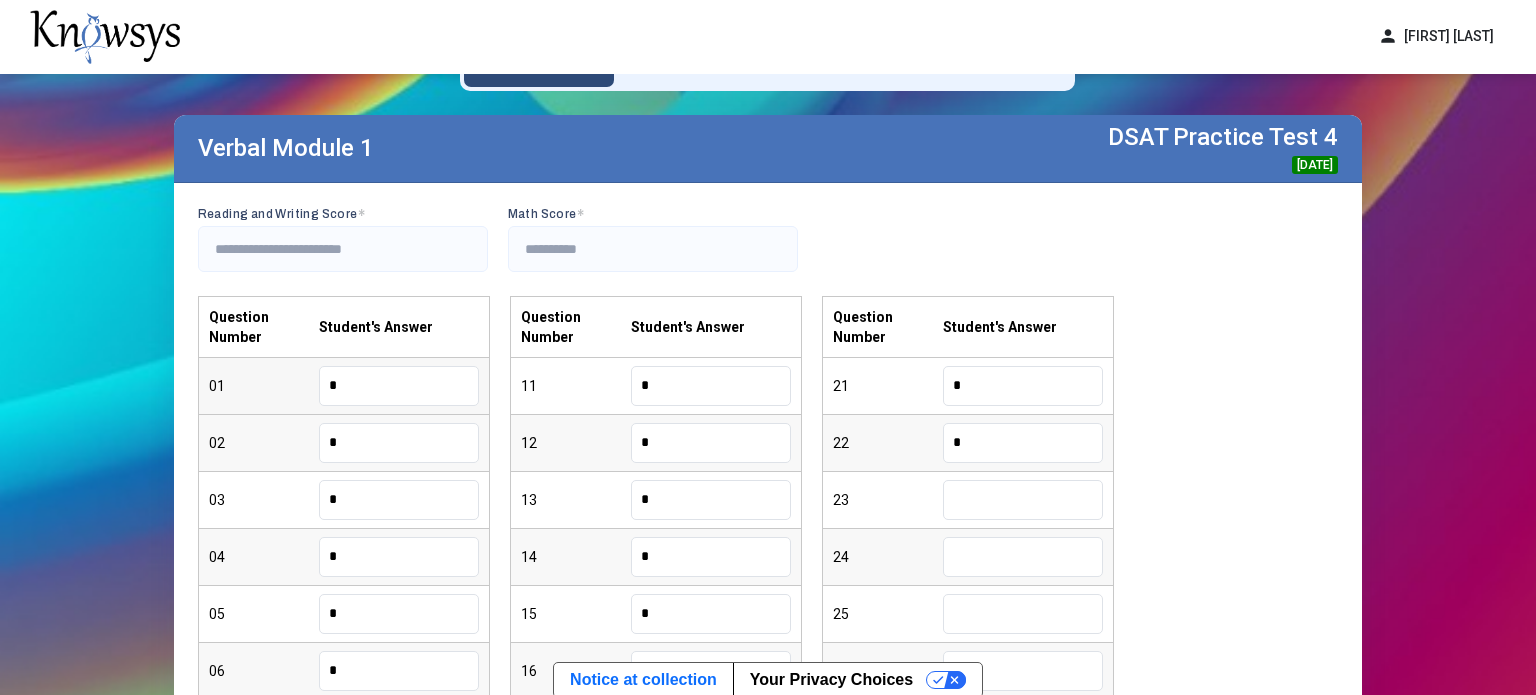 type on "*" 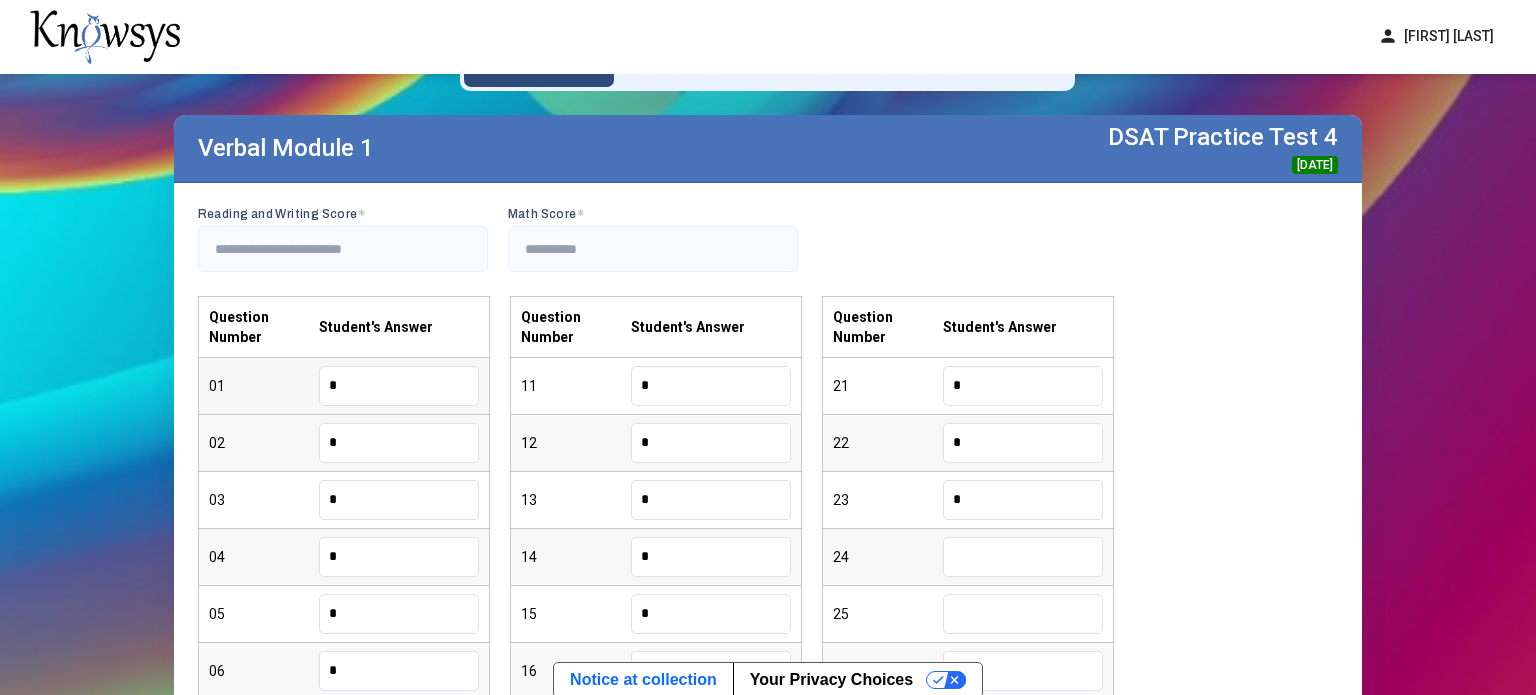 type on "*" 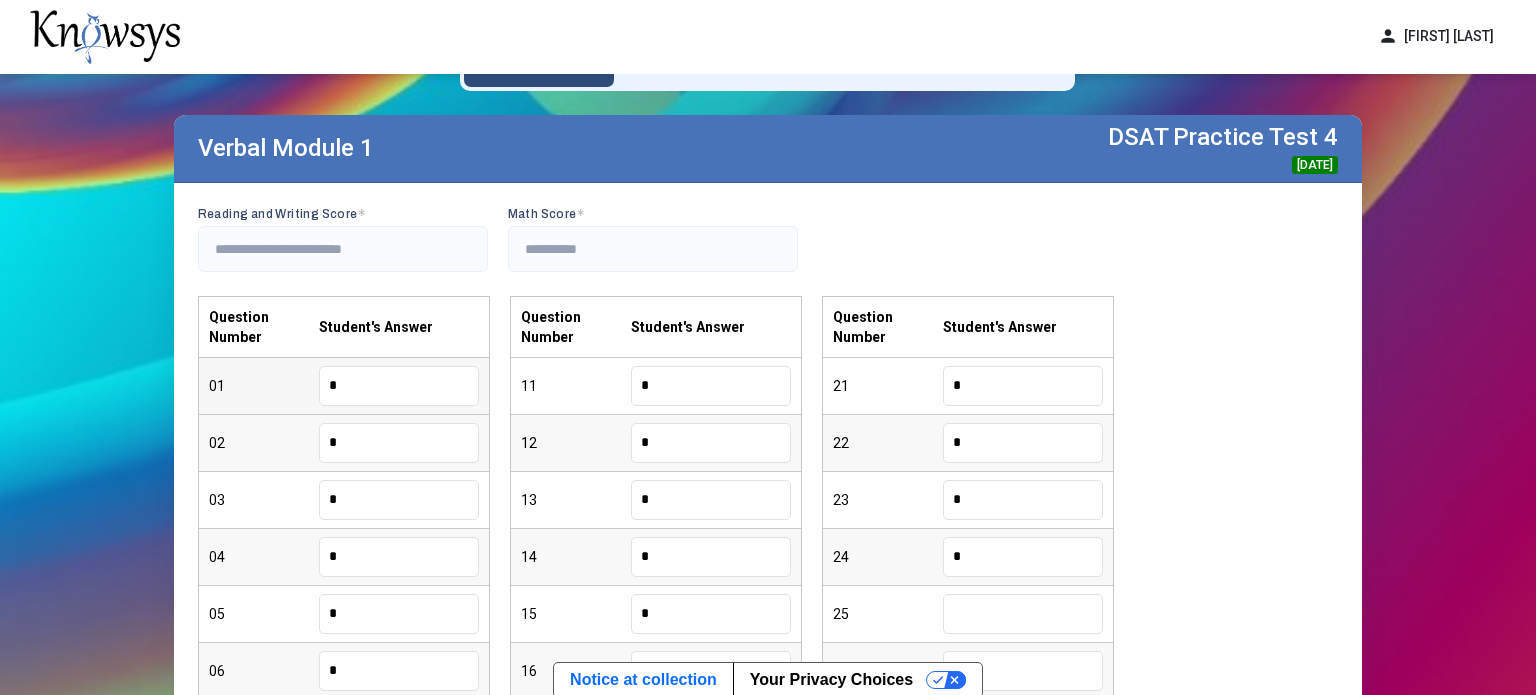 type on "*" 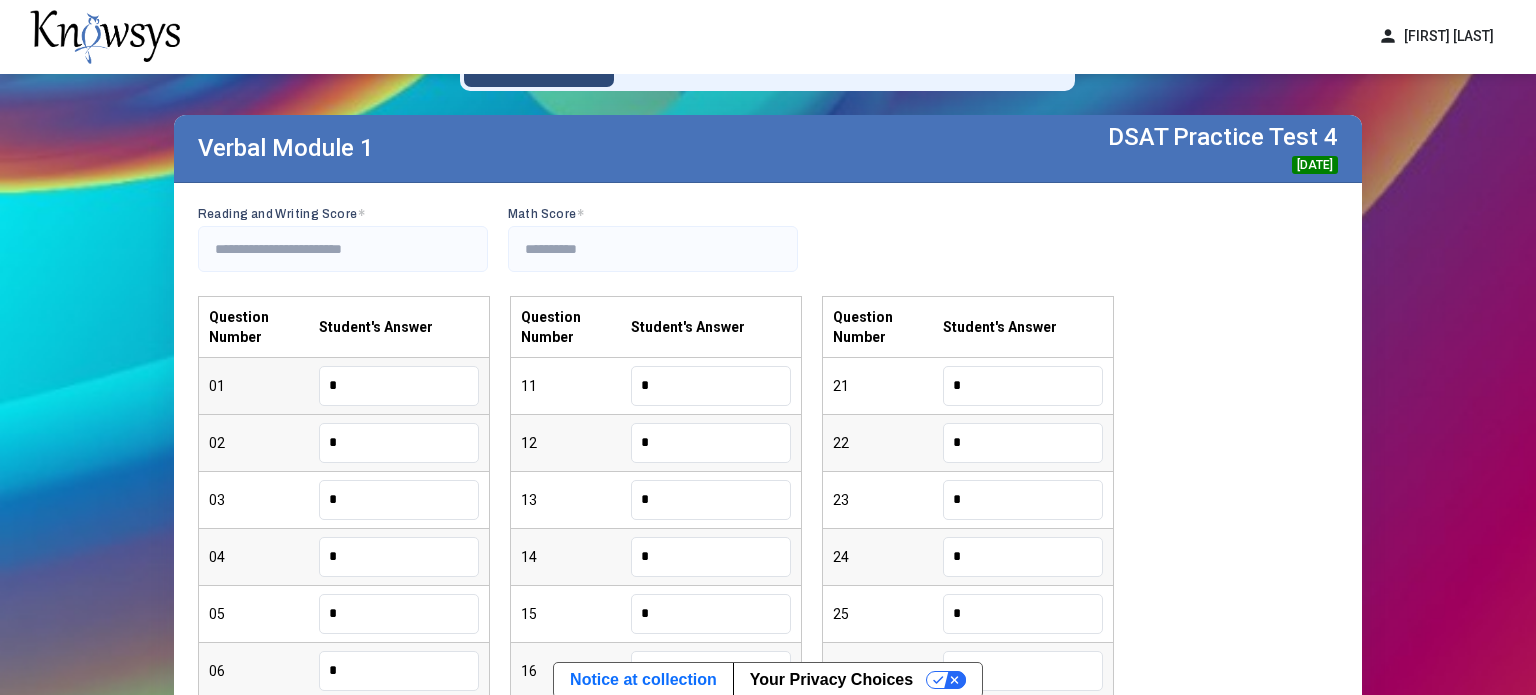 type on "*" 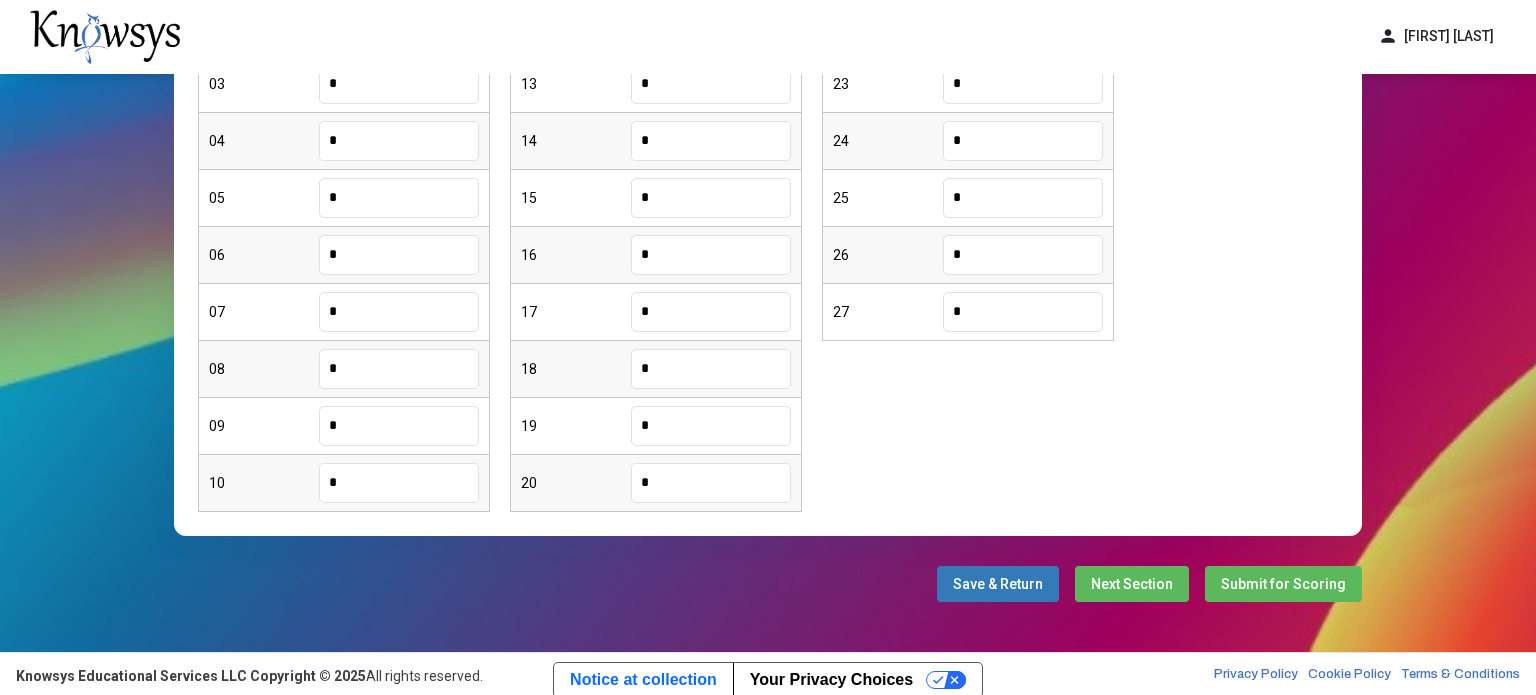 scroll, scrollTop: 492, scrollLeft: 0, axis: vertical 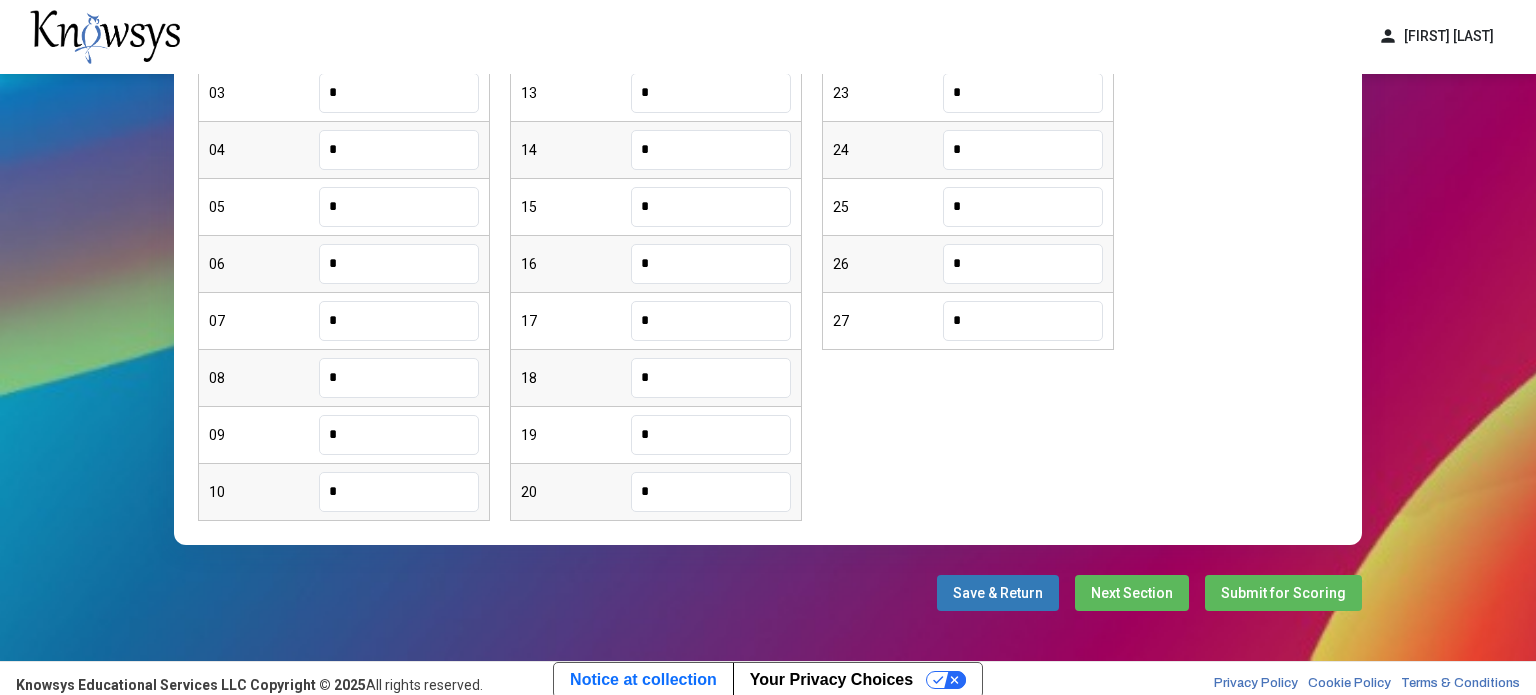 type on "*" 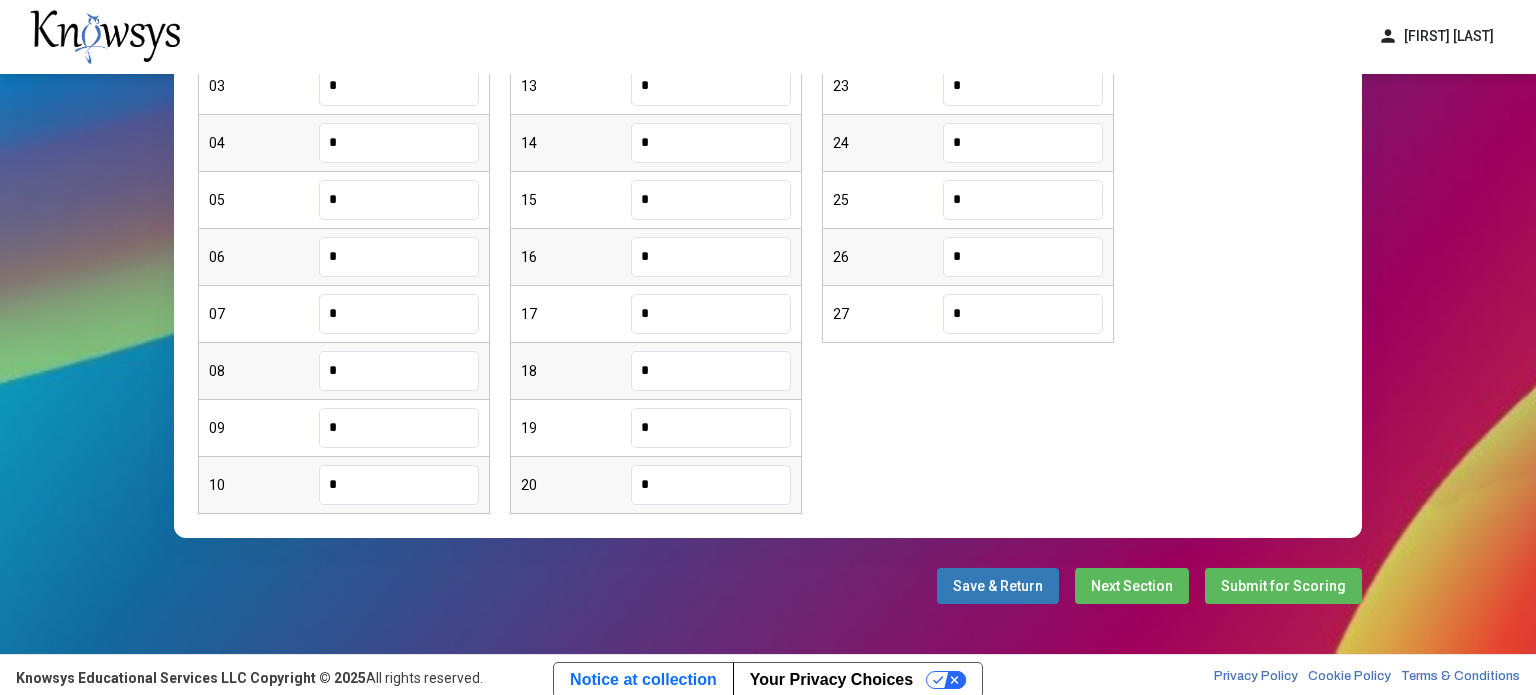 scroll, scrollTop: 0, scrollLeft: 0, axis: both 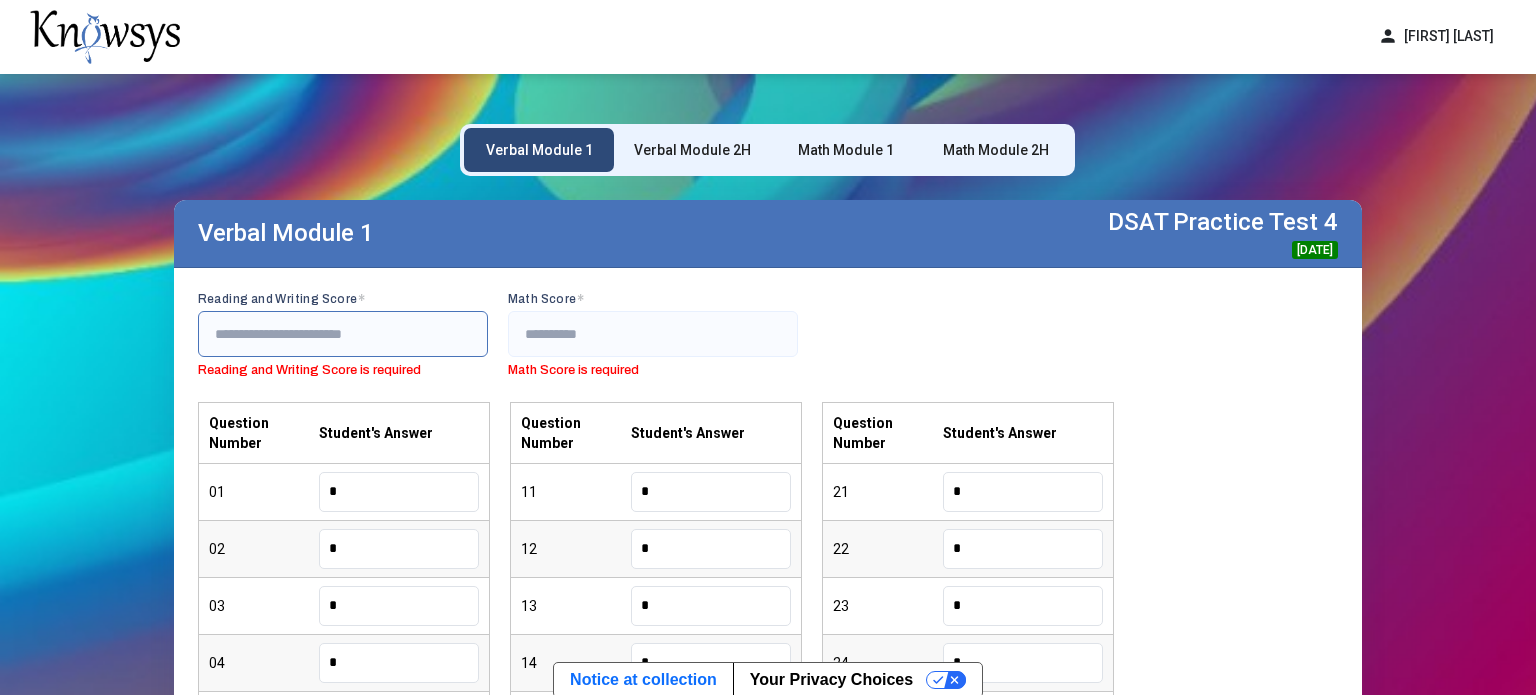 click at bounding box center (343, 334) 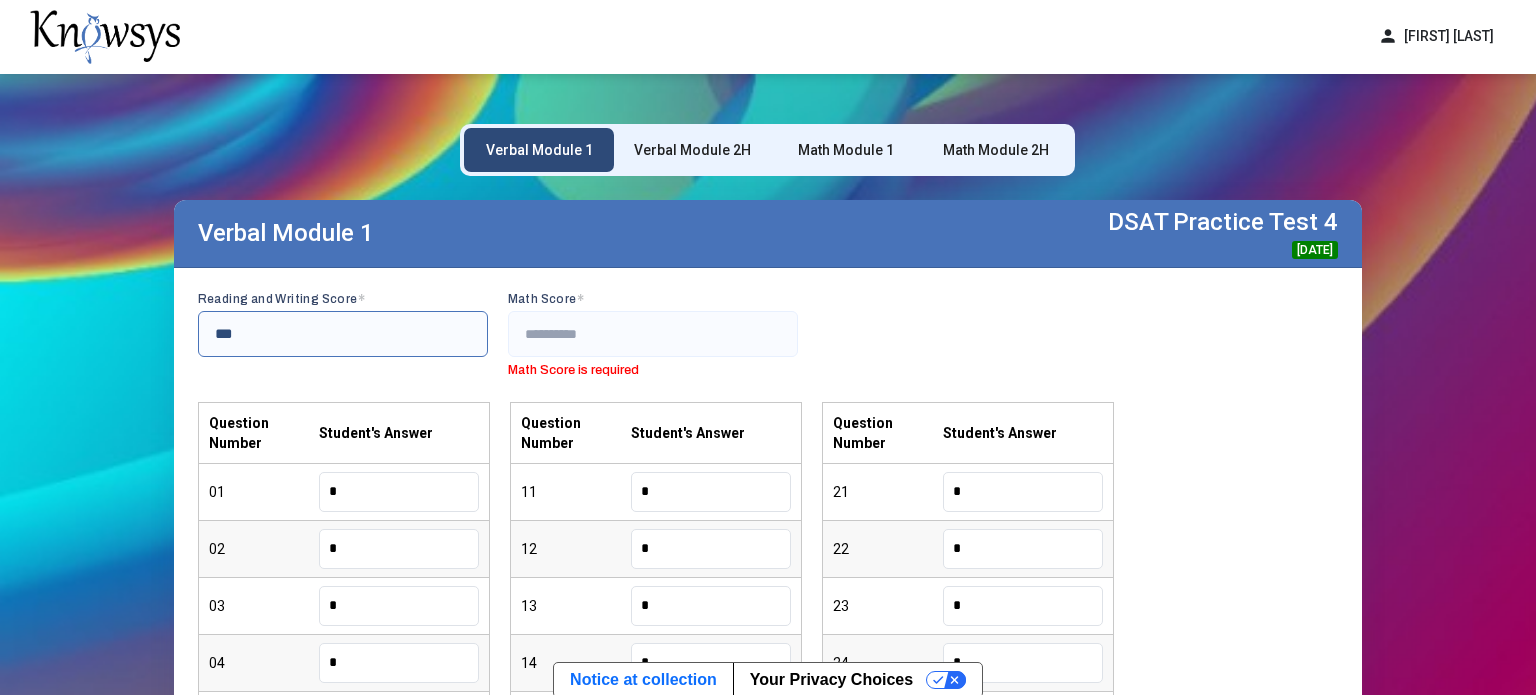 type on "***" 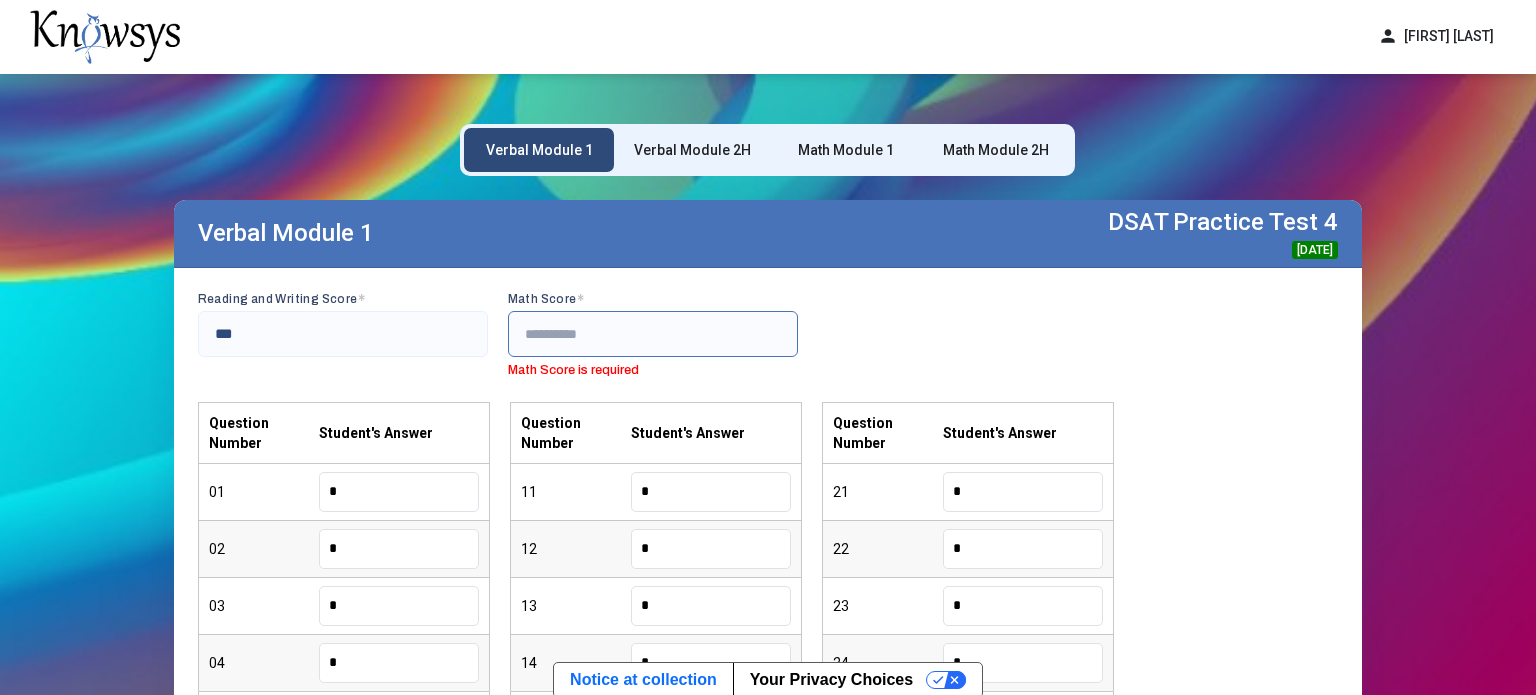 click at bounding box center [653, 334] 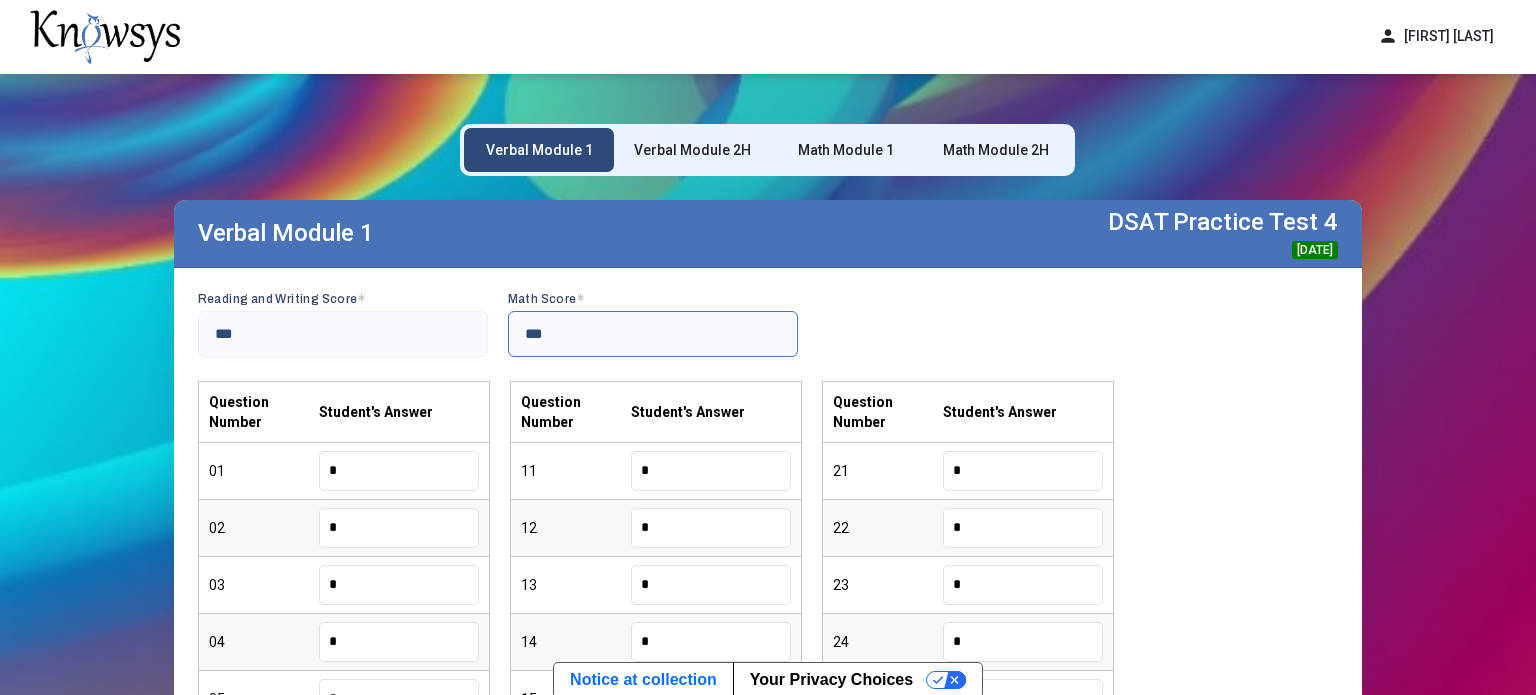 scroll, scrollTop: 501, scrollLeft: 0, axis: vertical 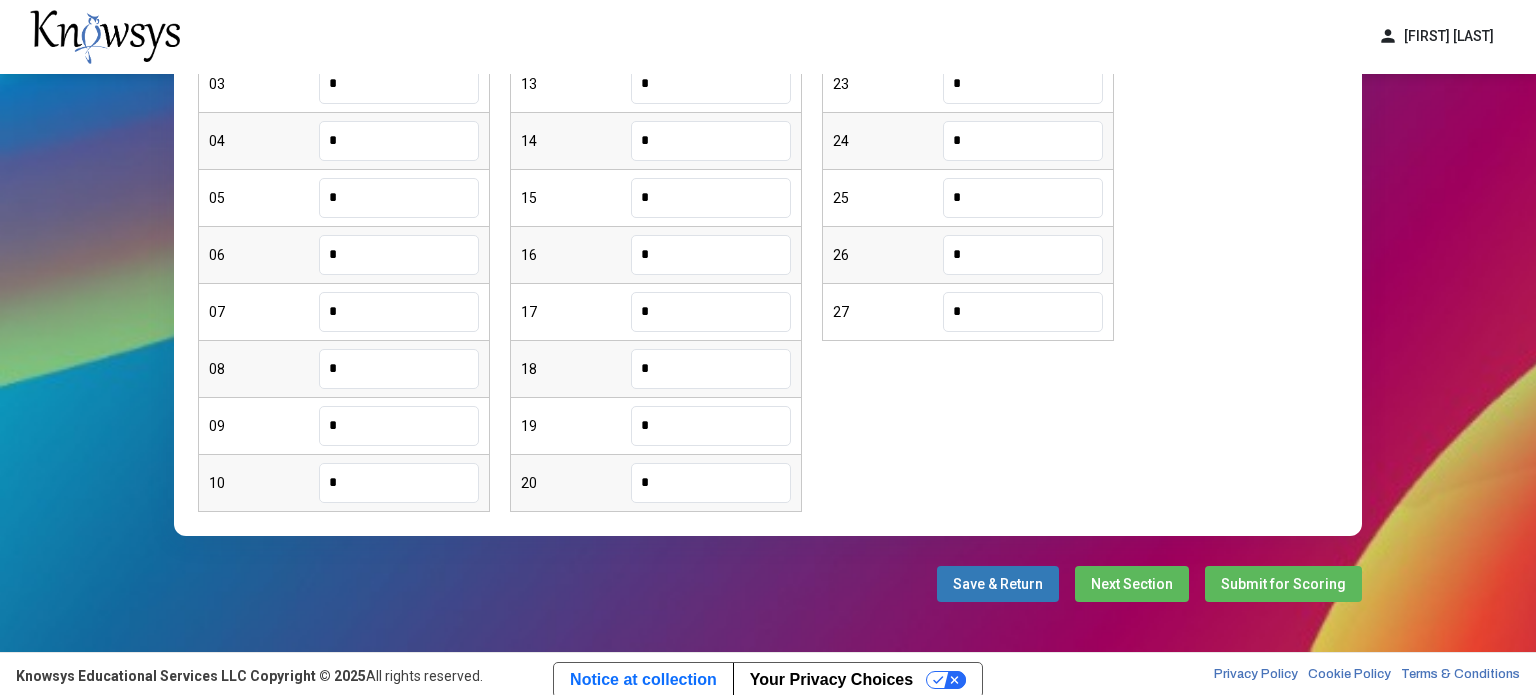 type on "***" 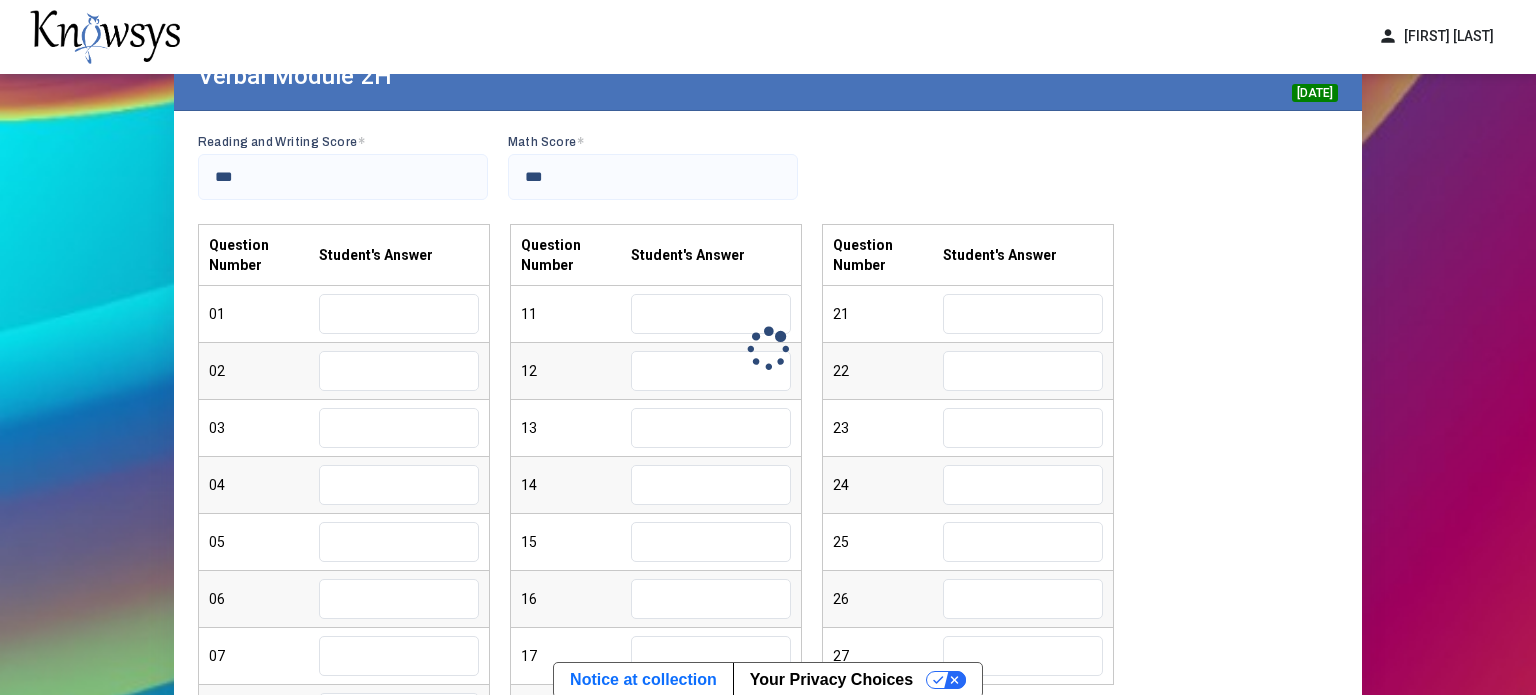 scroll, scrollTop: 149, scrollLeft: 0, axis: vertical 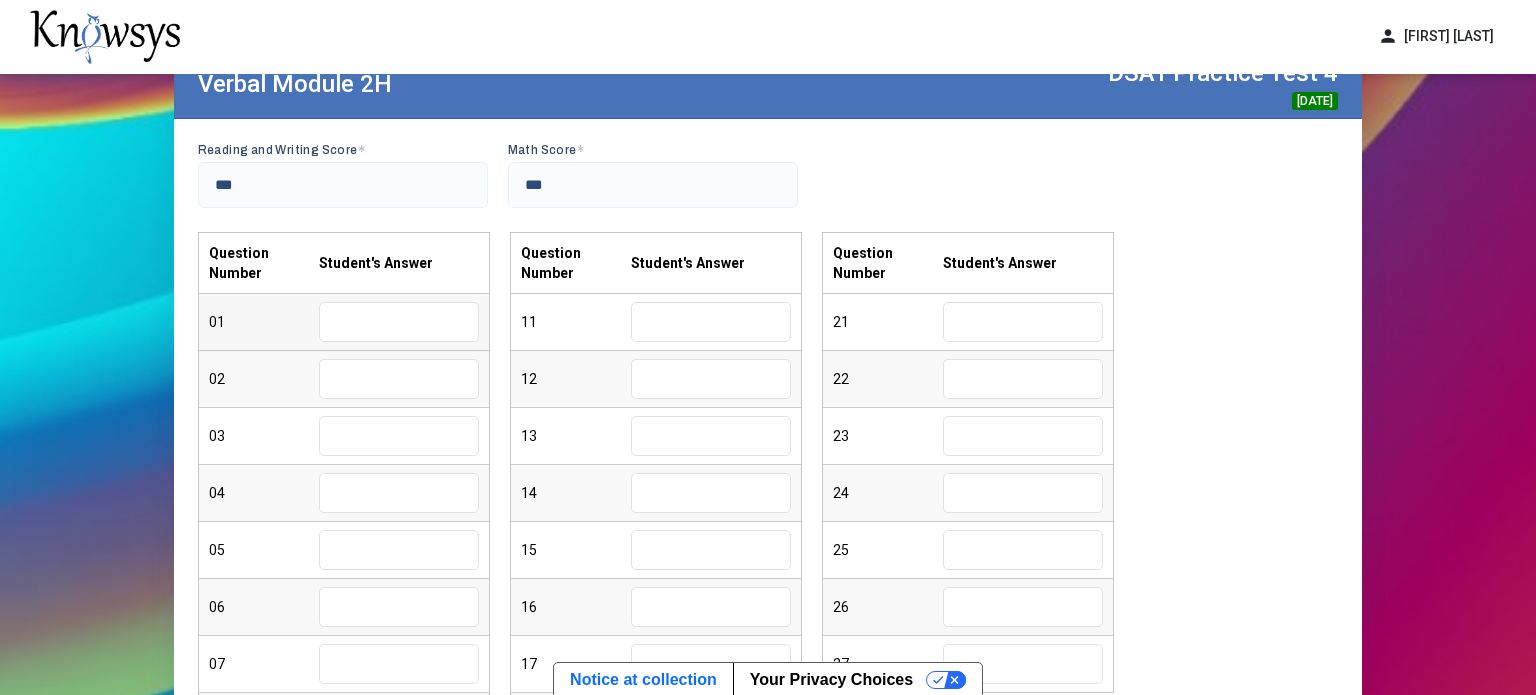 click at bounding box center [399, 322] 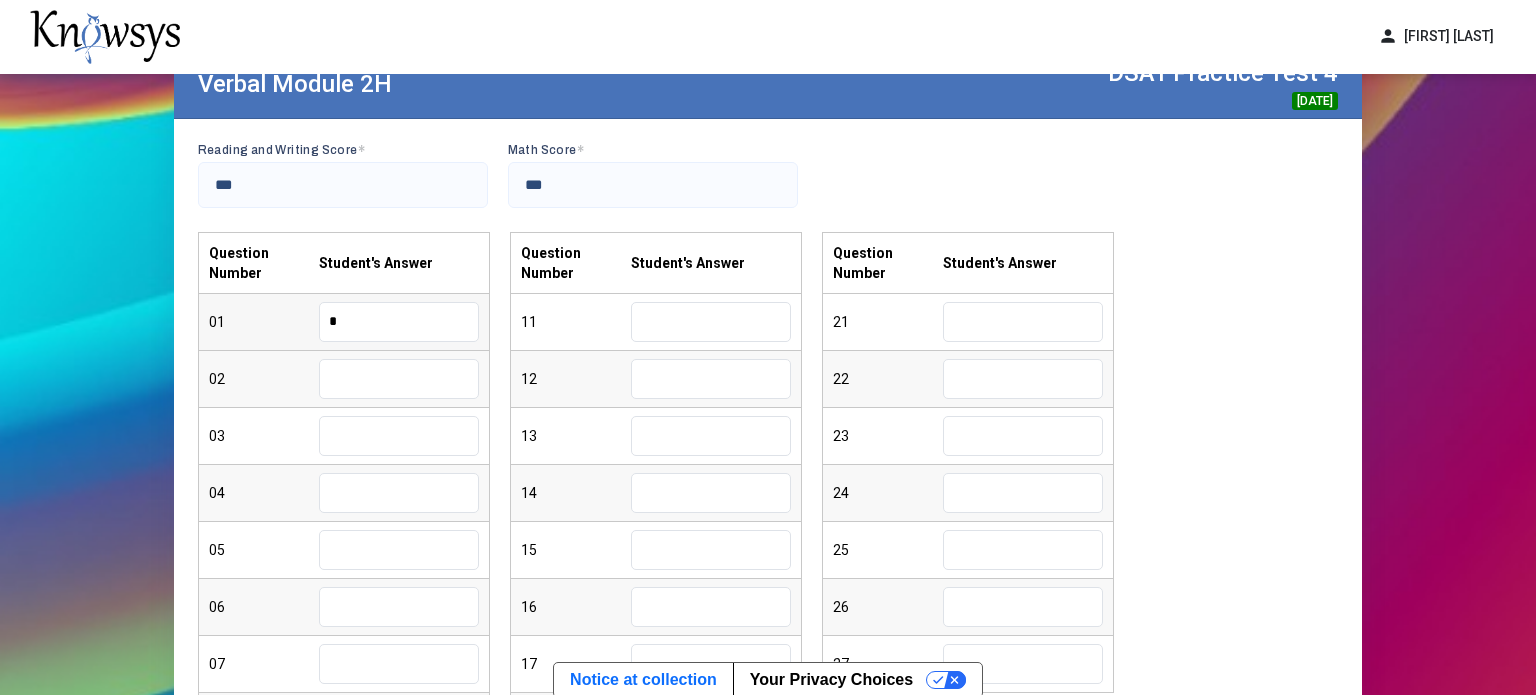type on "*" 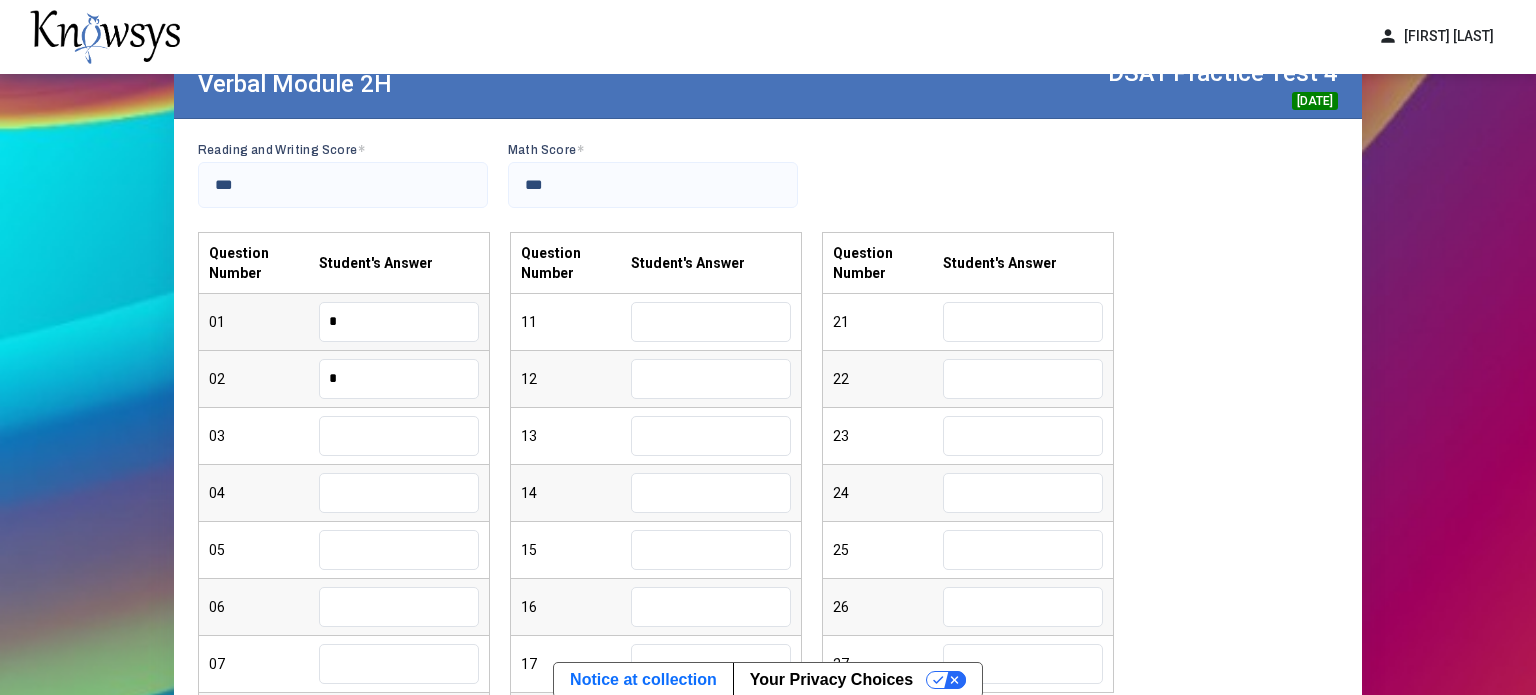 type on "*" 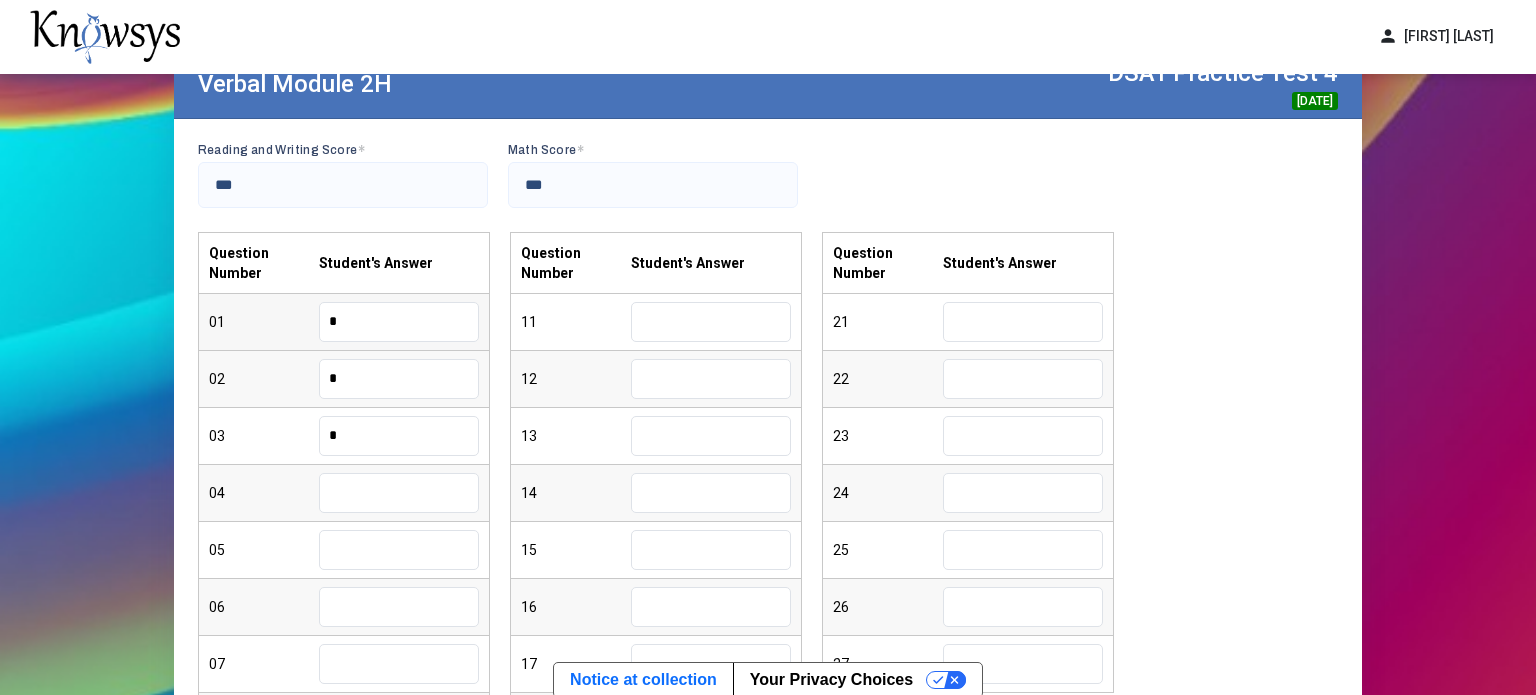 type on "*" 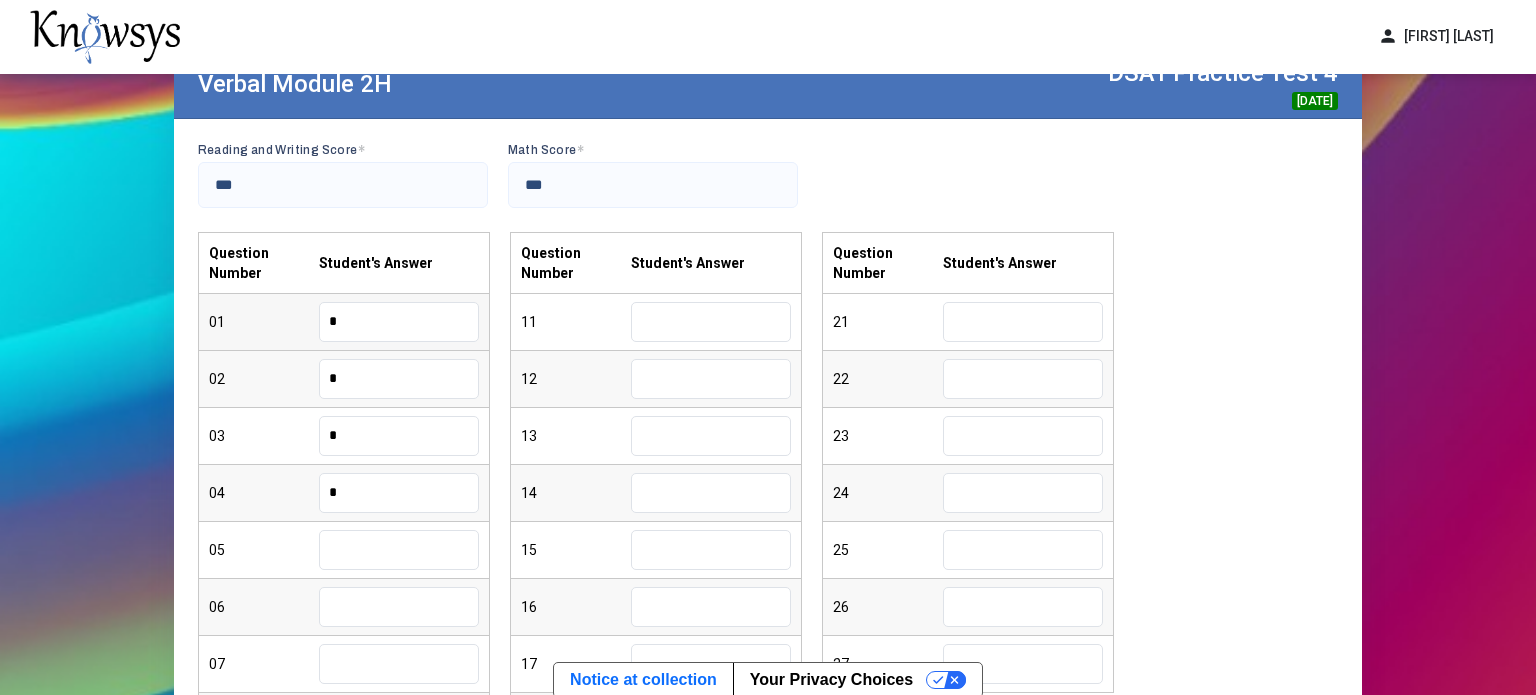type on "*" 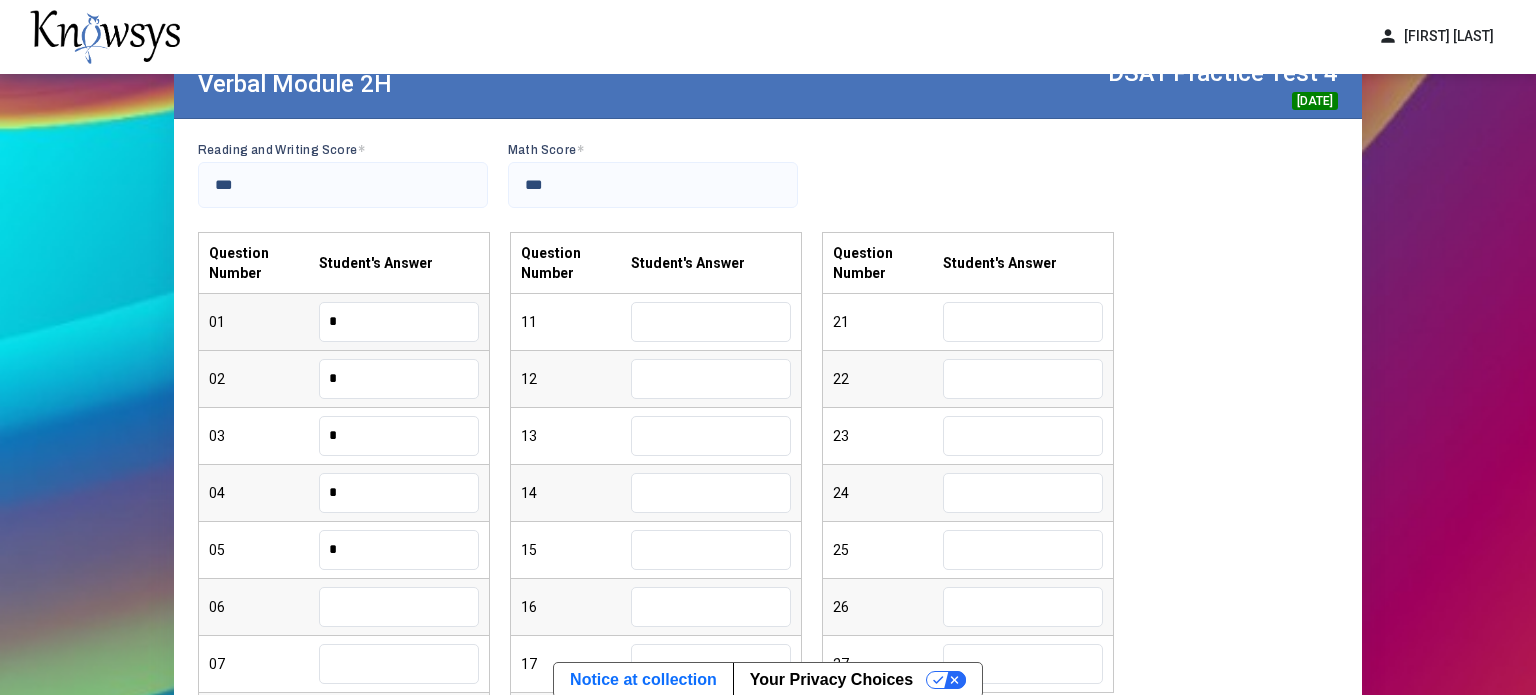 type on "*" 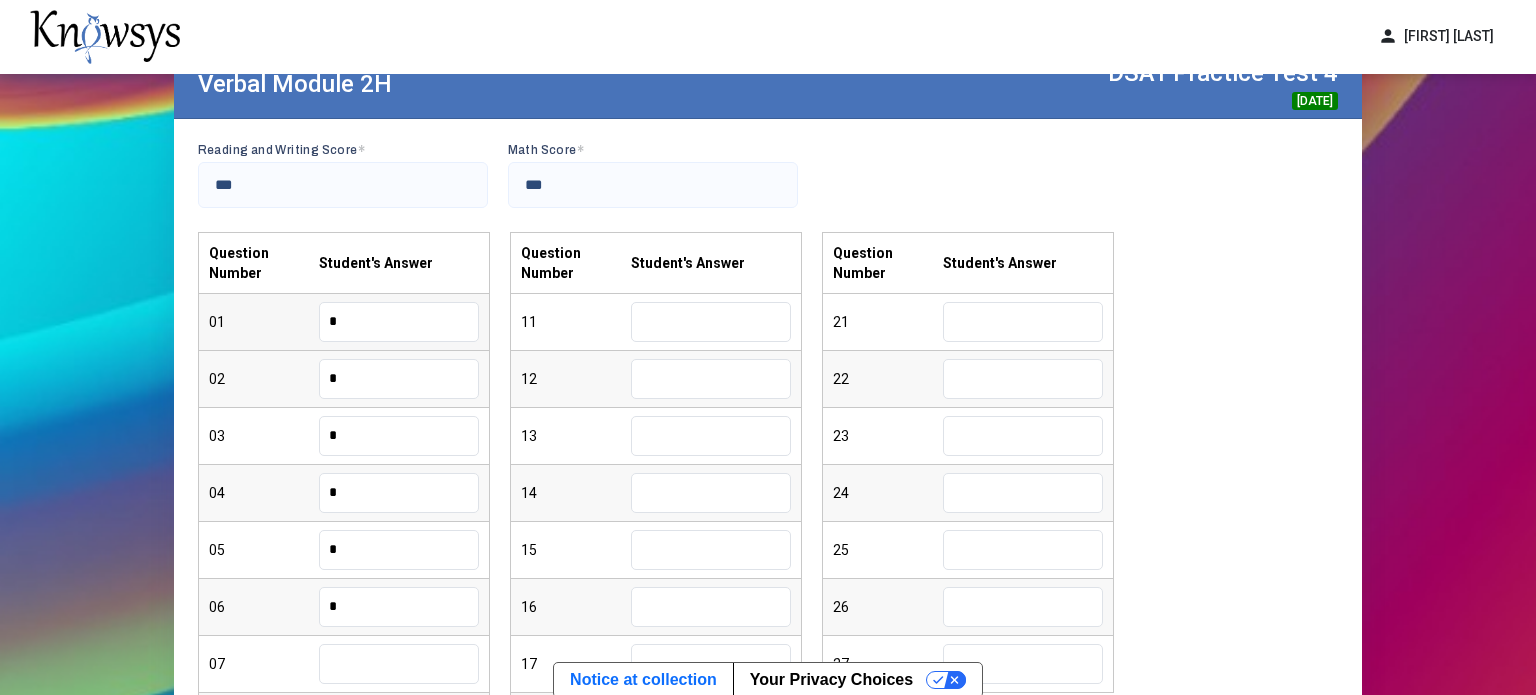 type on "*" 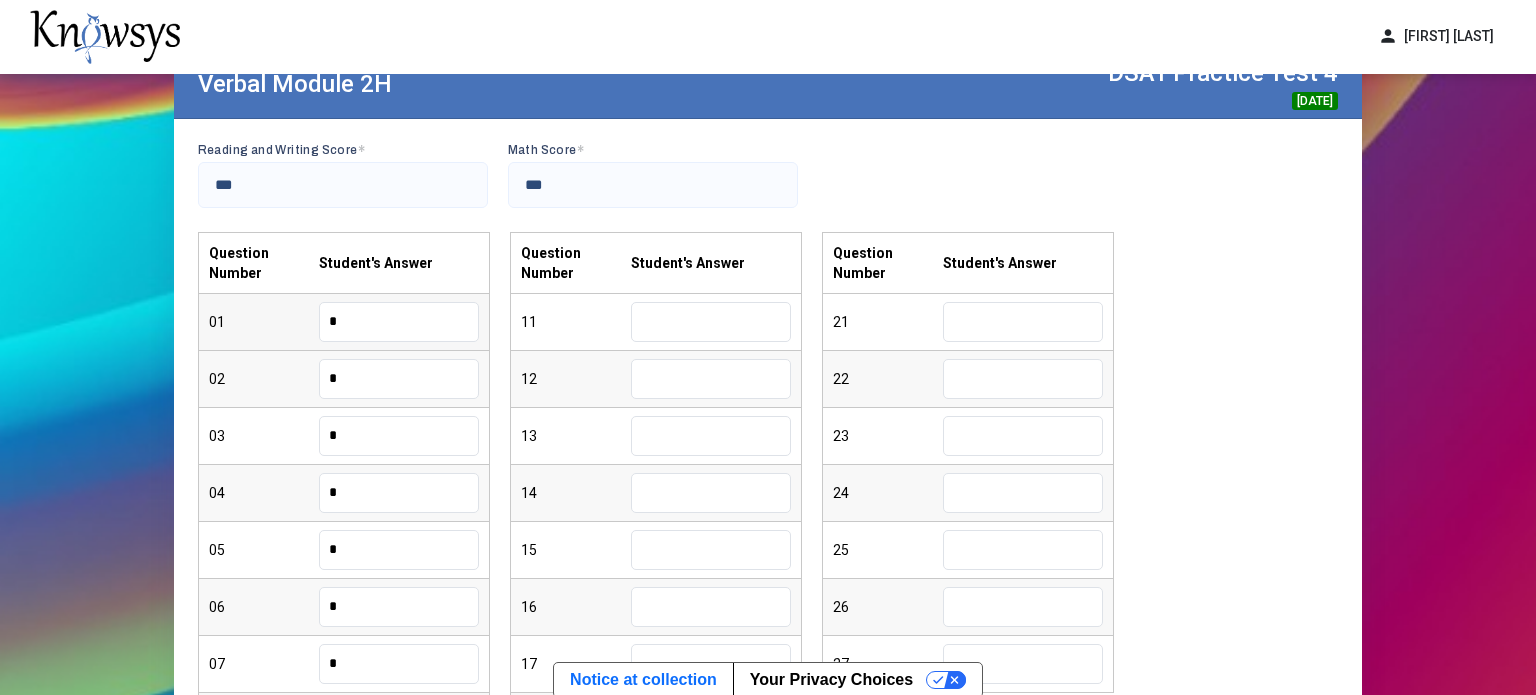 type on "*" 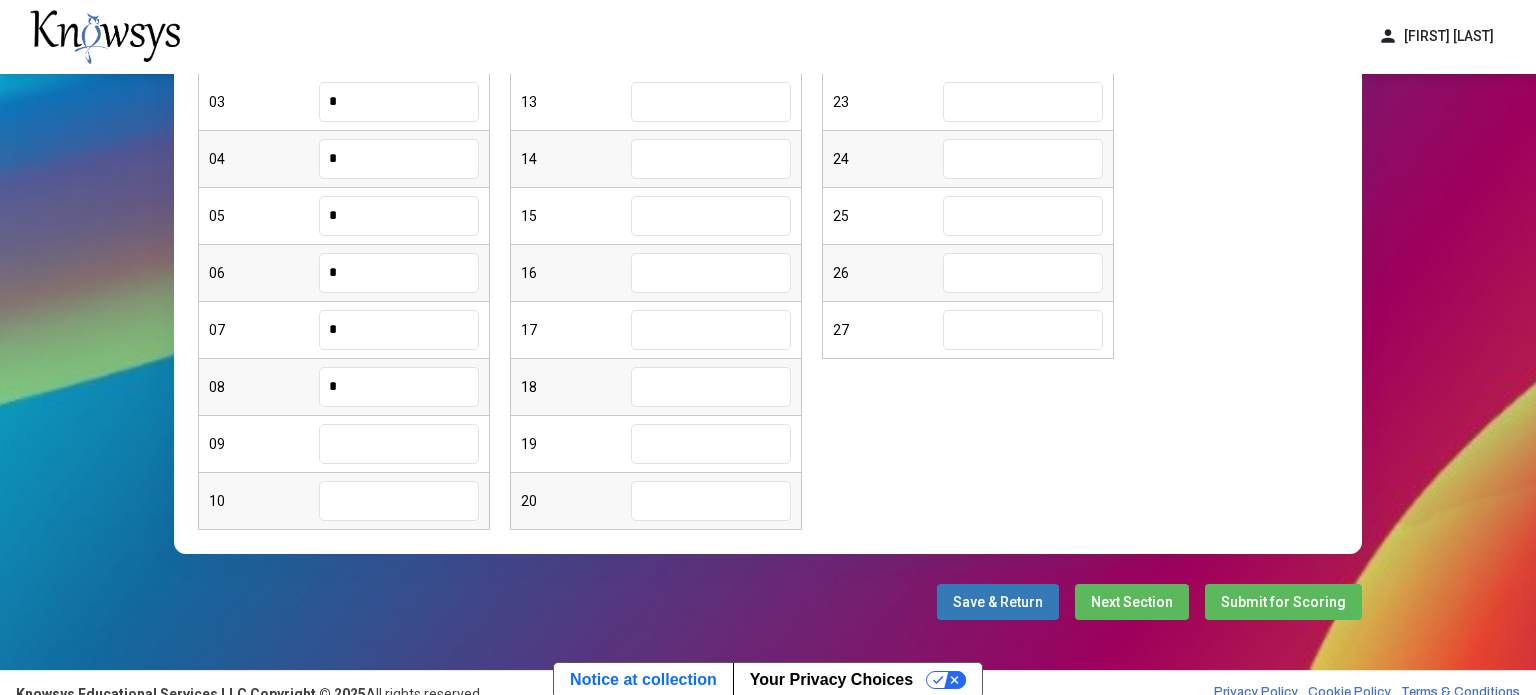 type on "*" 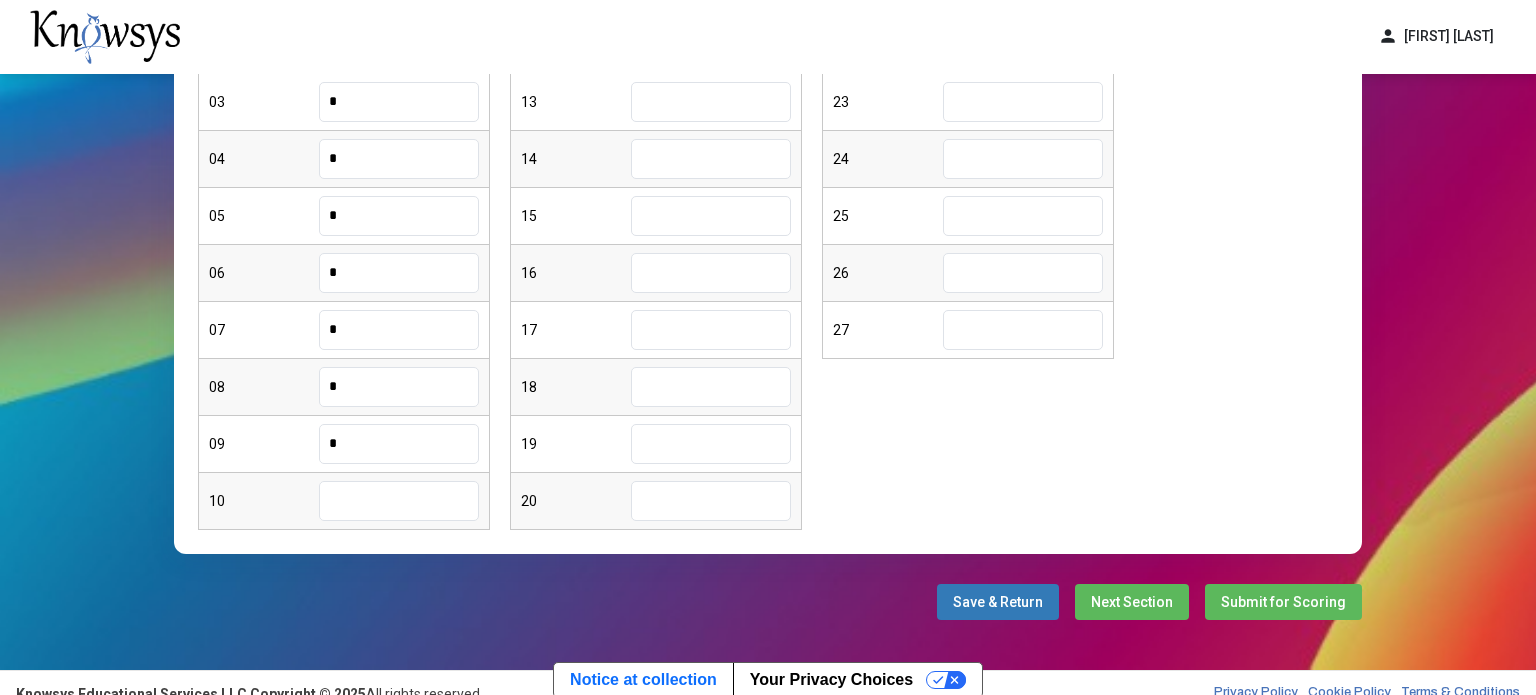 type on "*" 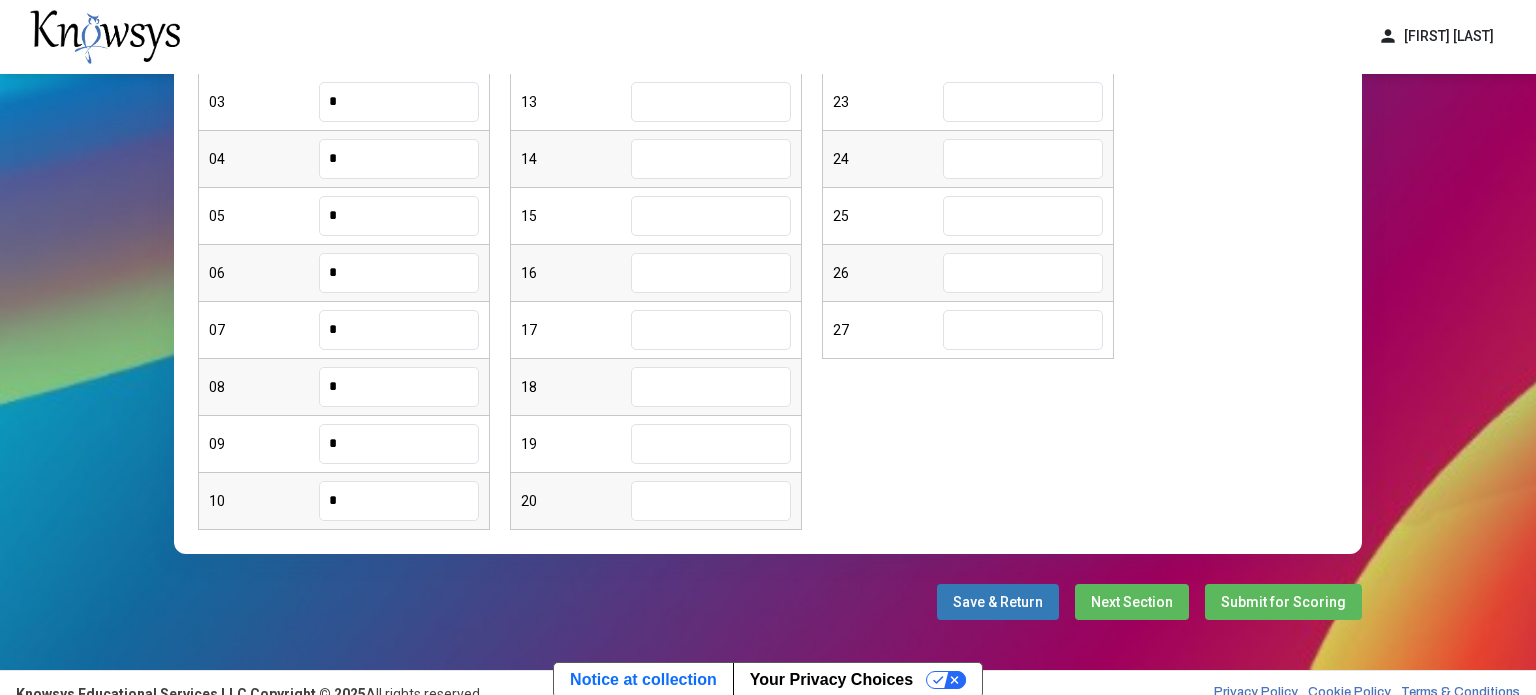 type on "*" 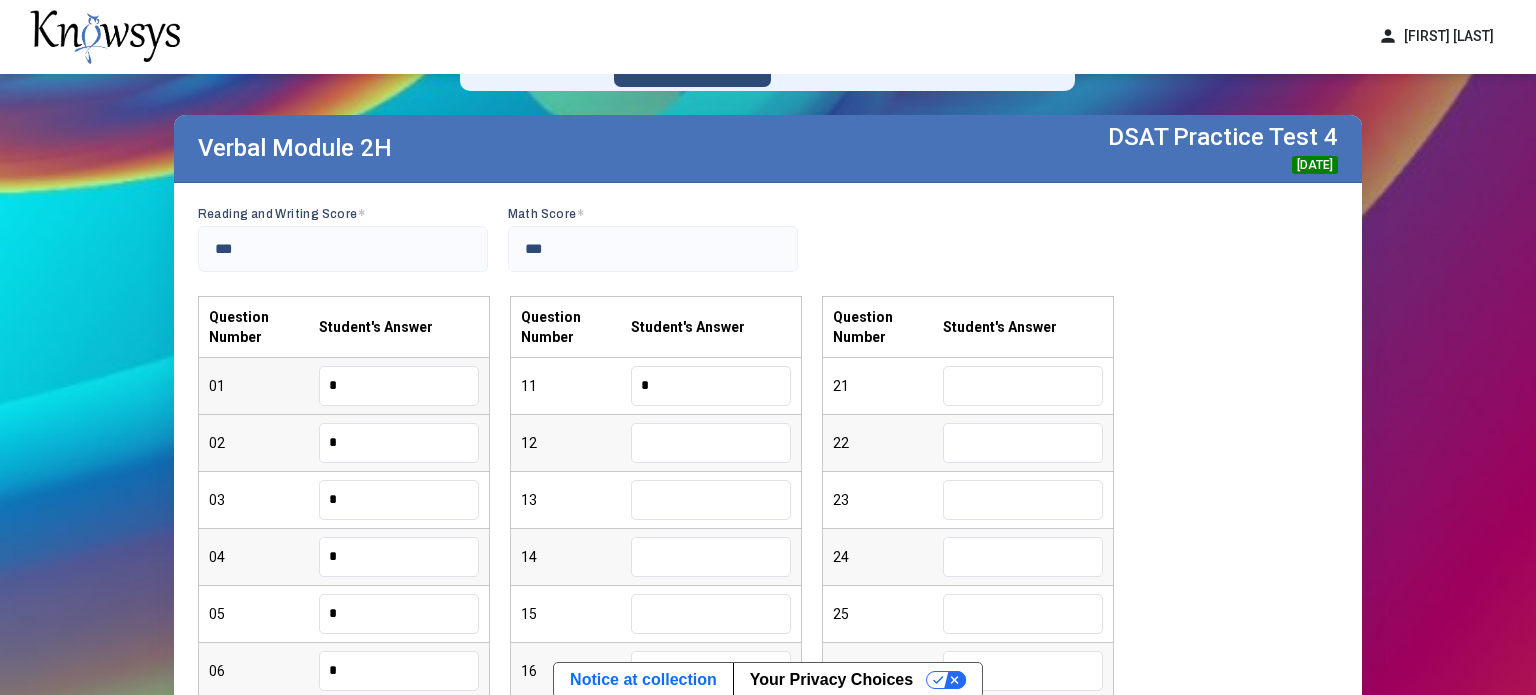 type on "*" 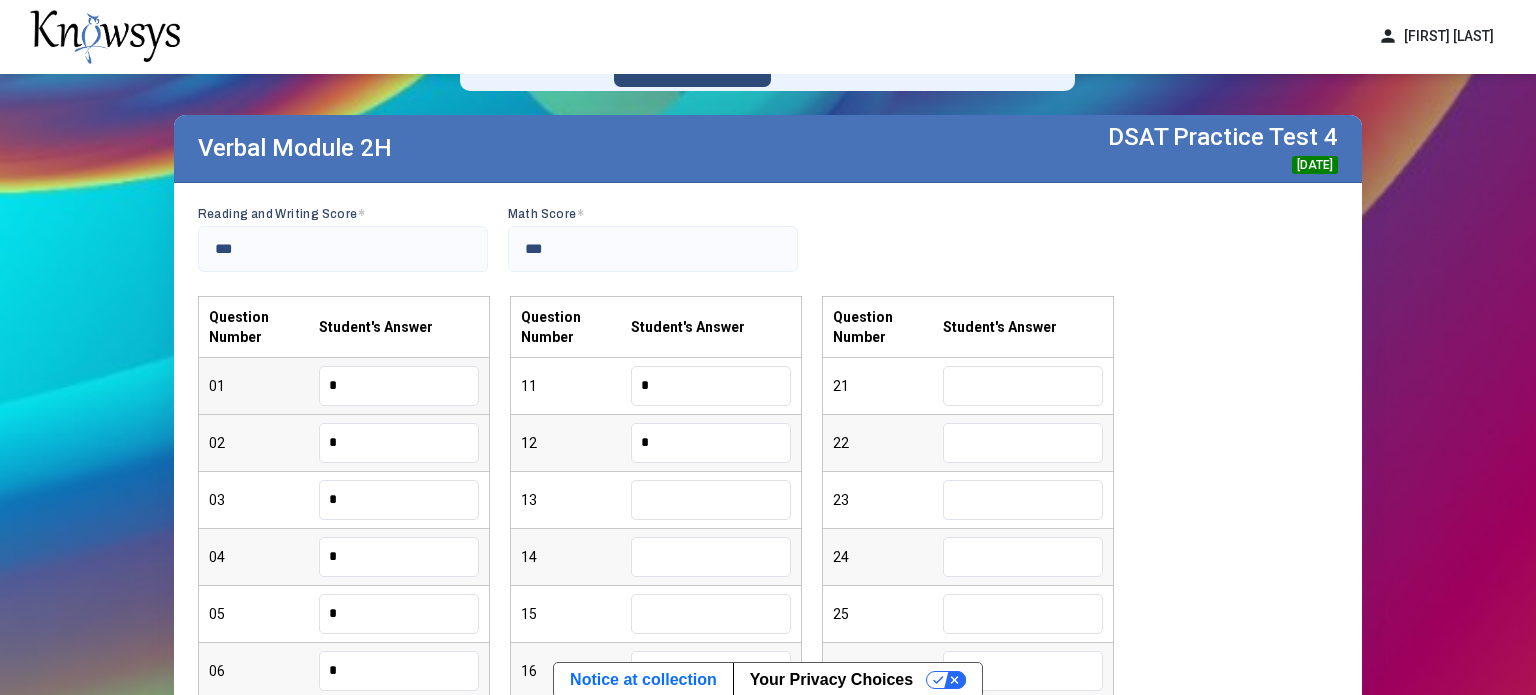 type on "*" 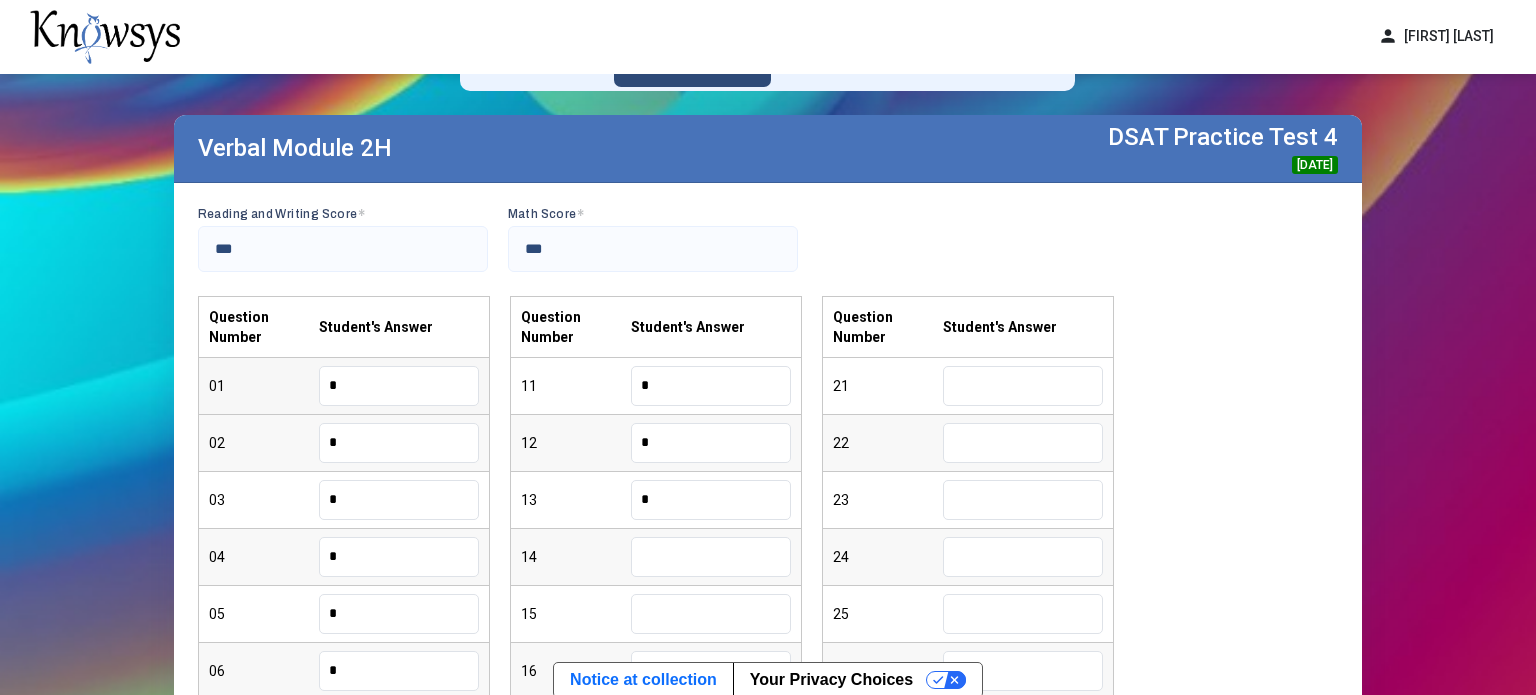 type on "*" 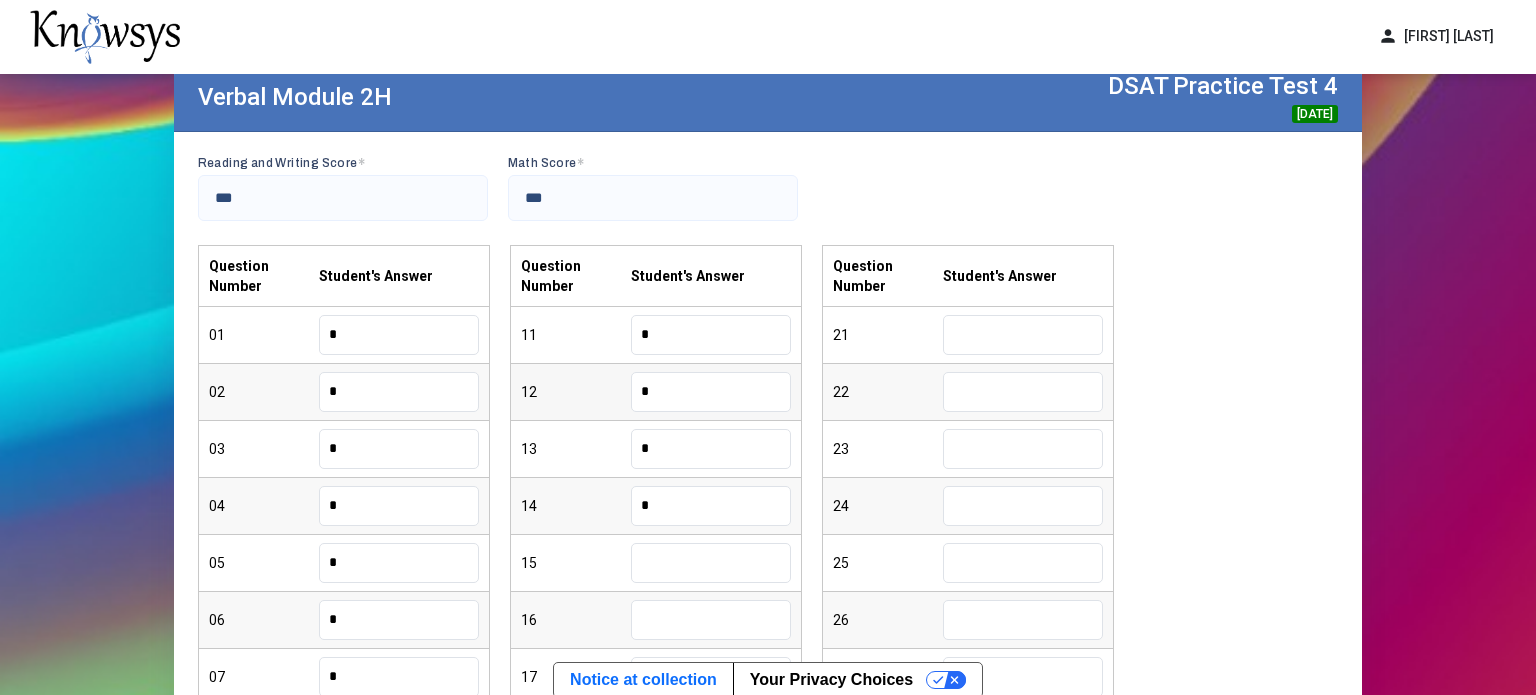 scroll, scrollTop: 144, scrollLeft: 0, axis: vertical 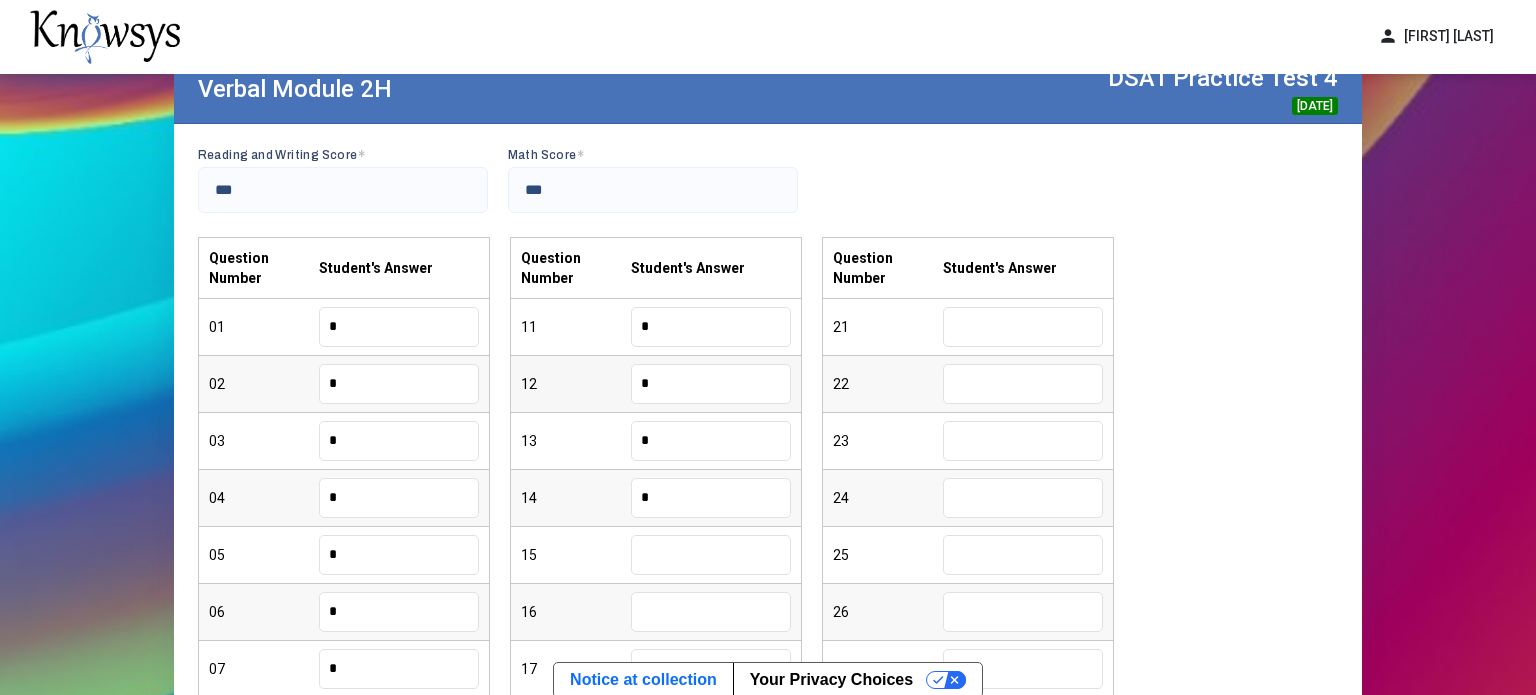 type on "*" 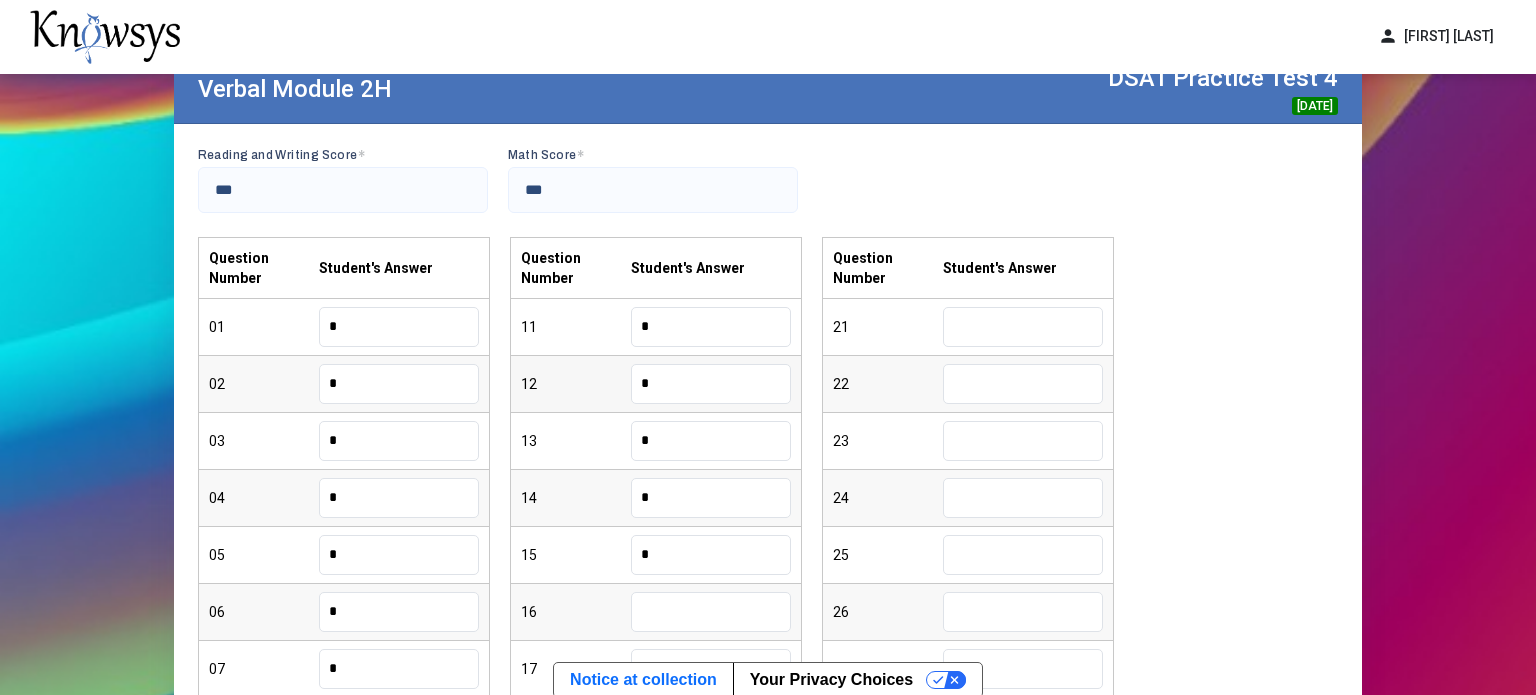 type on "*" 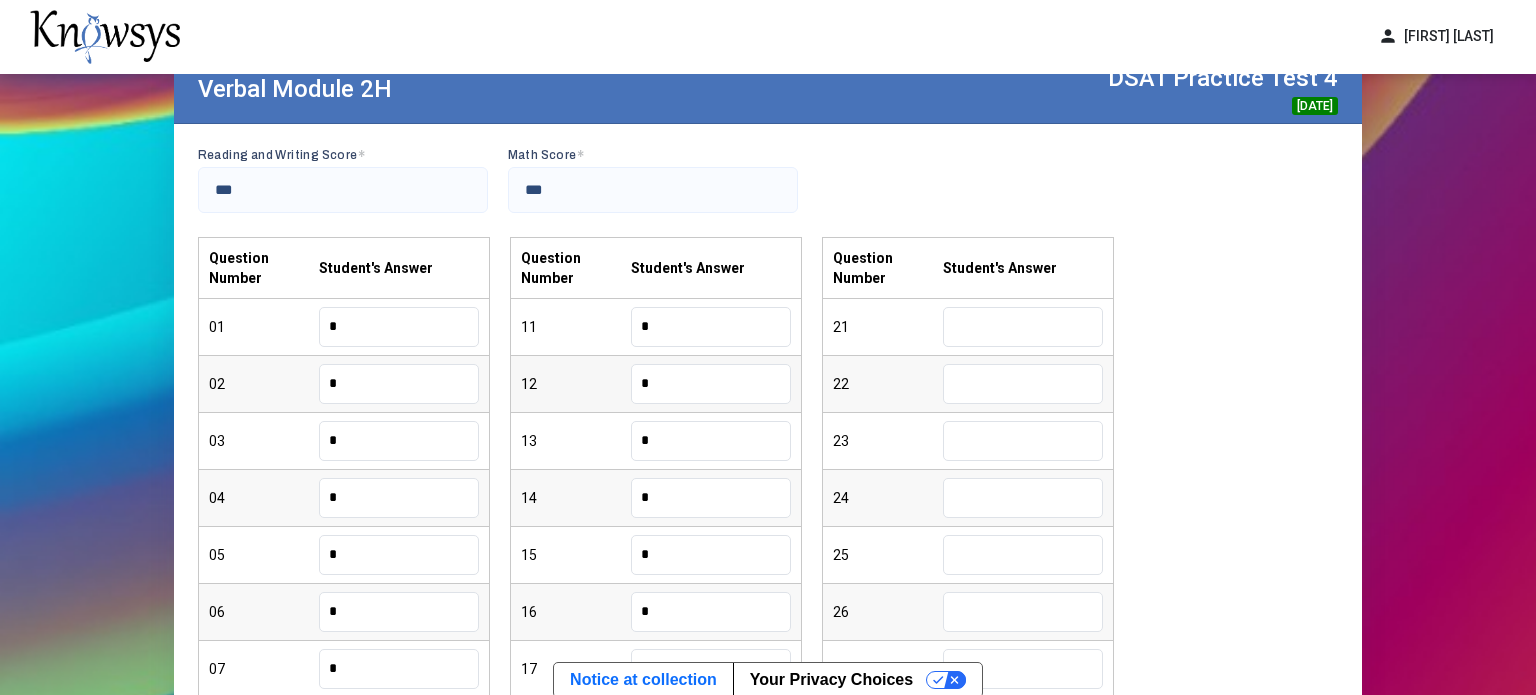 type on "*" 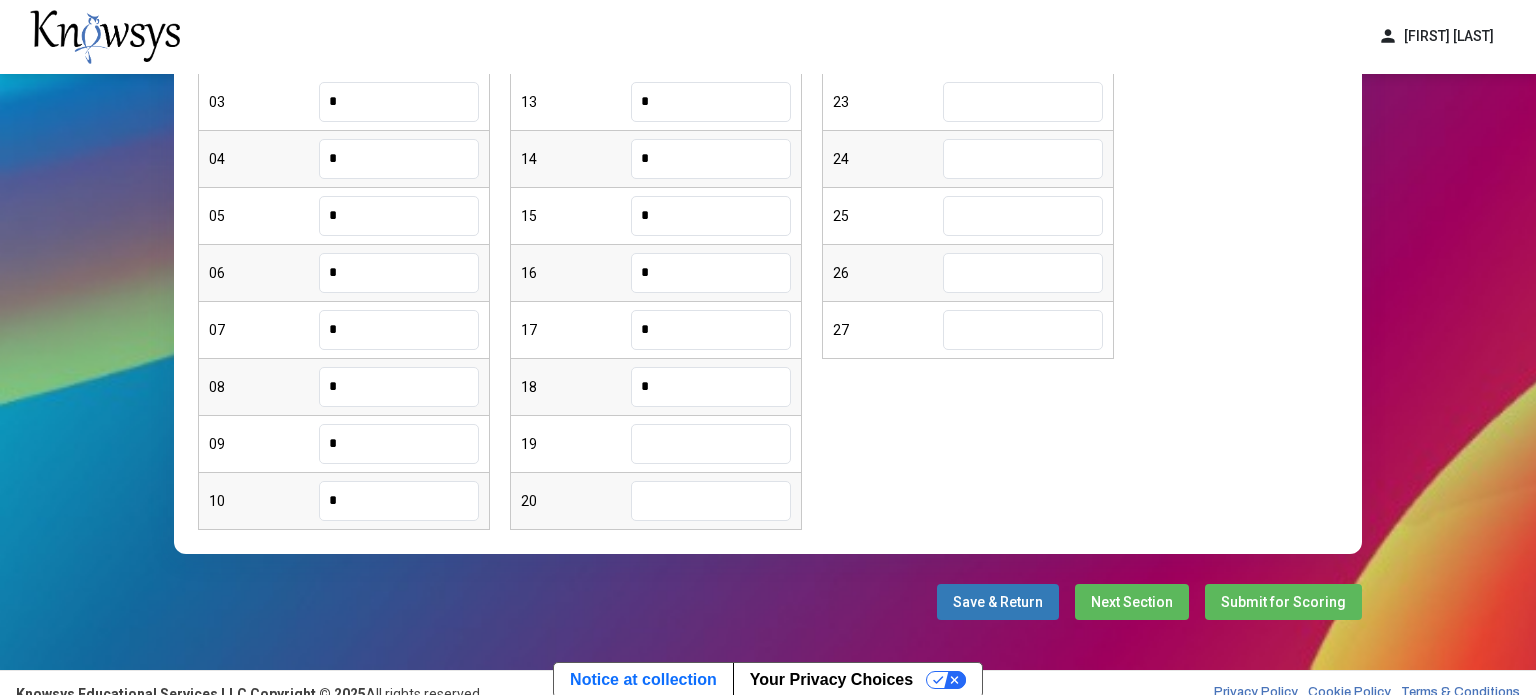 type on "*" 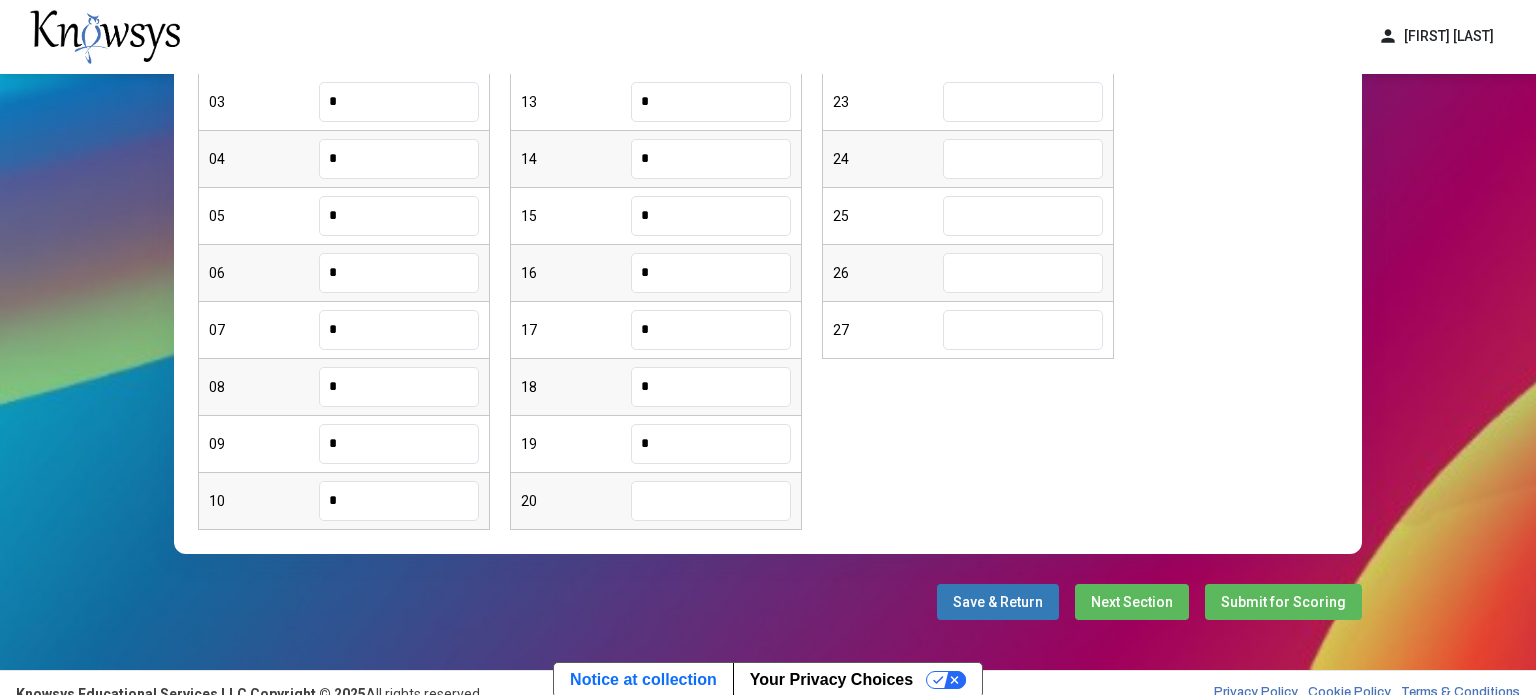 type on "*" 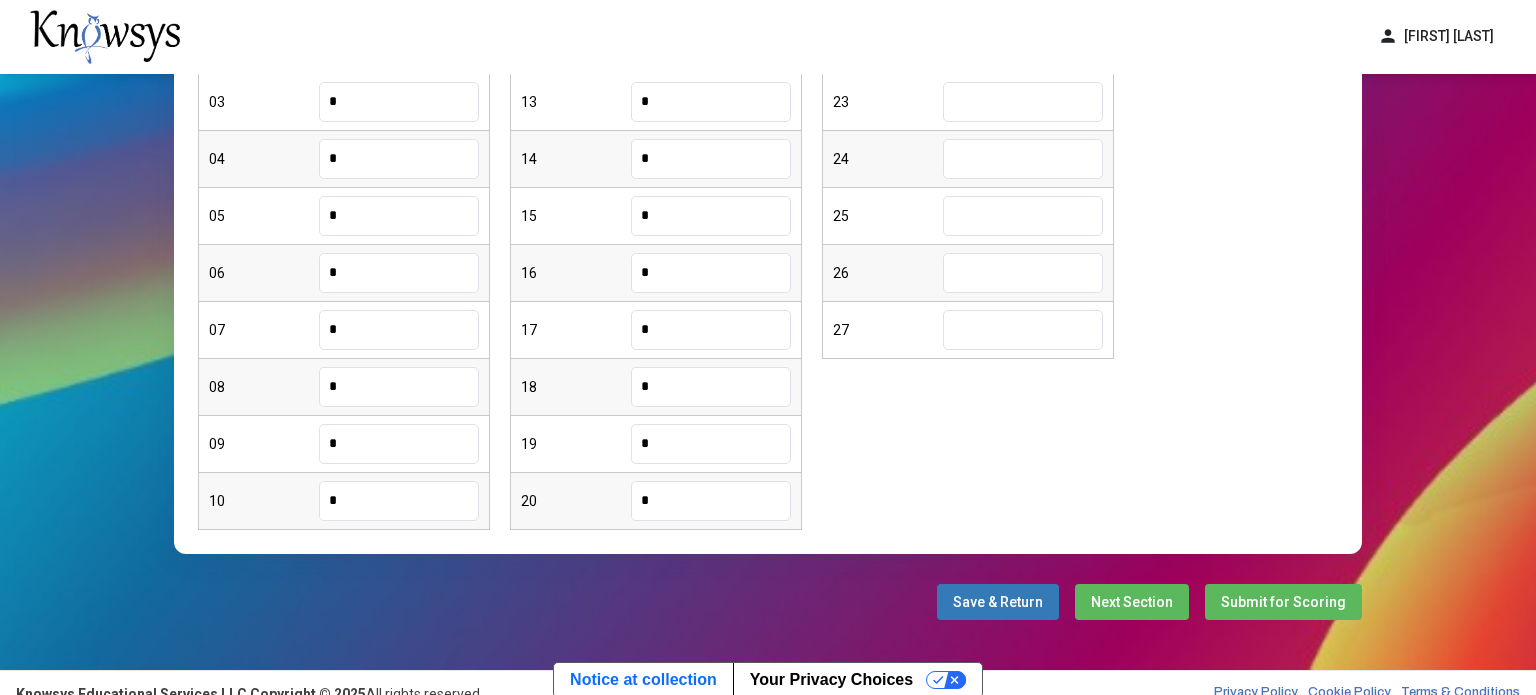 type on "*" 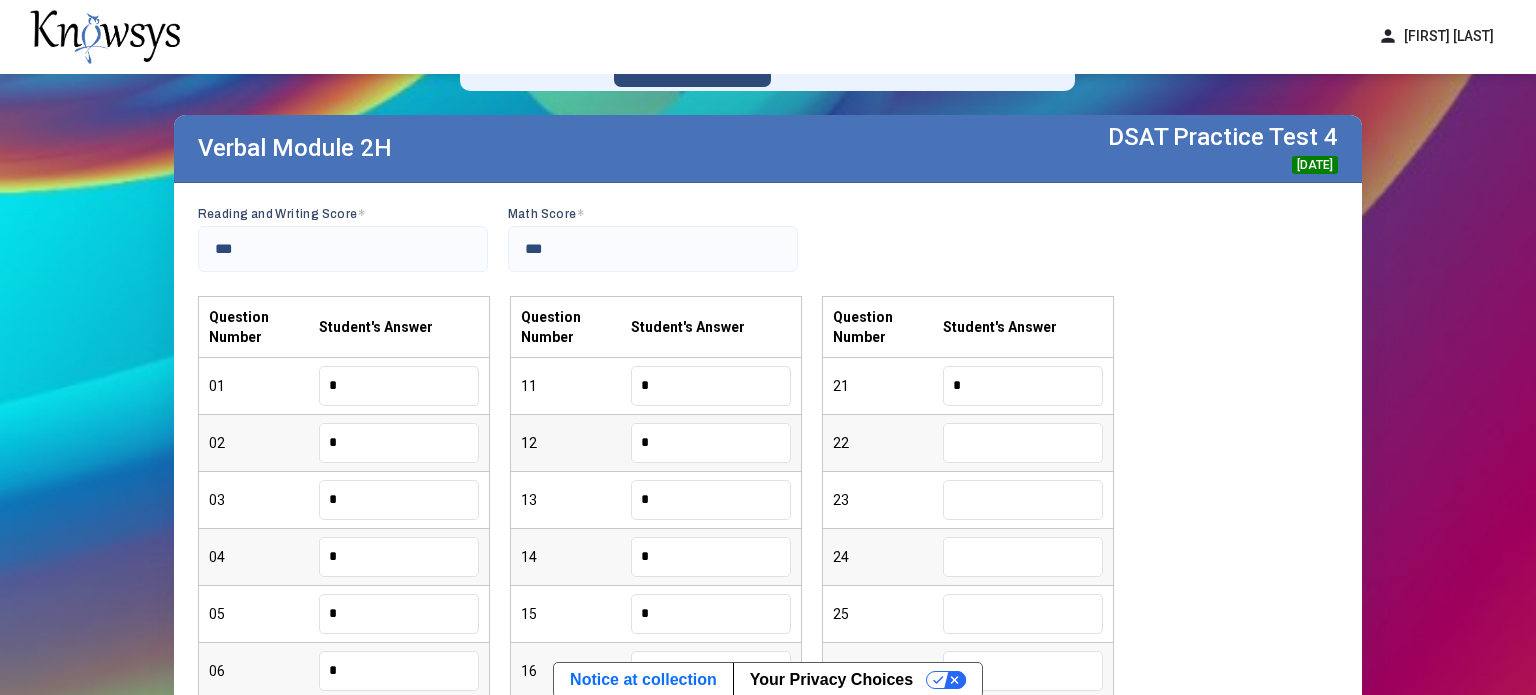 type on "*" 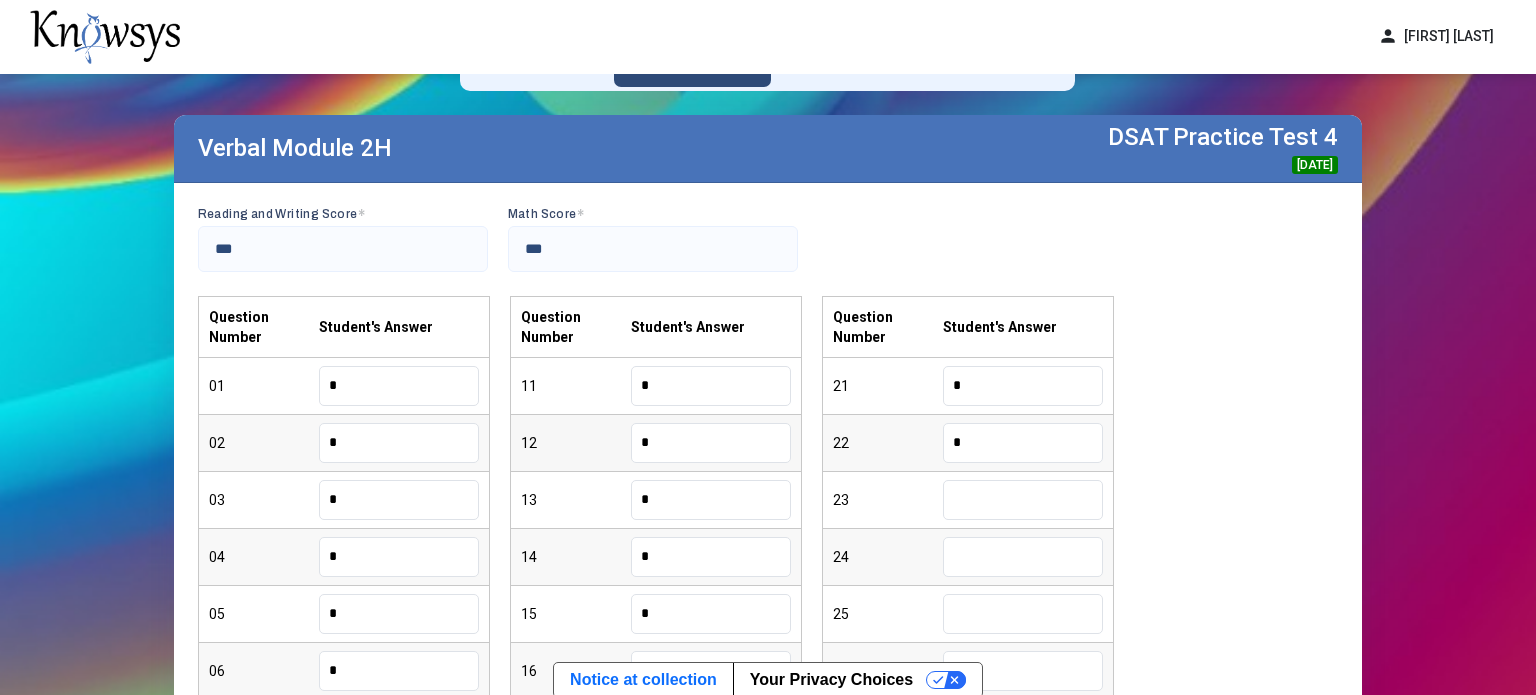 type on "*" 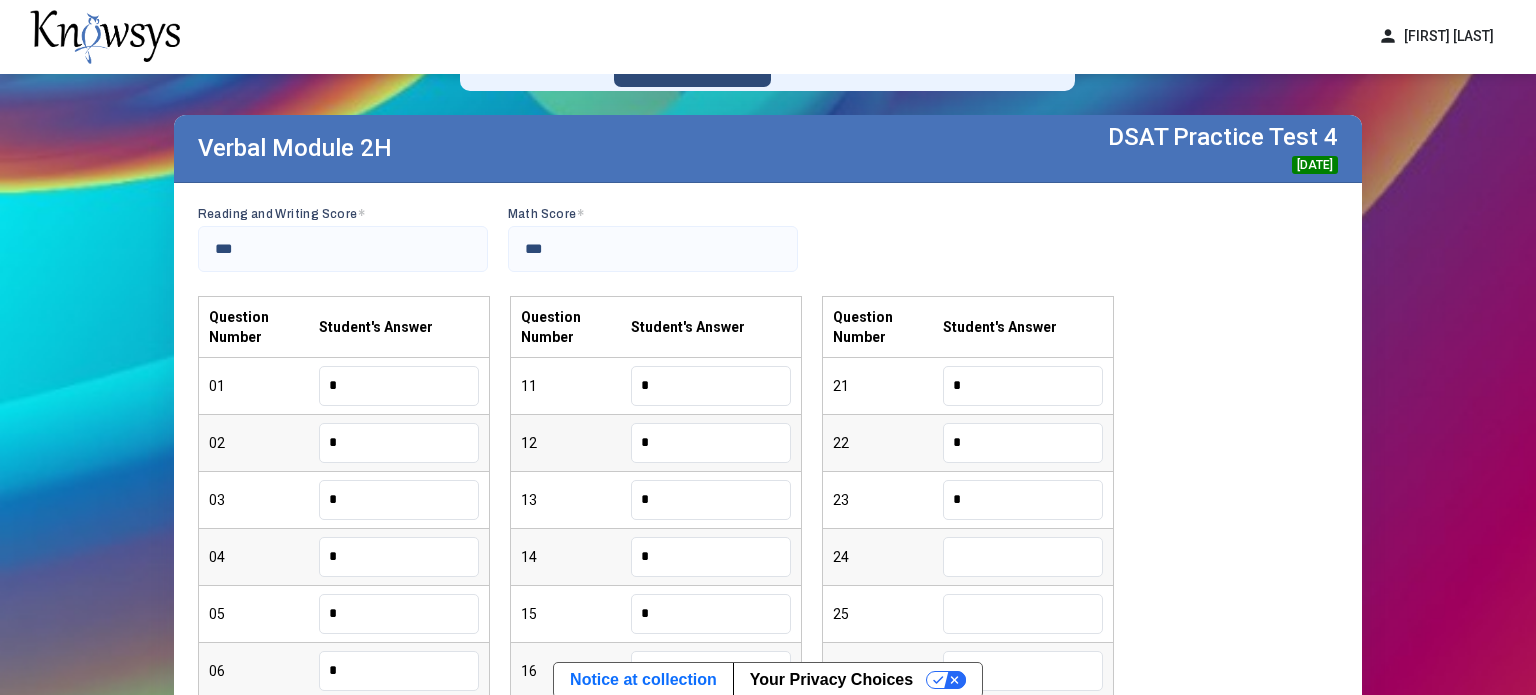 type on "*" 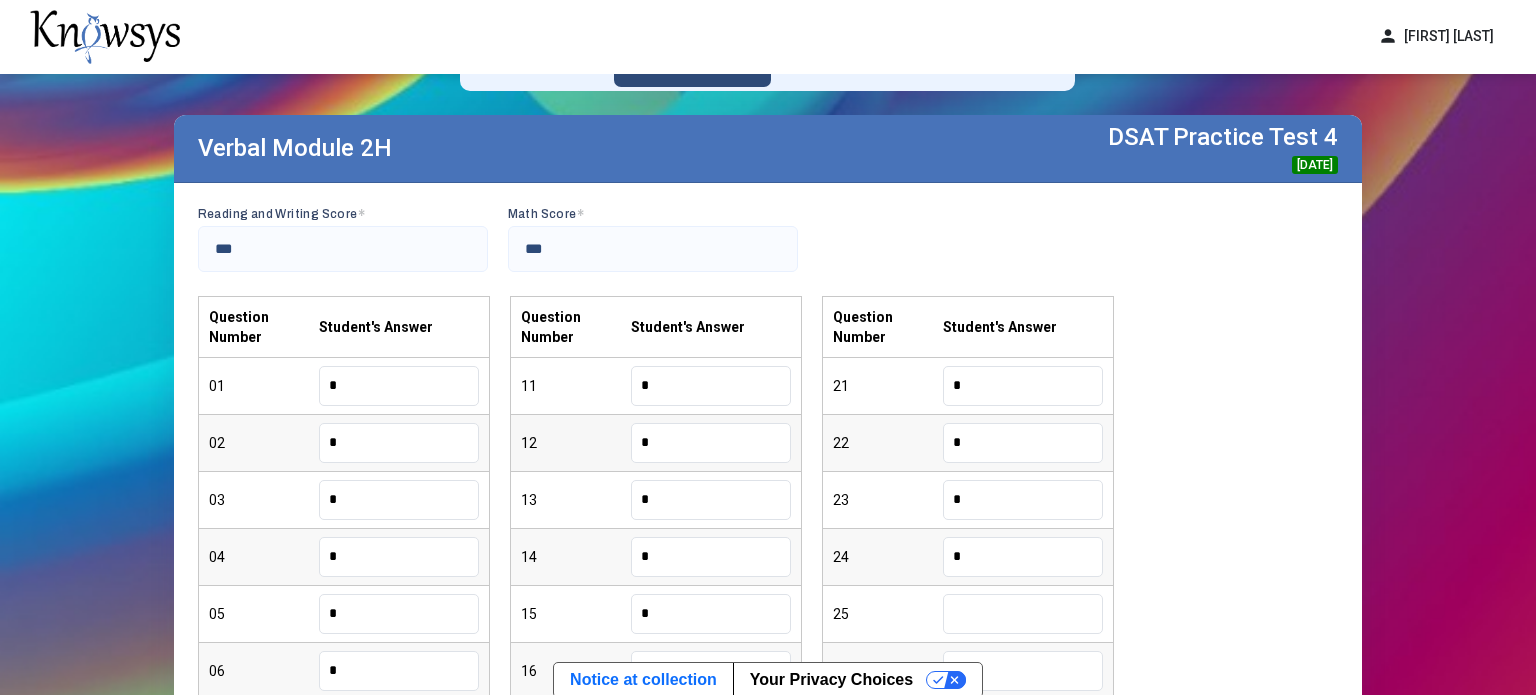 type on "*" 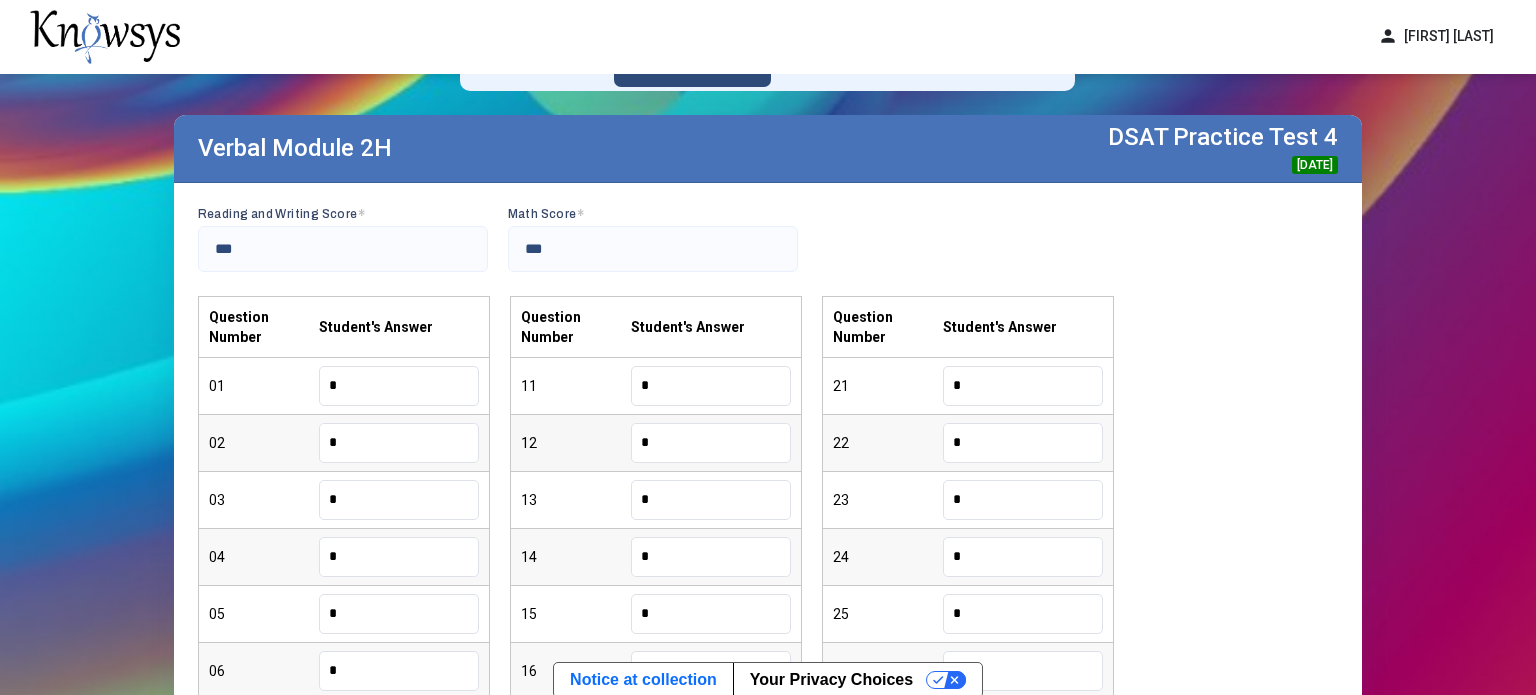 type on "*" 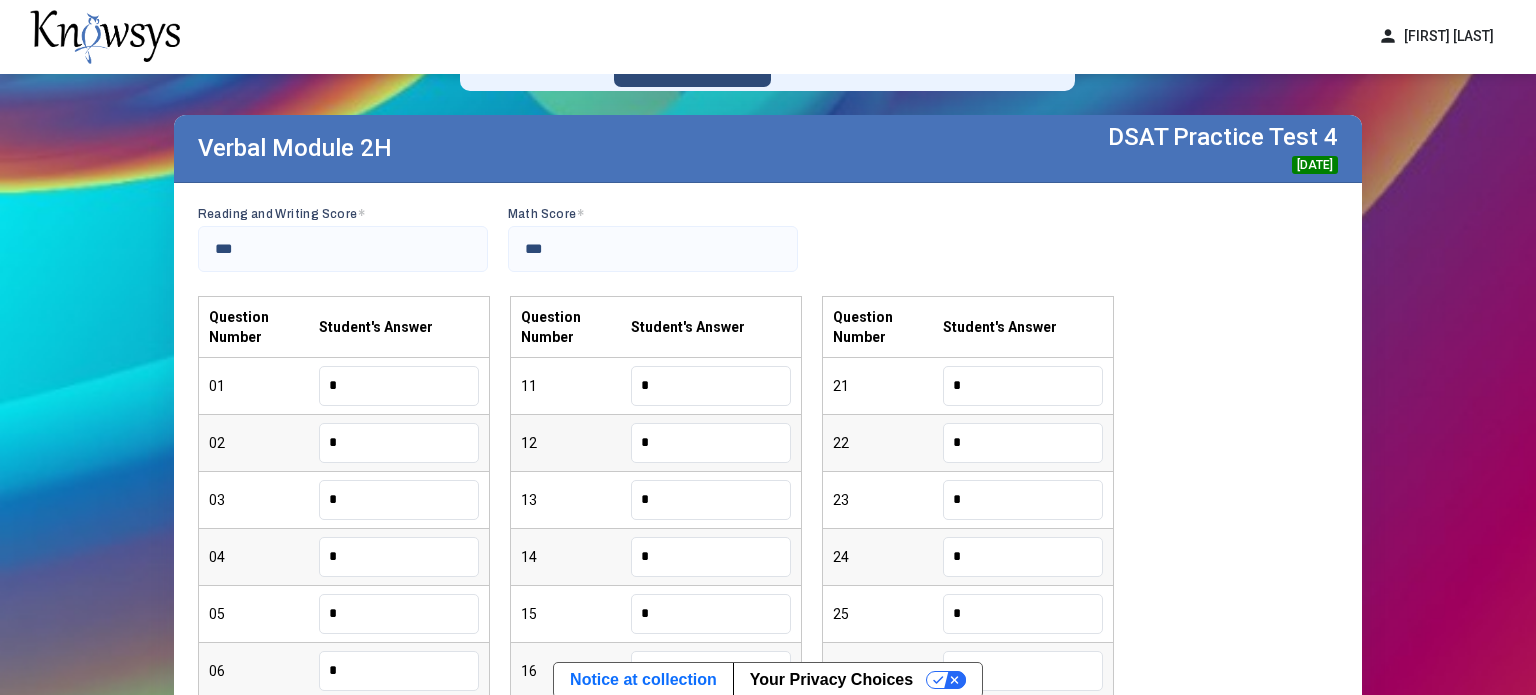 type on "*" 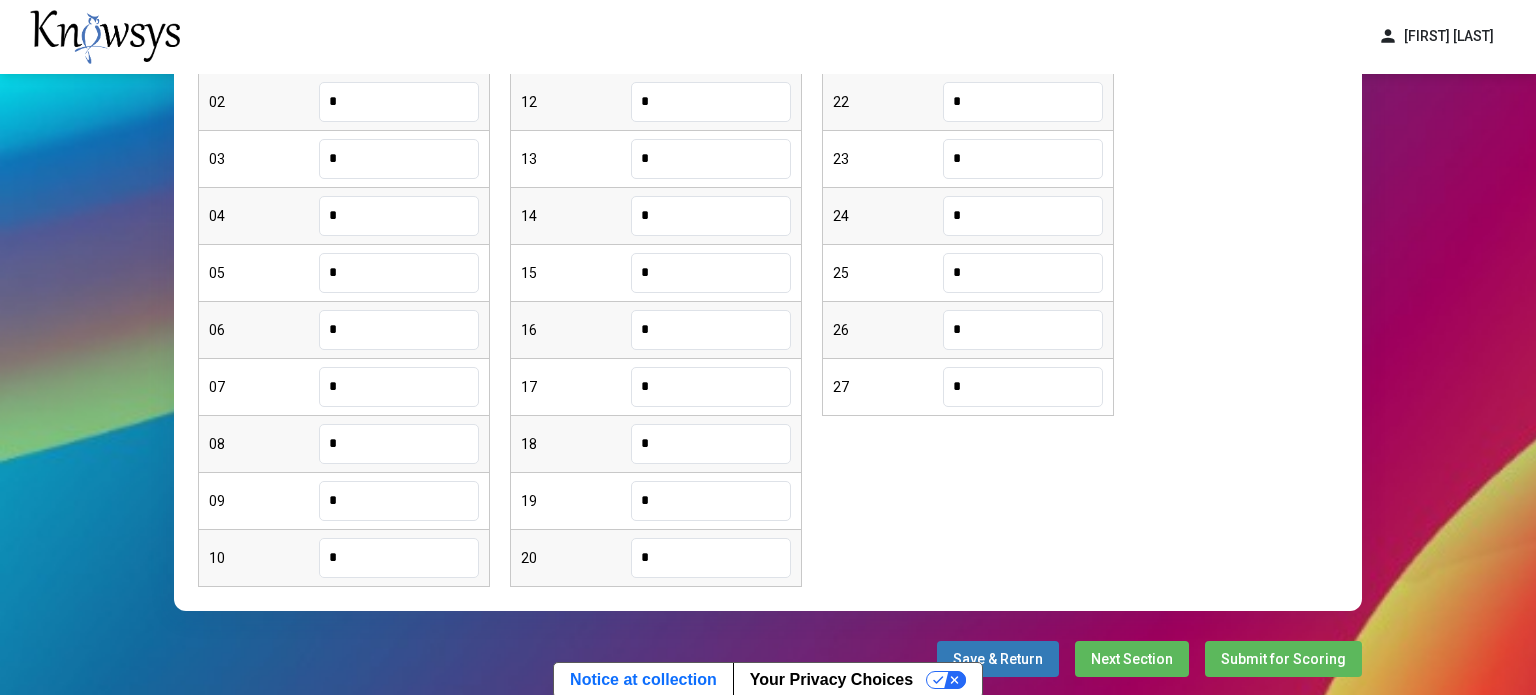 type on "*" 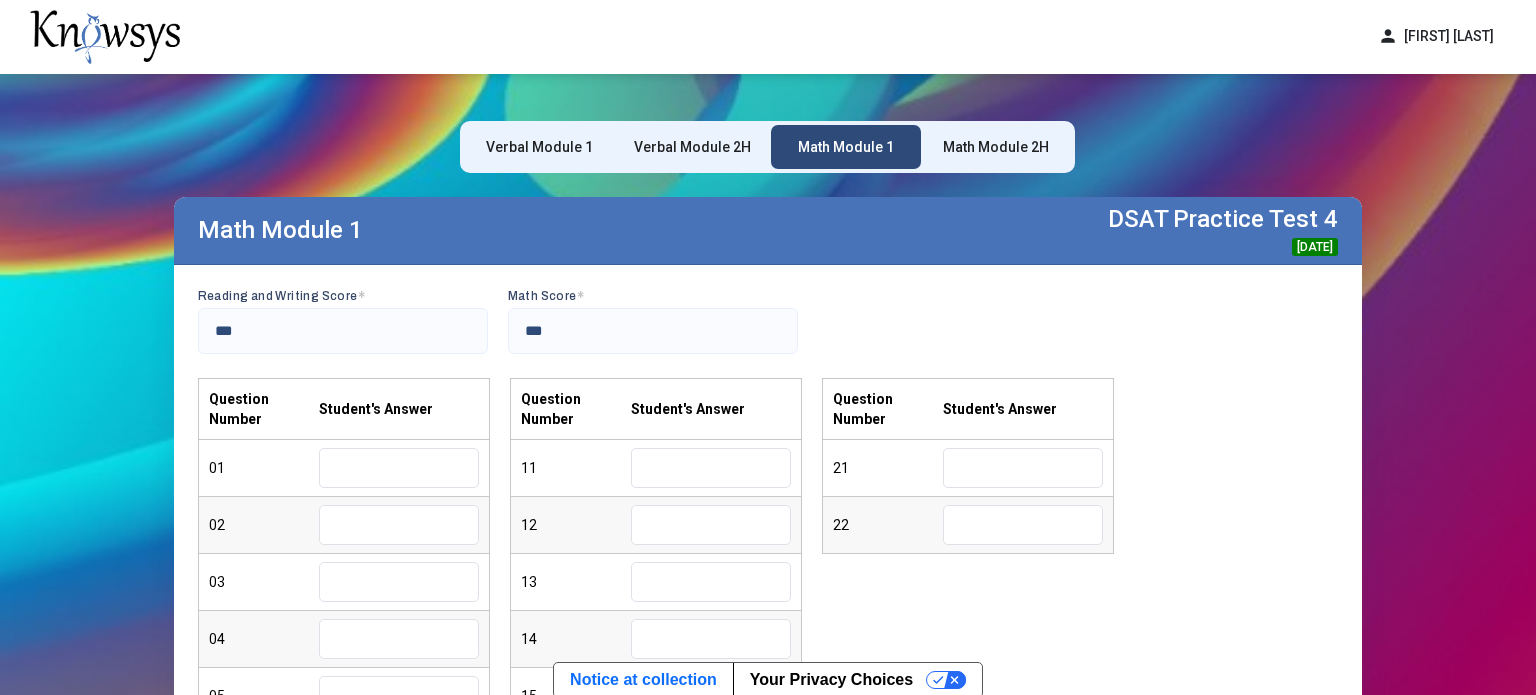 scroll, scrollTop: 8, scrollLeft: 0, axis: vertical 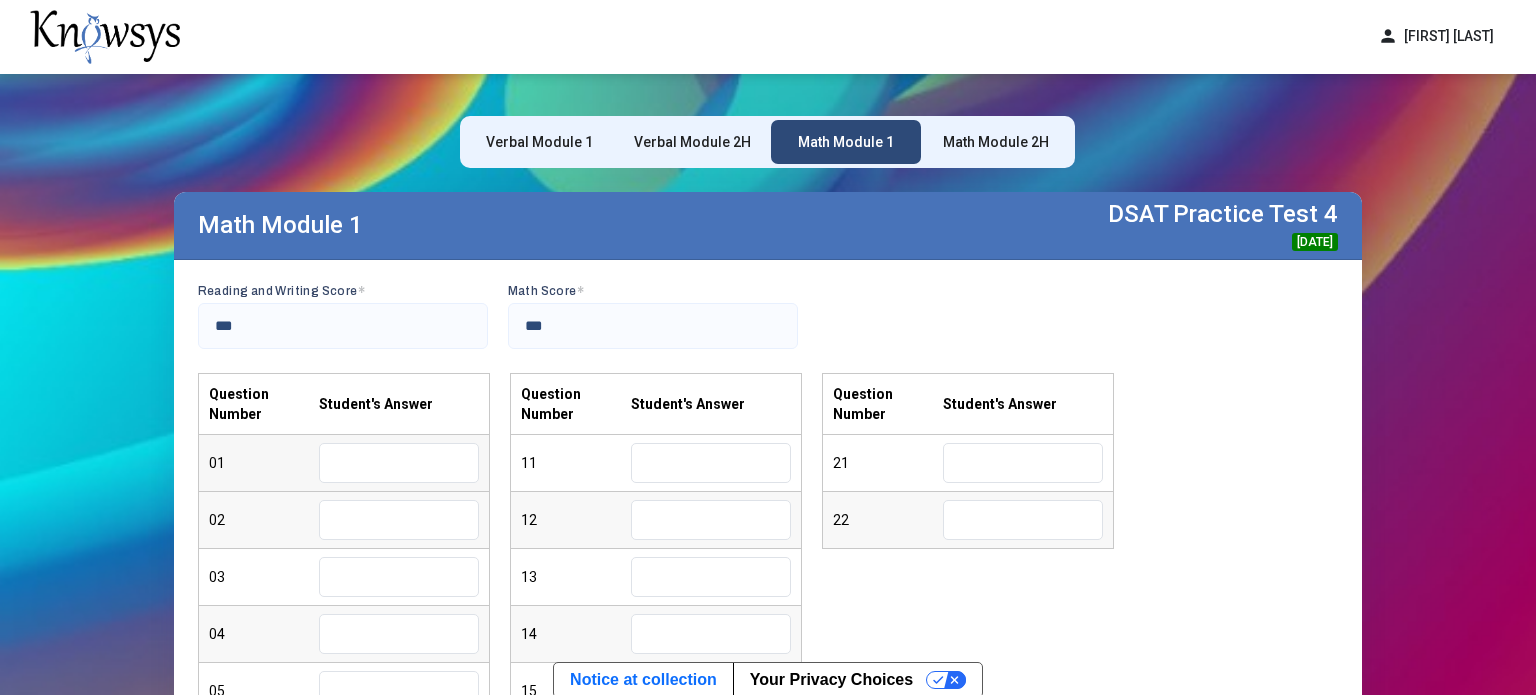 click at bounding box center [399, 463] 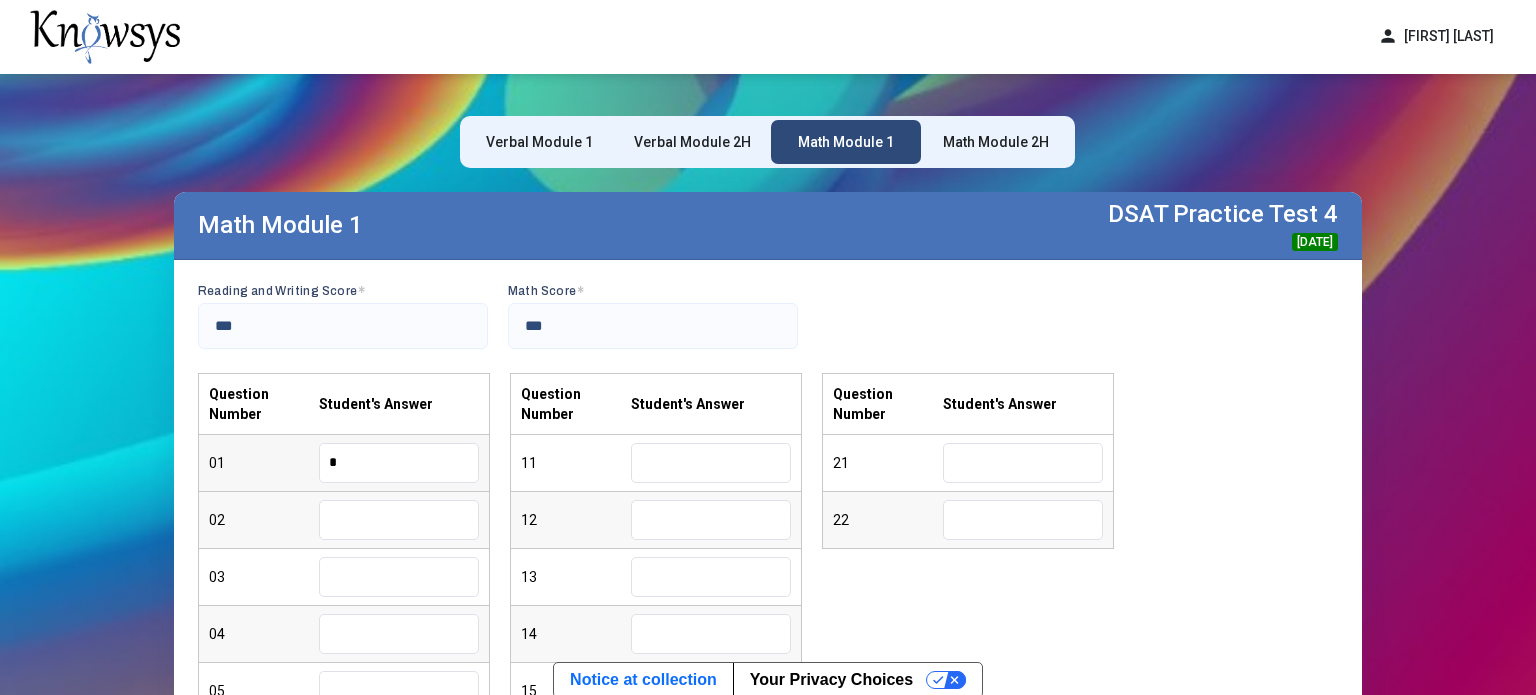 type on "*" 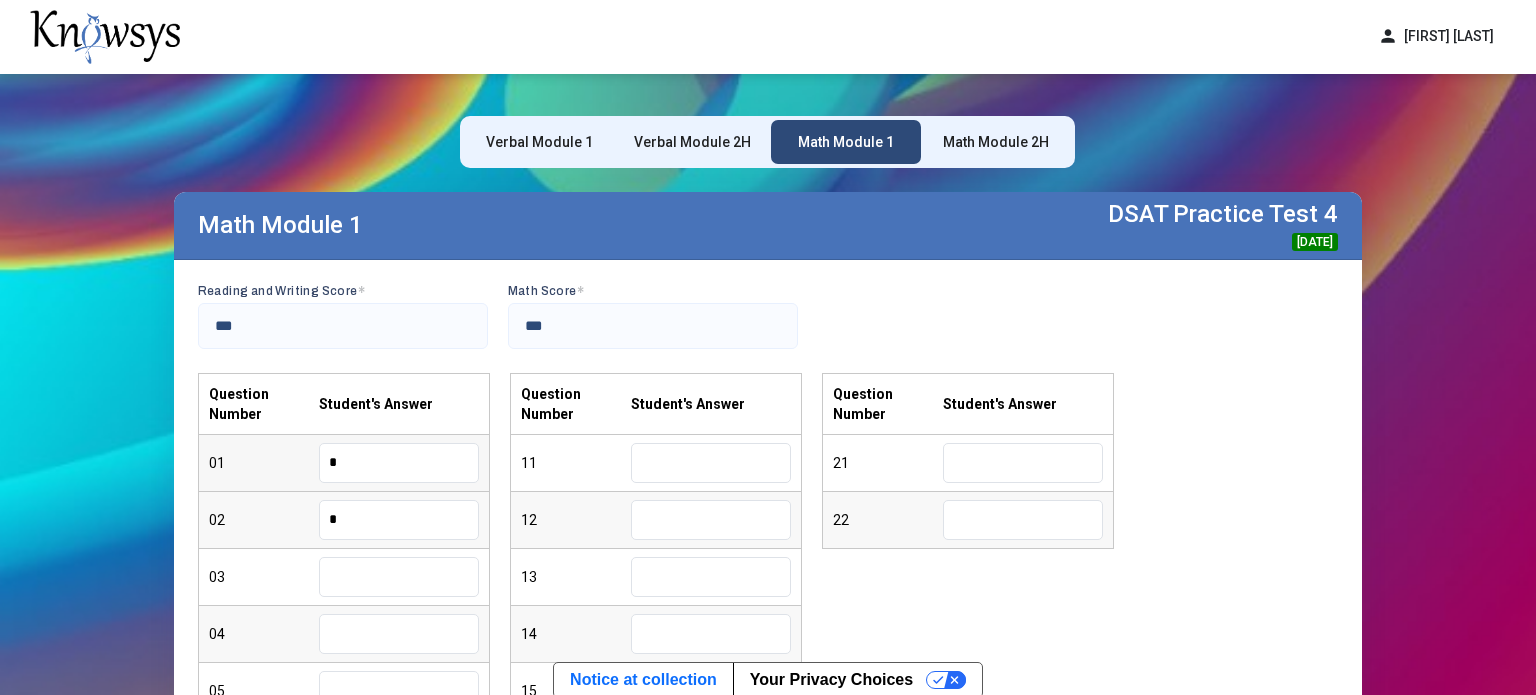type on "*" 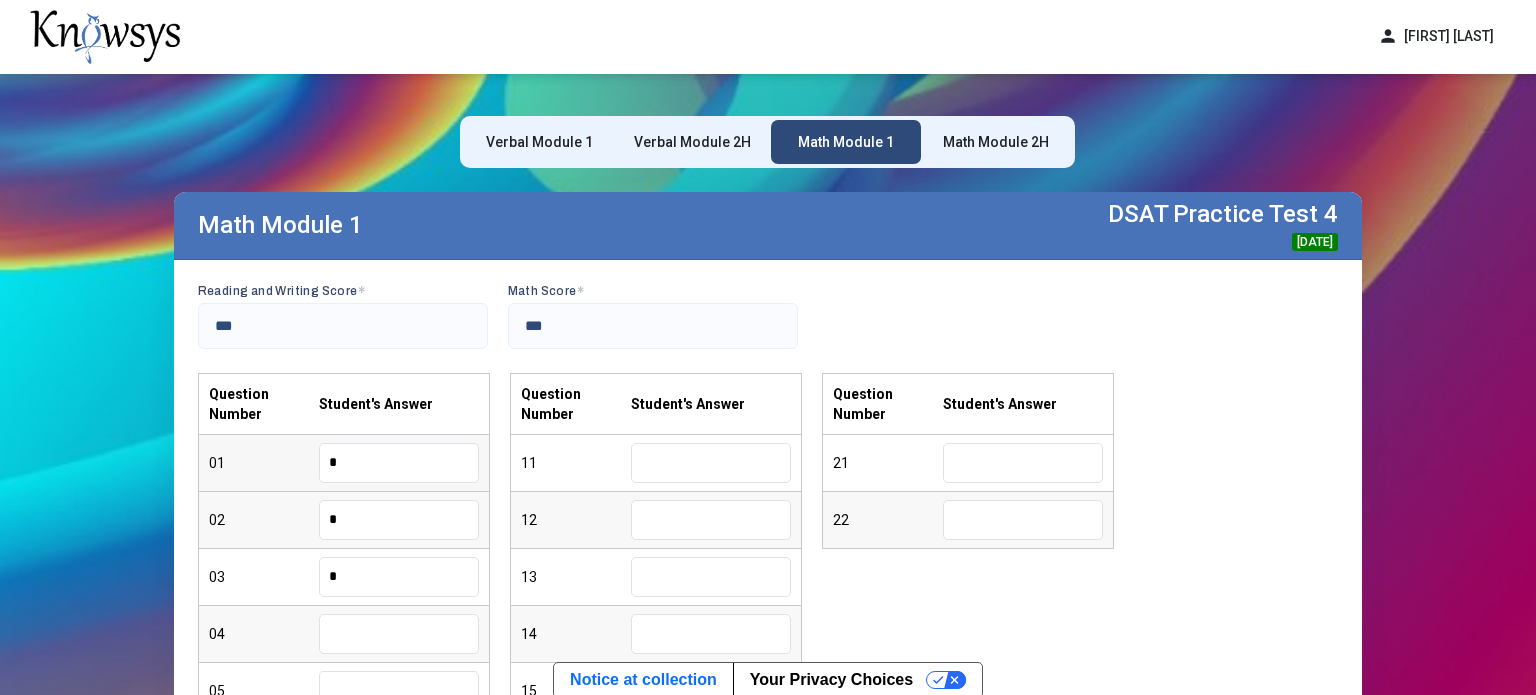 type on "*" 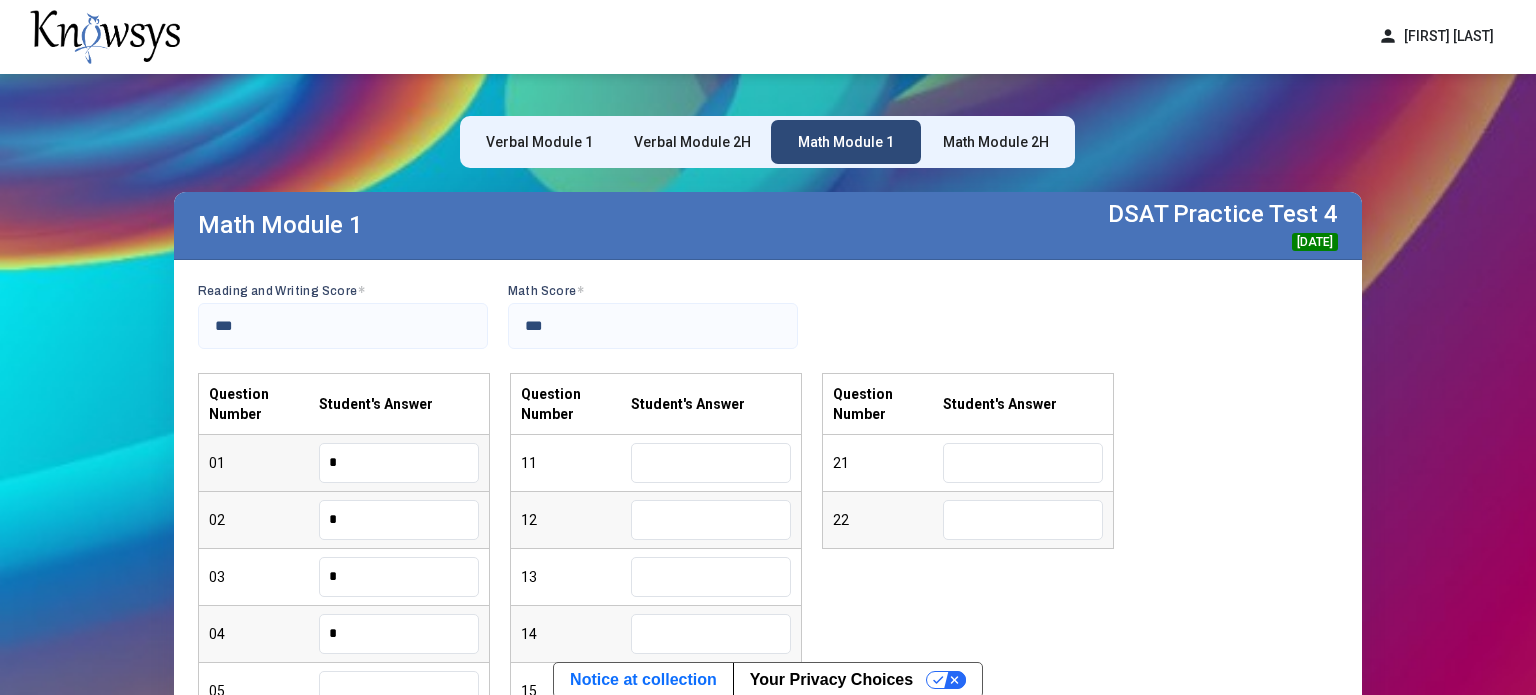 type on "*" 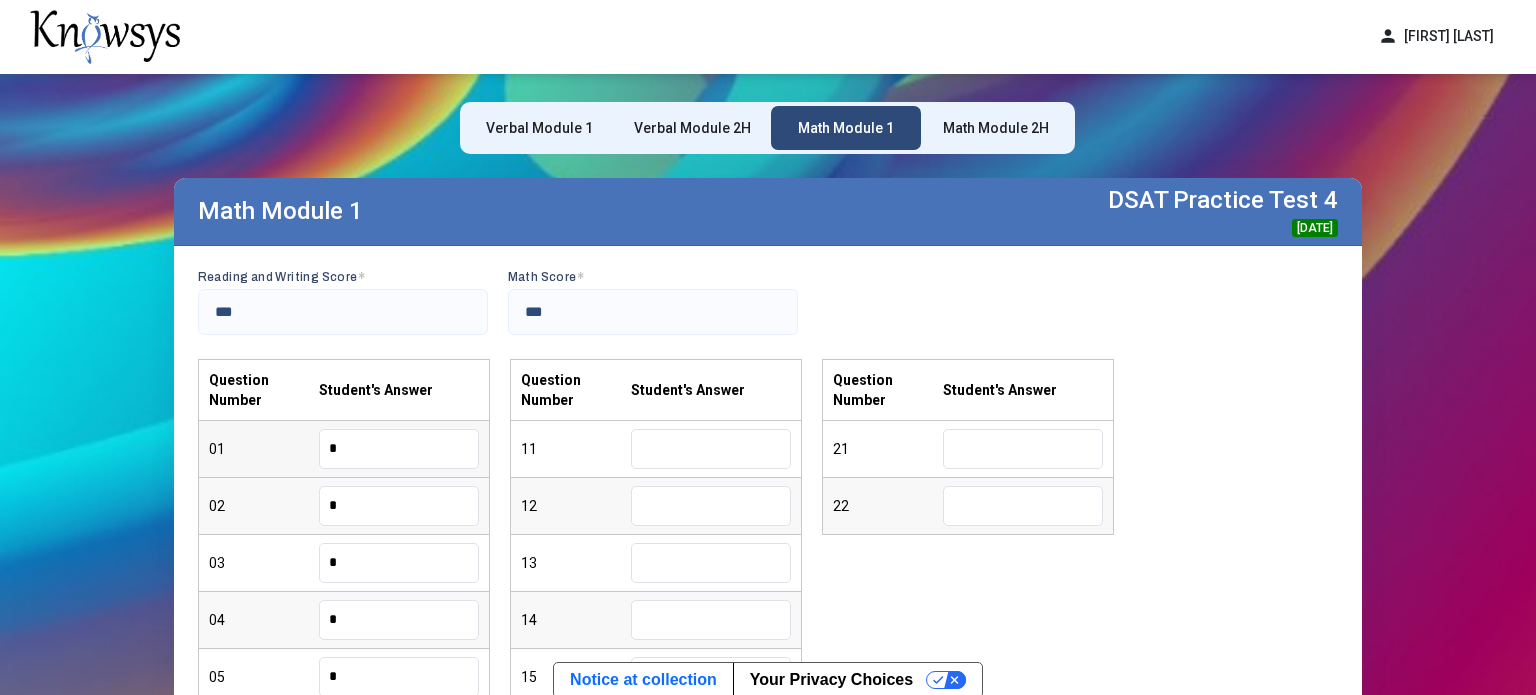 type on "*" 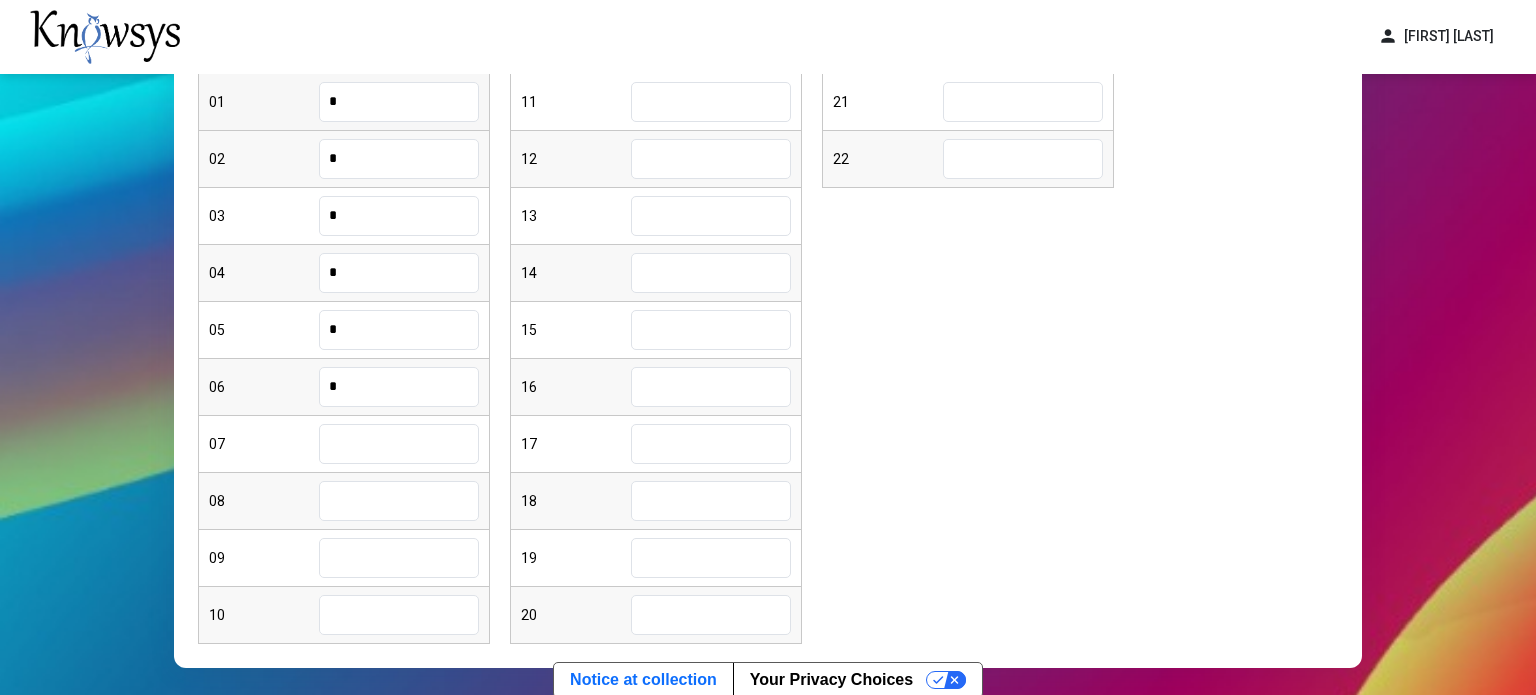 type on "*" 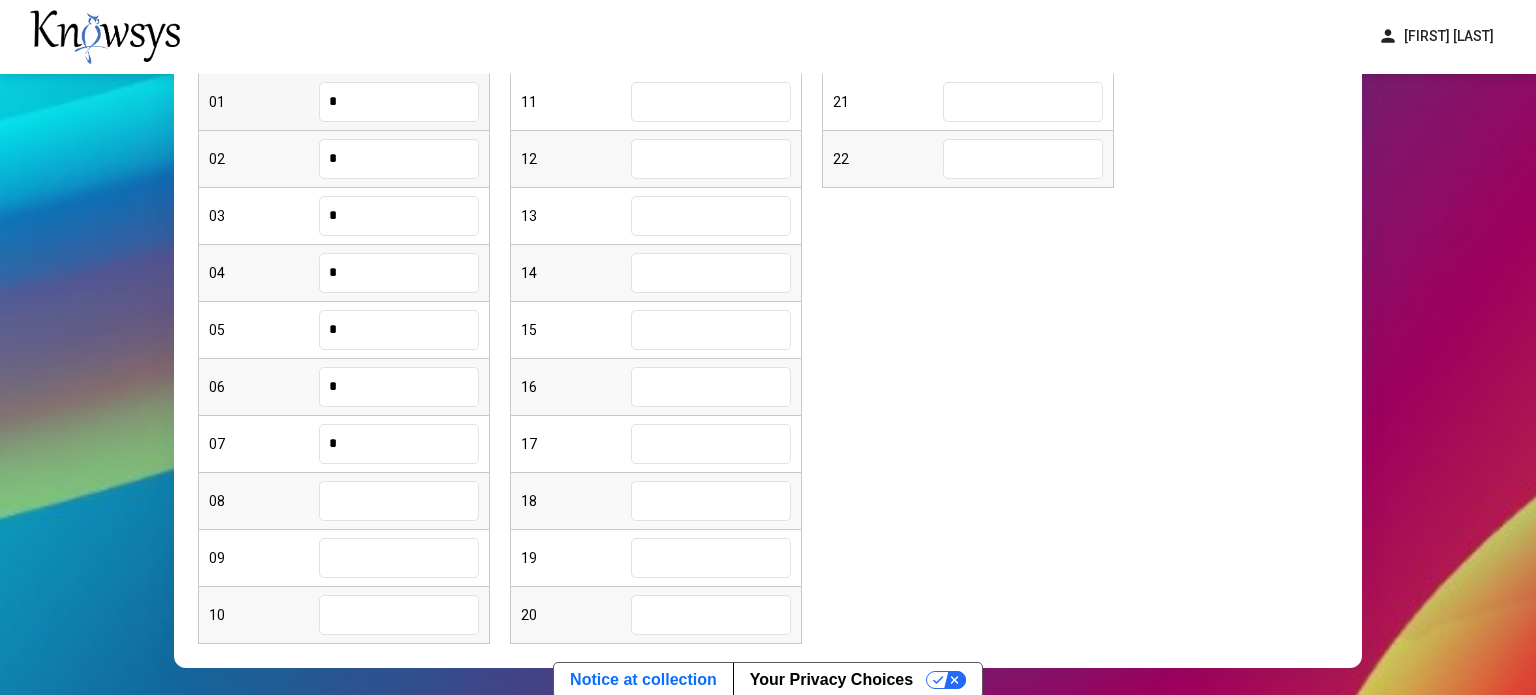 type on "*" 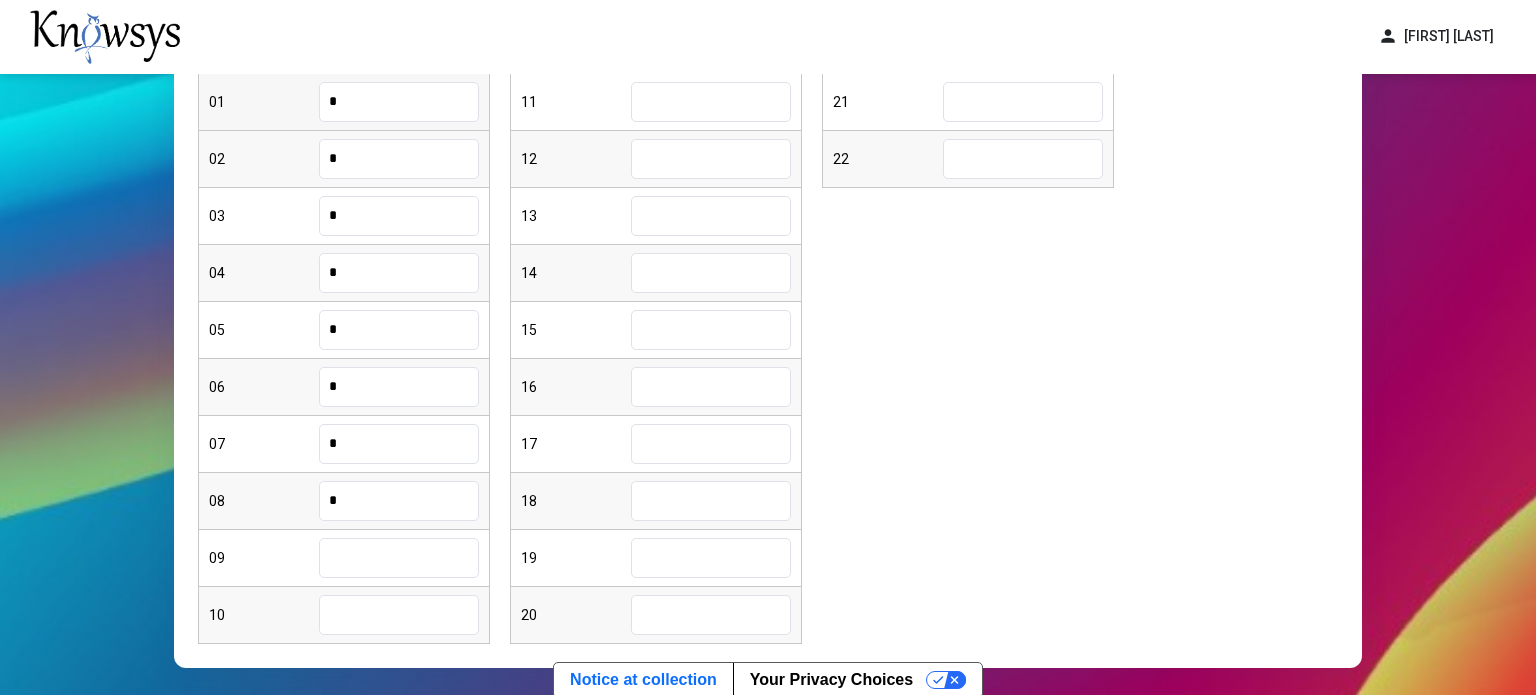 type on "*" 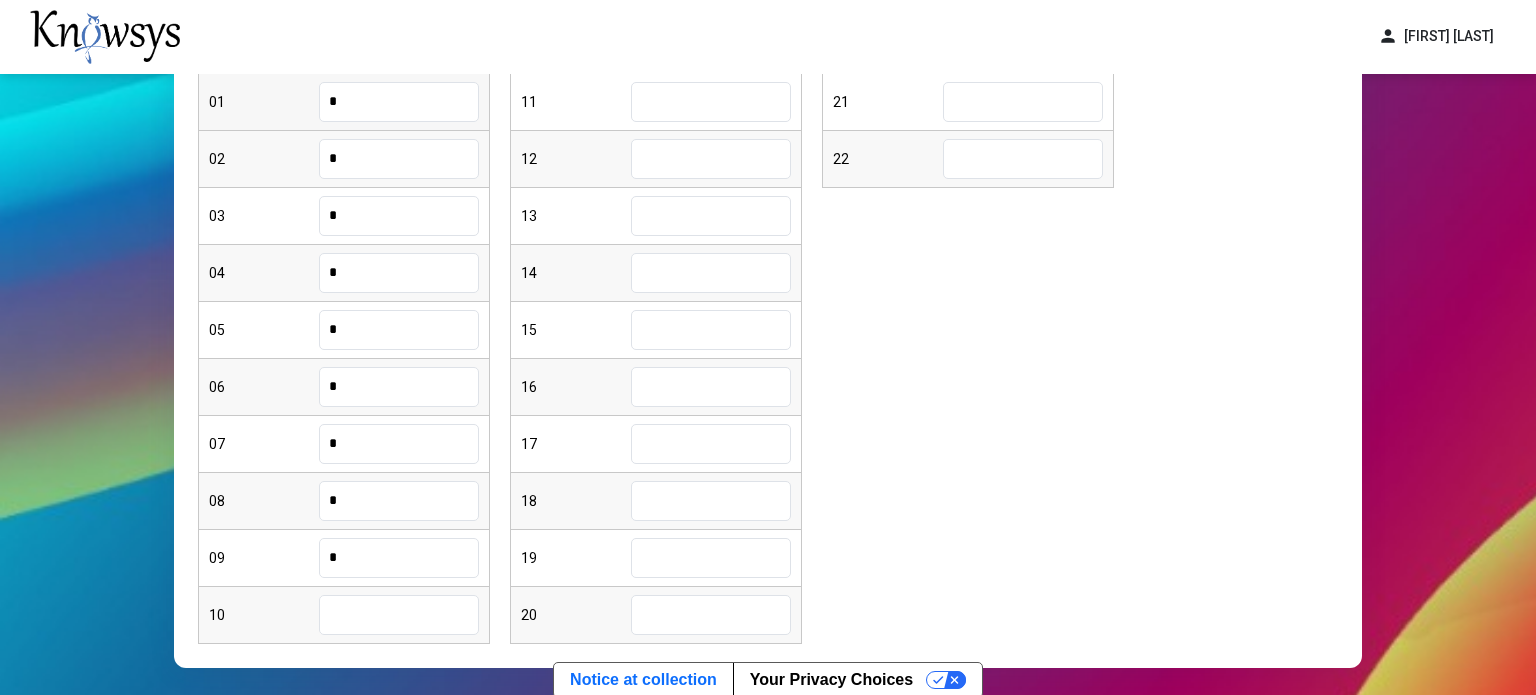 type on "*" 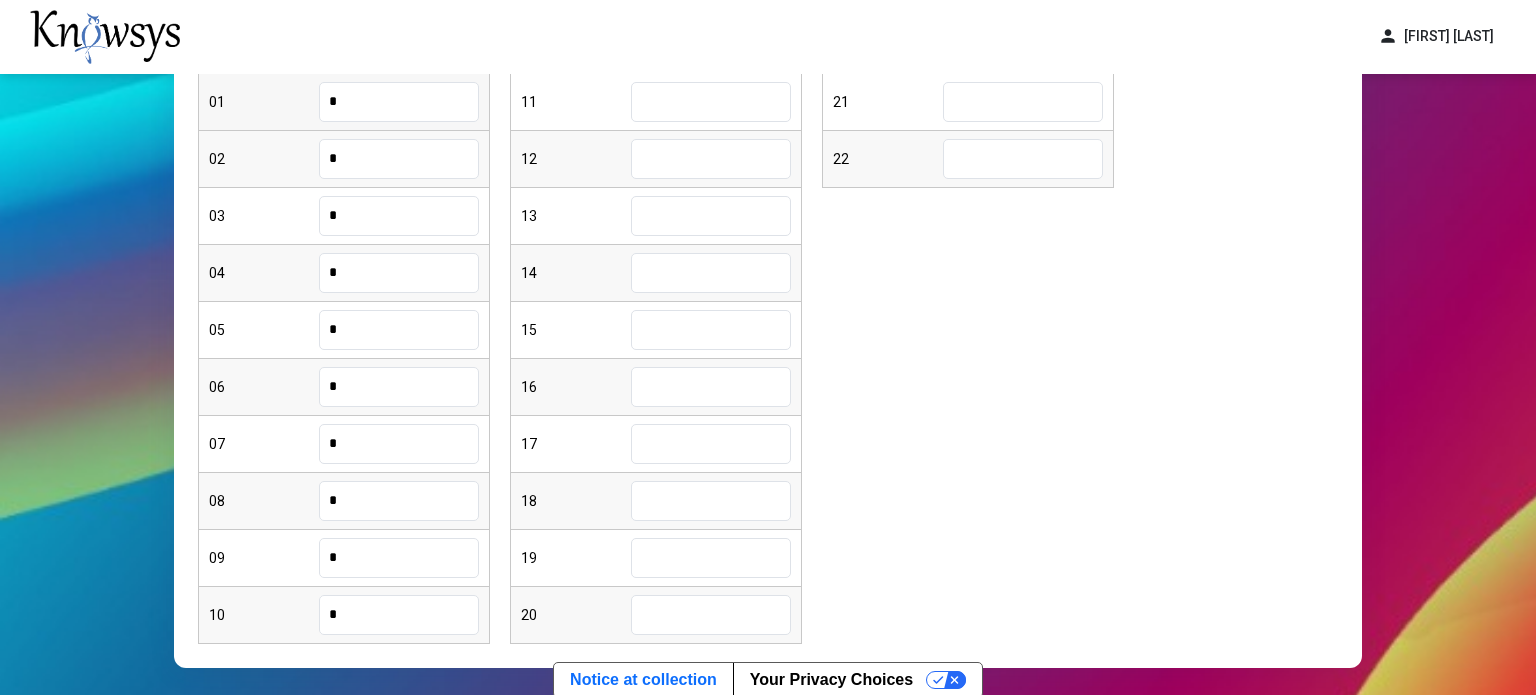 type on "*" 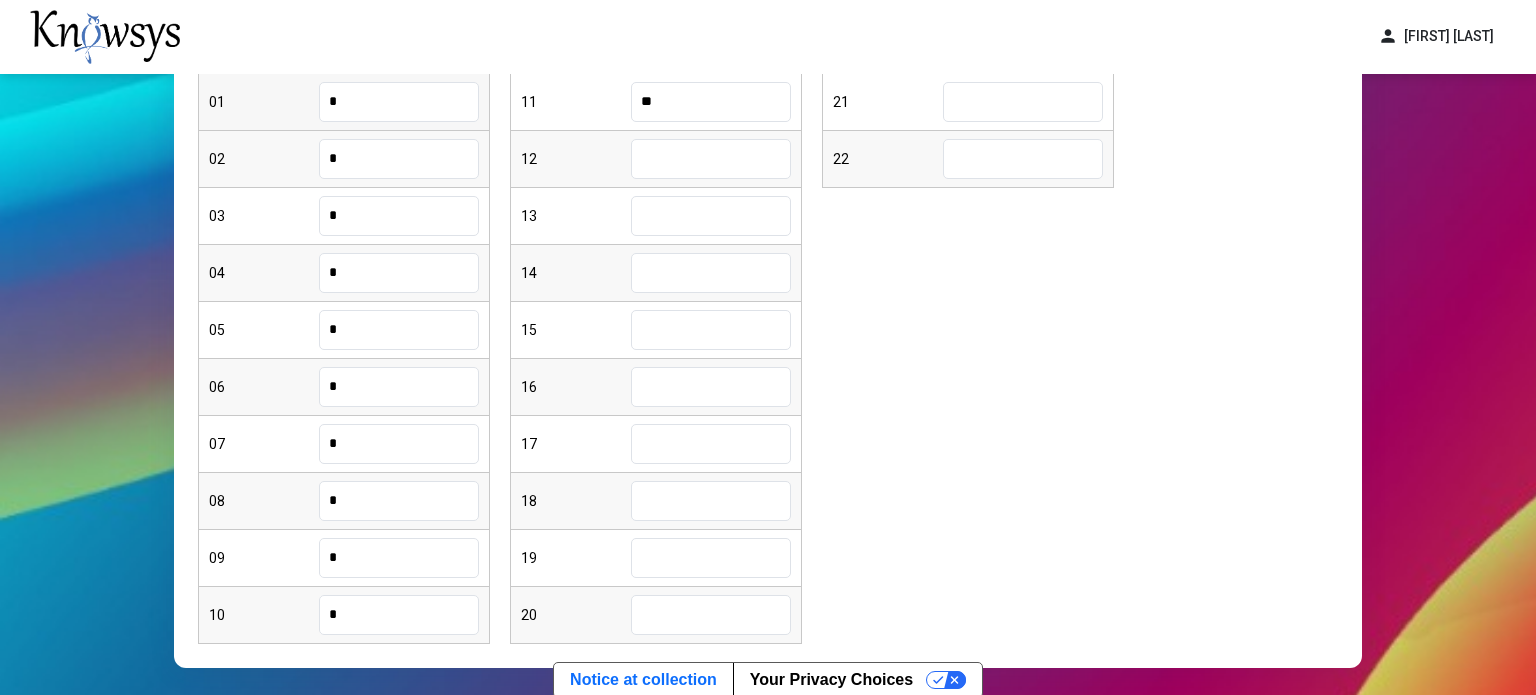 type on "**" 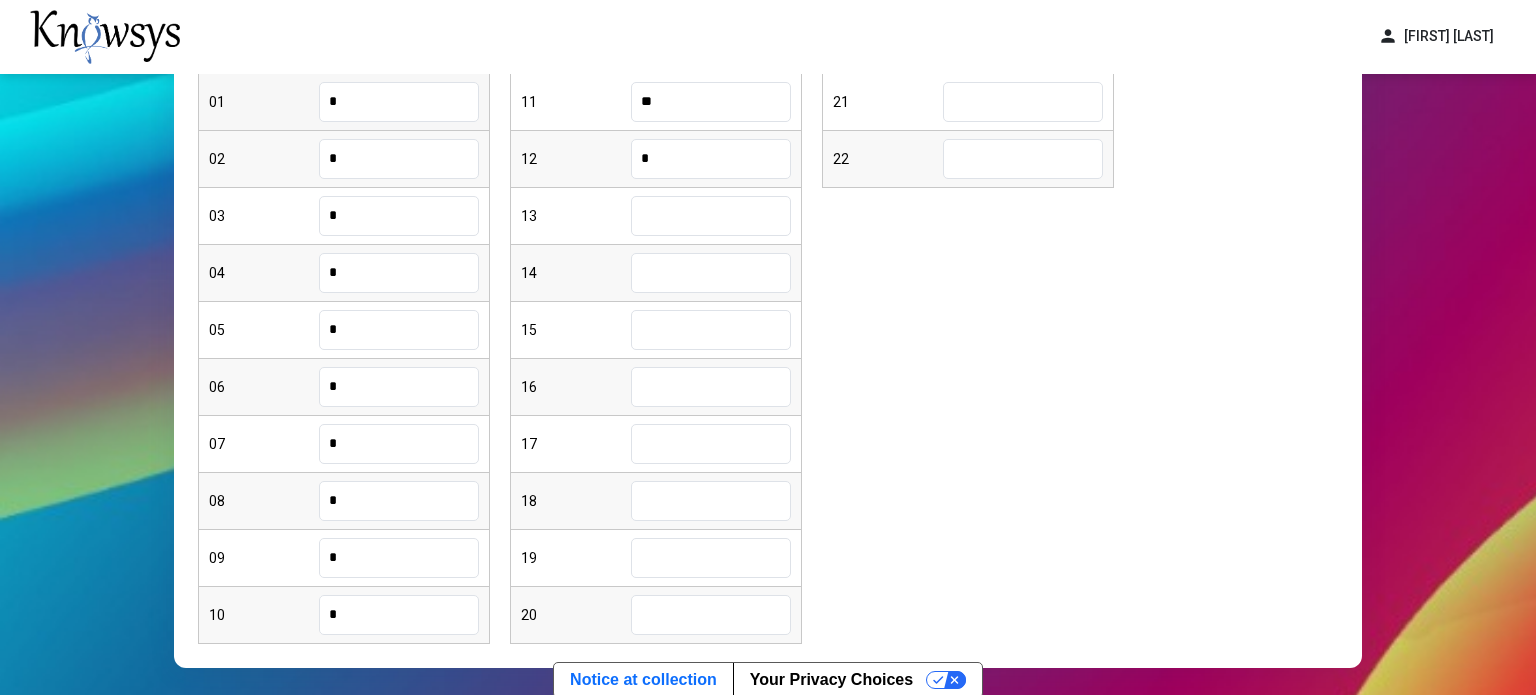 type on "*" 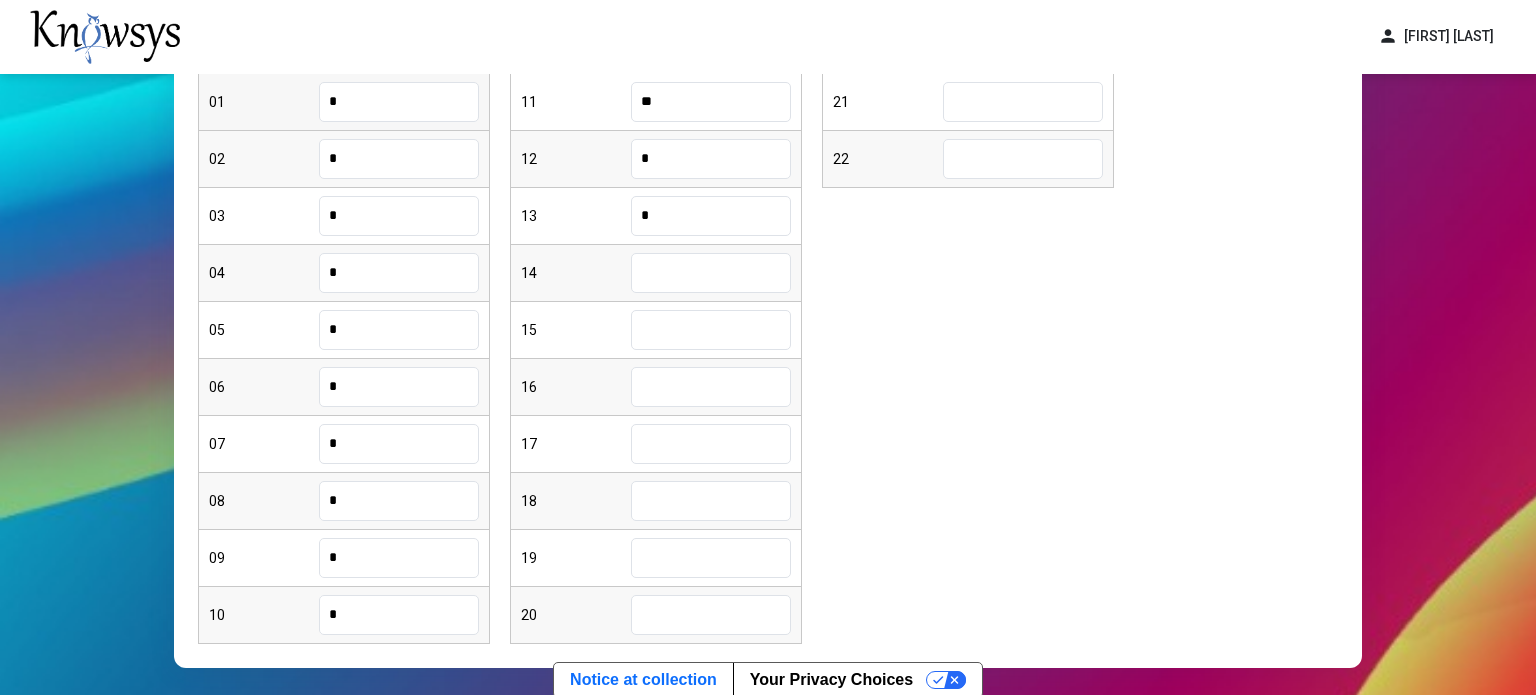 type on "*" 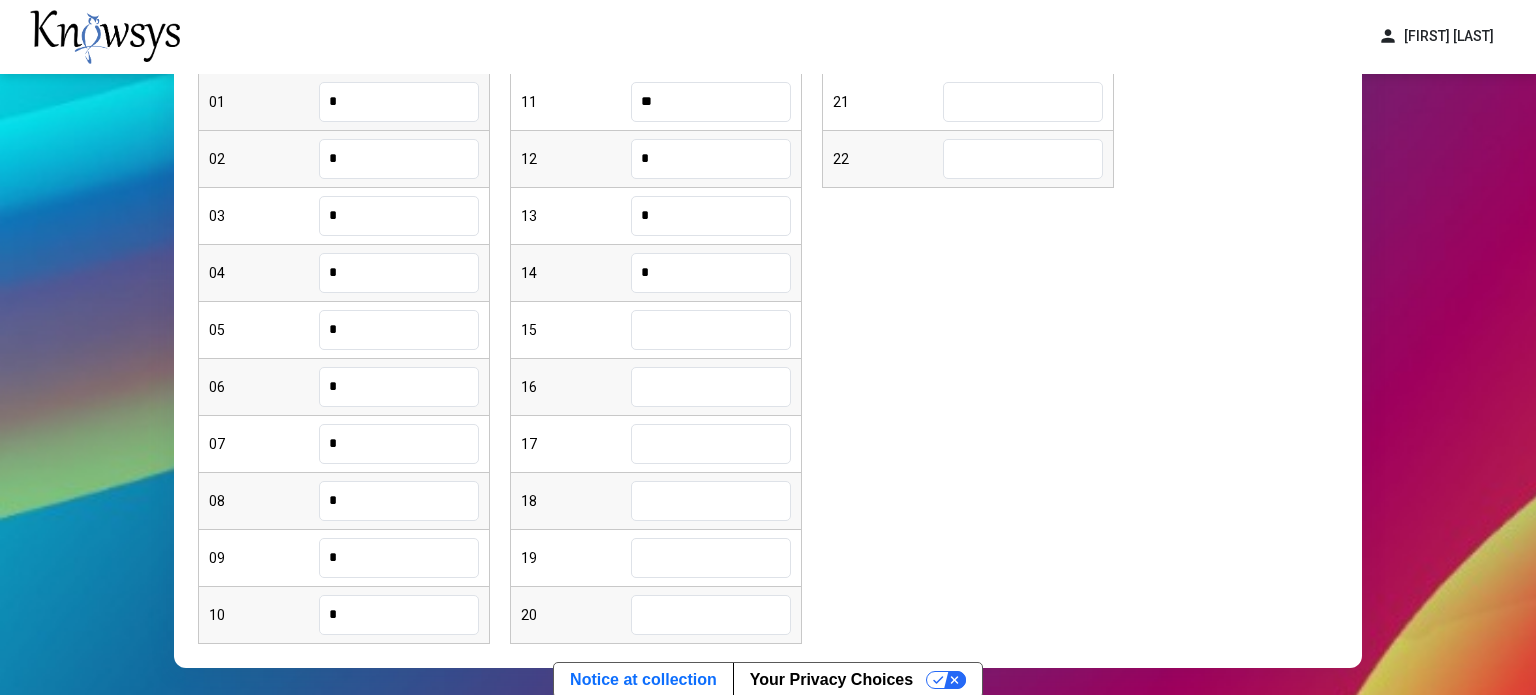 type on "*" 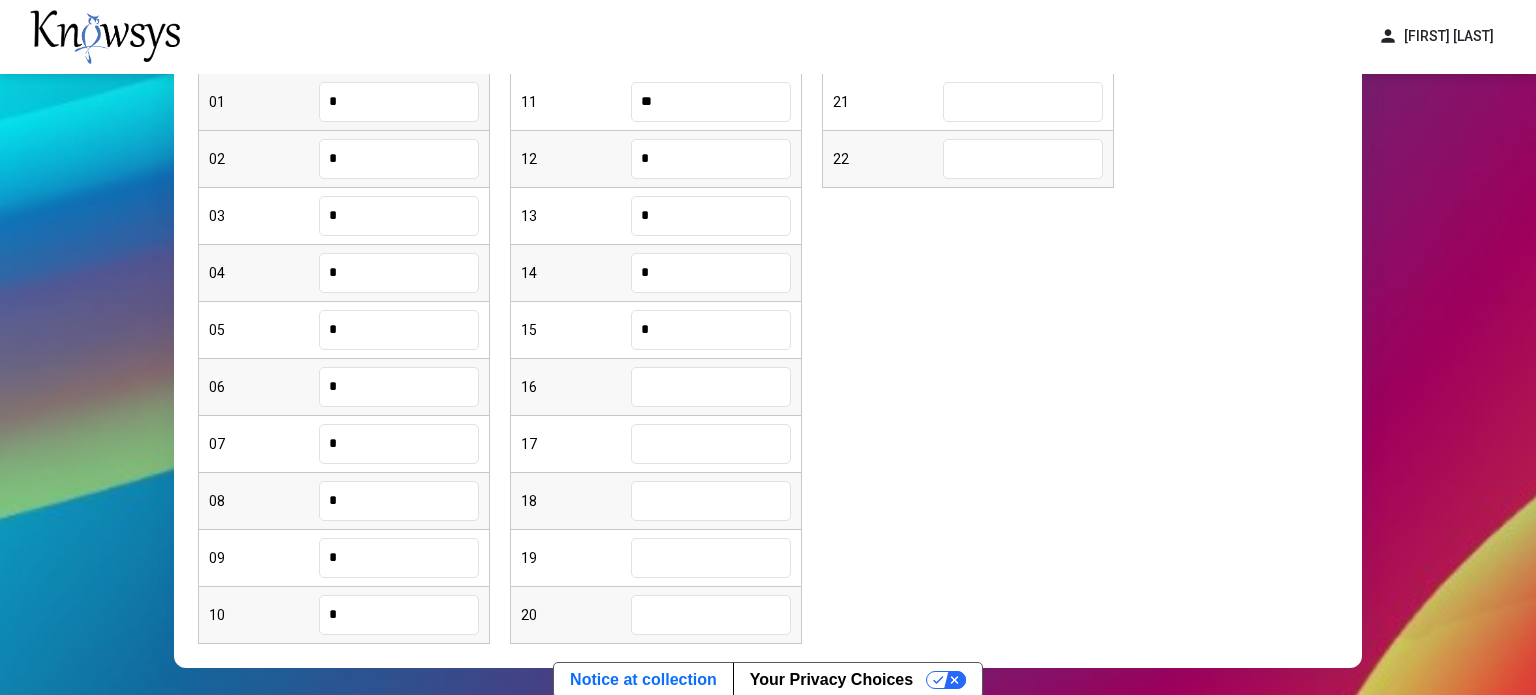 type on "*" 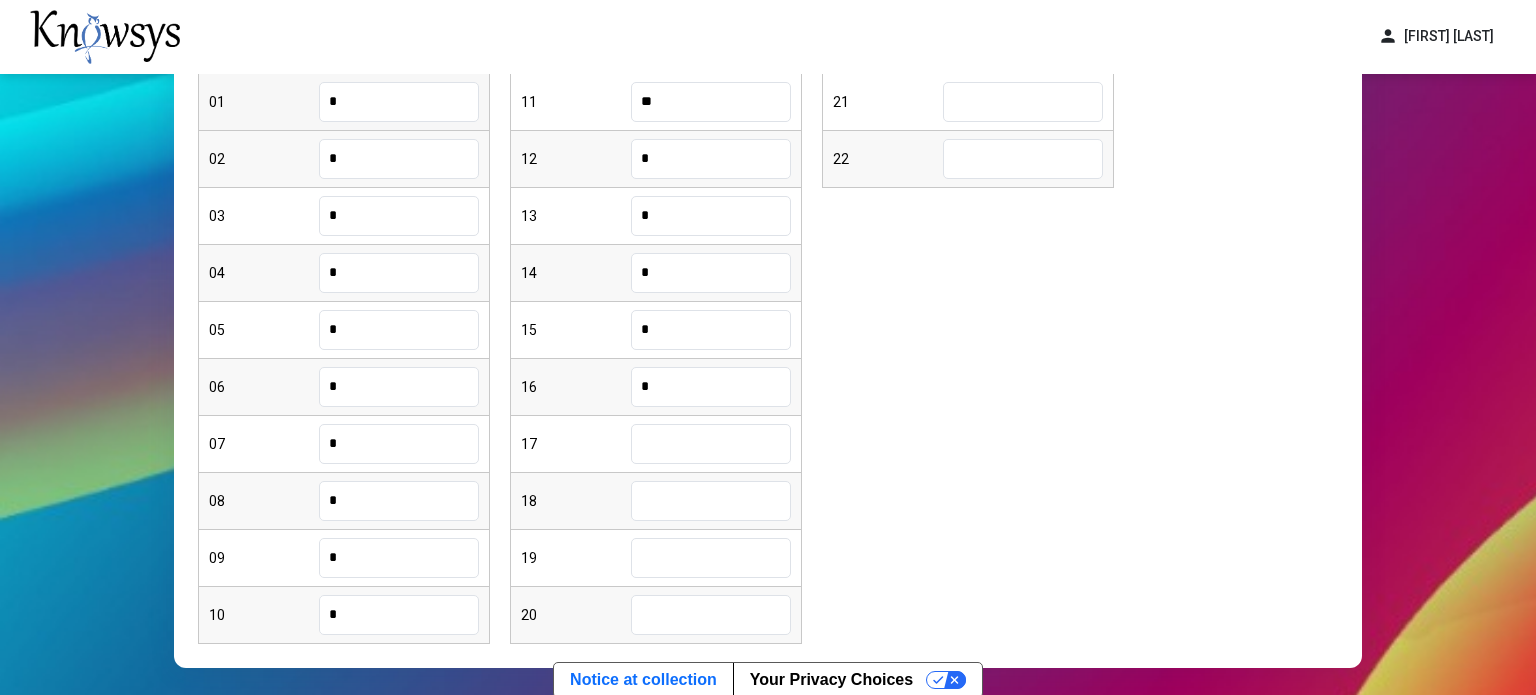type on "*" 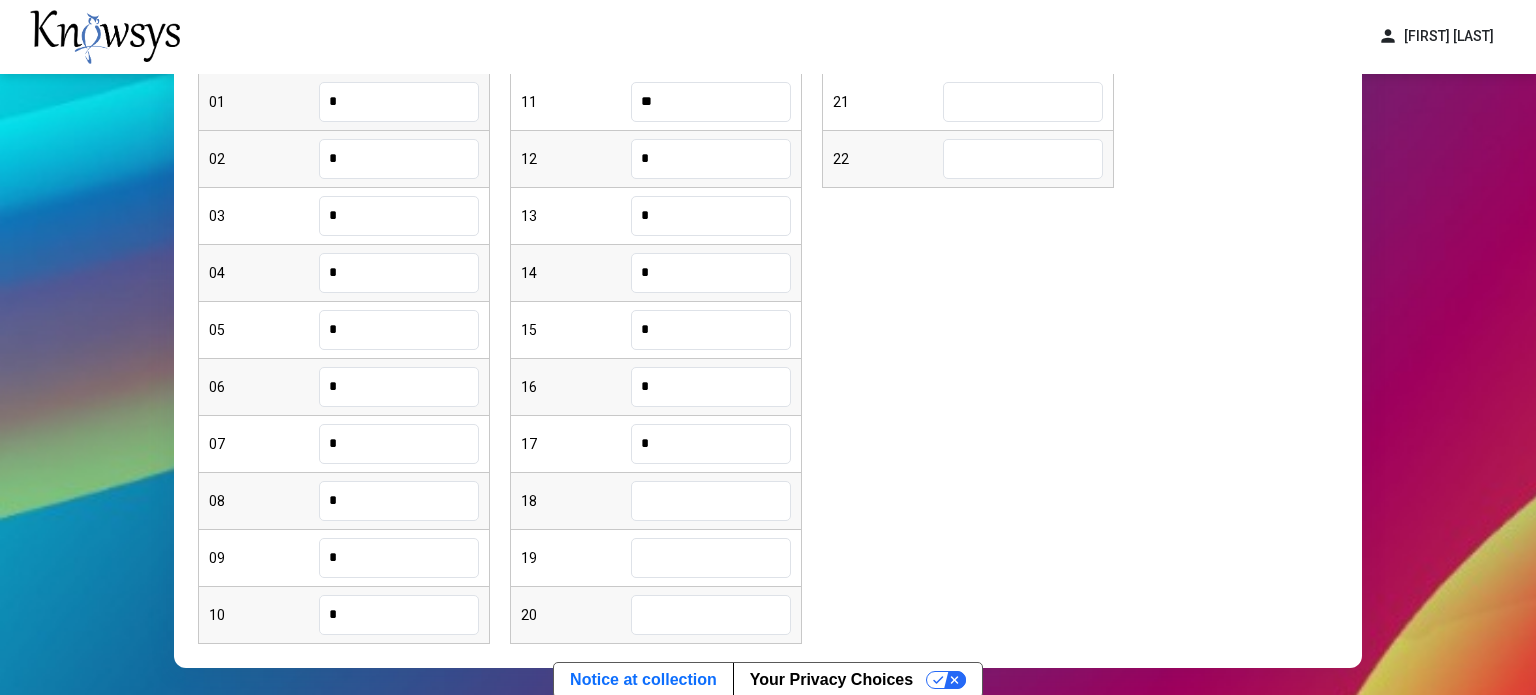 type on "*" 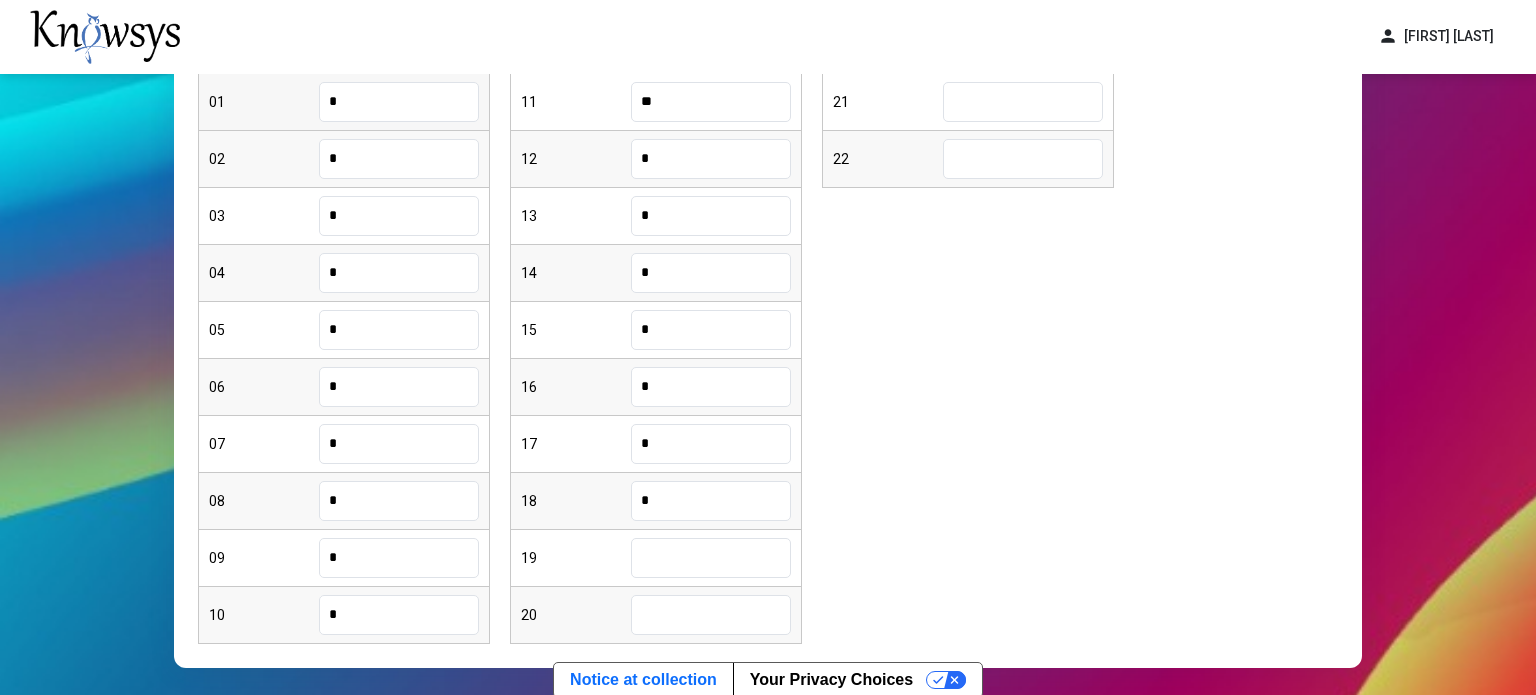 type on "*" 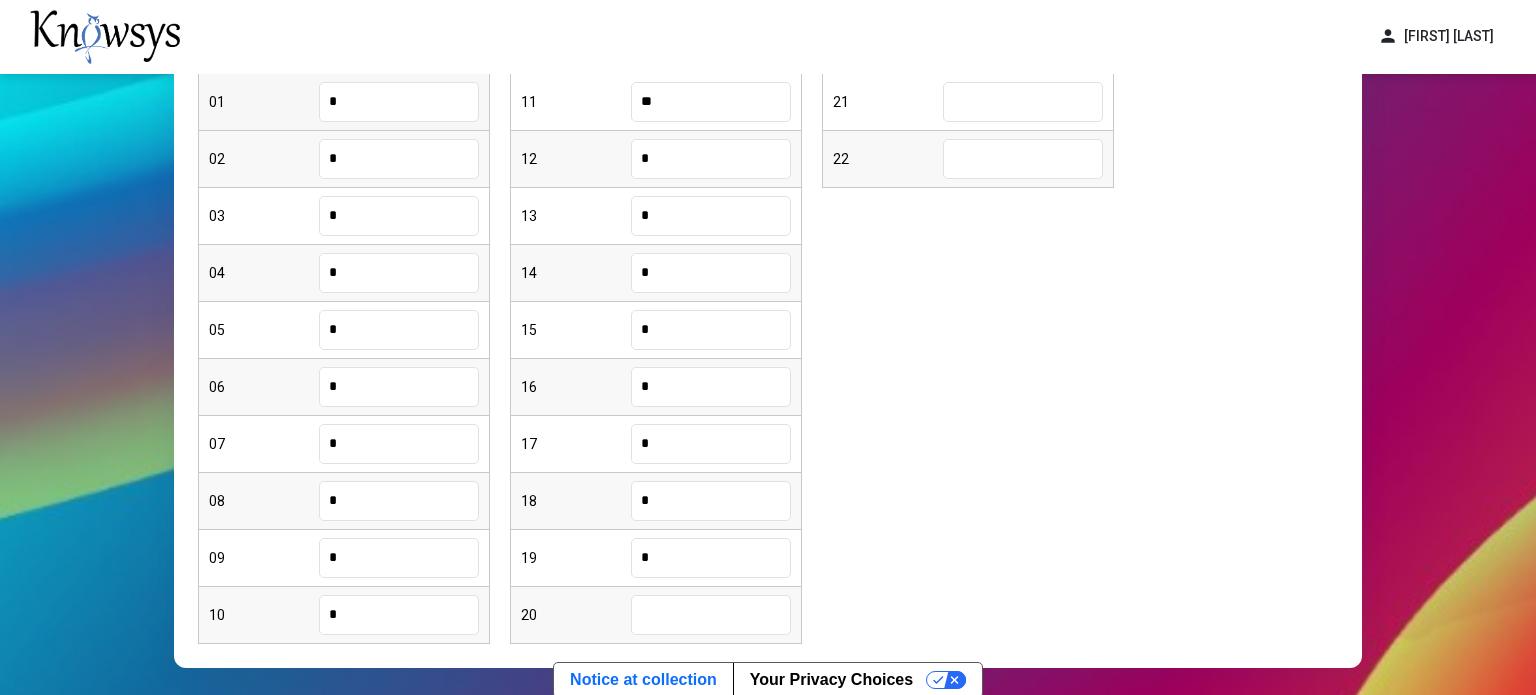 type on "*" 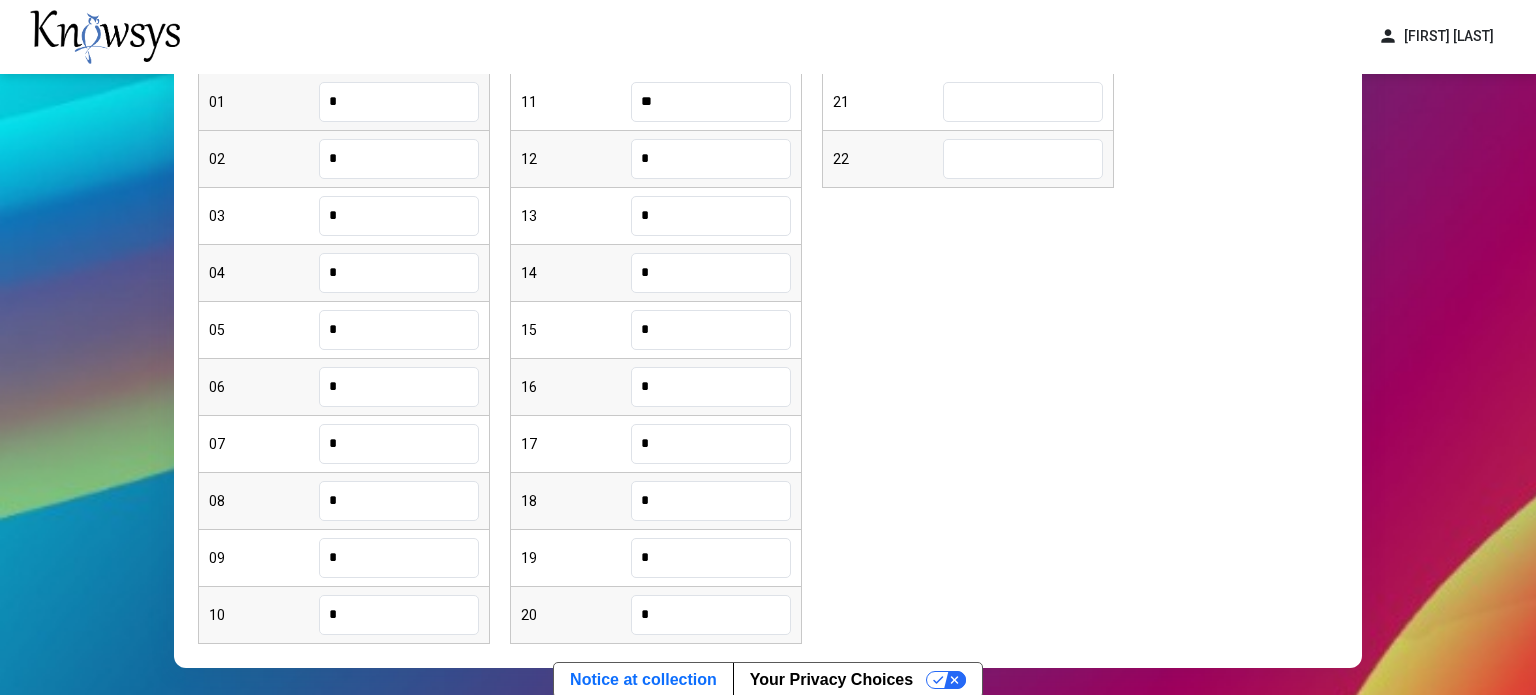 type on "*" 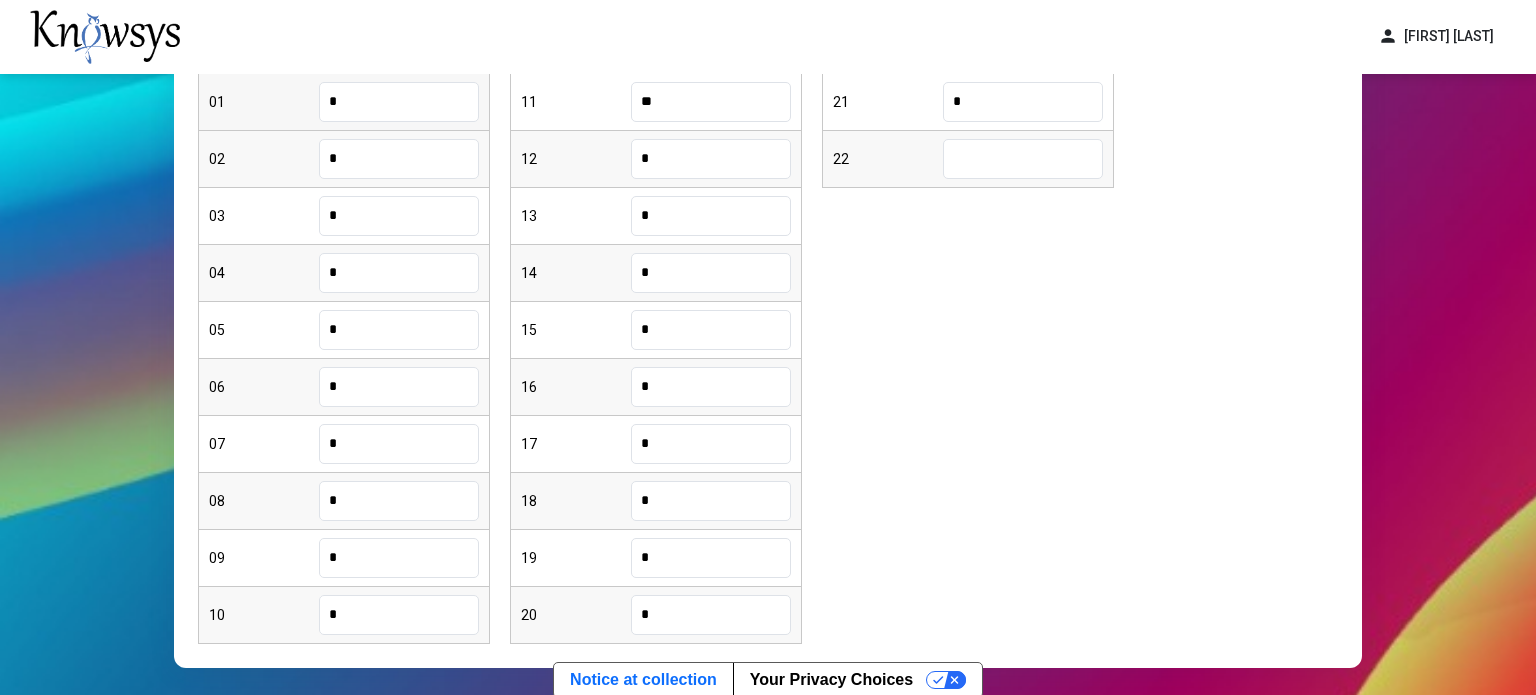type on "*" 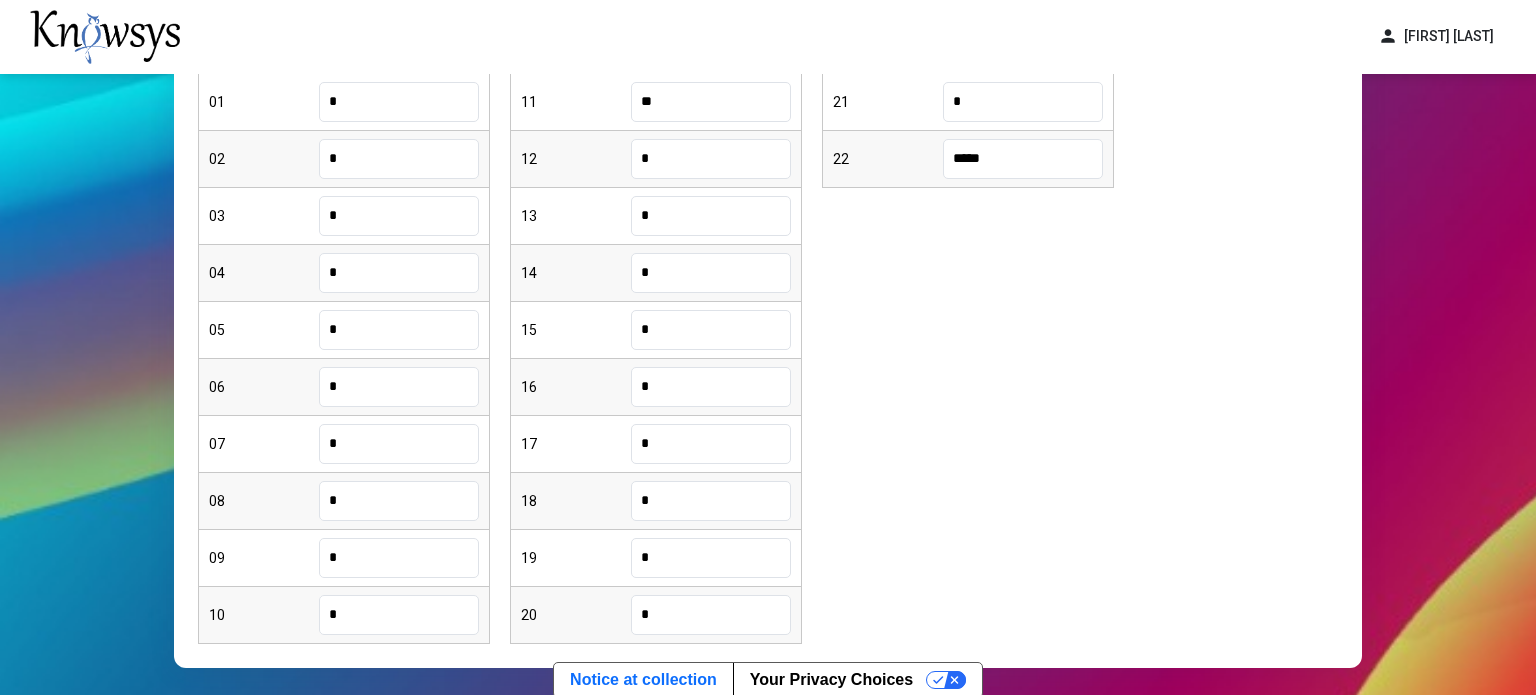 scroll, scrollTop: 501, scrollLeft: 0, axis: vertical 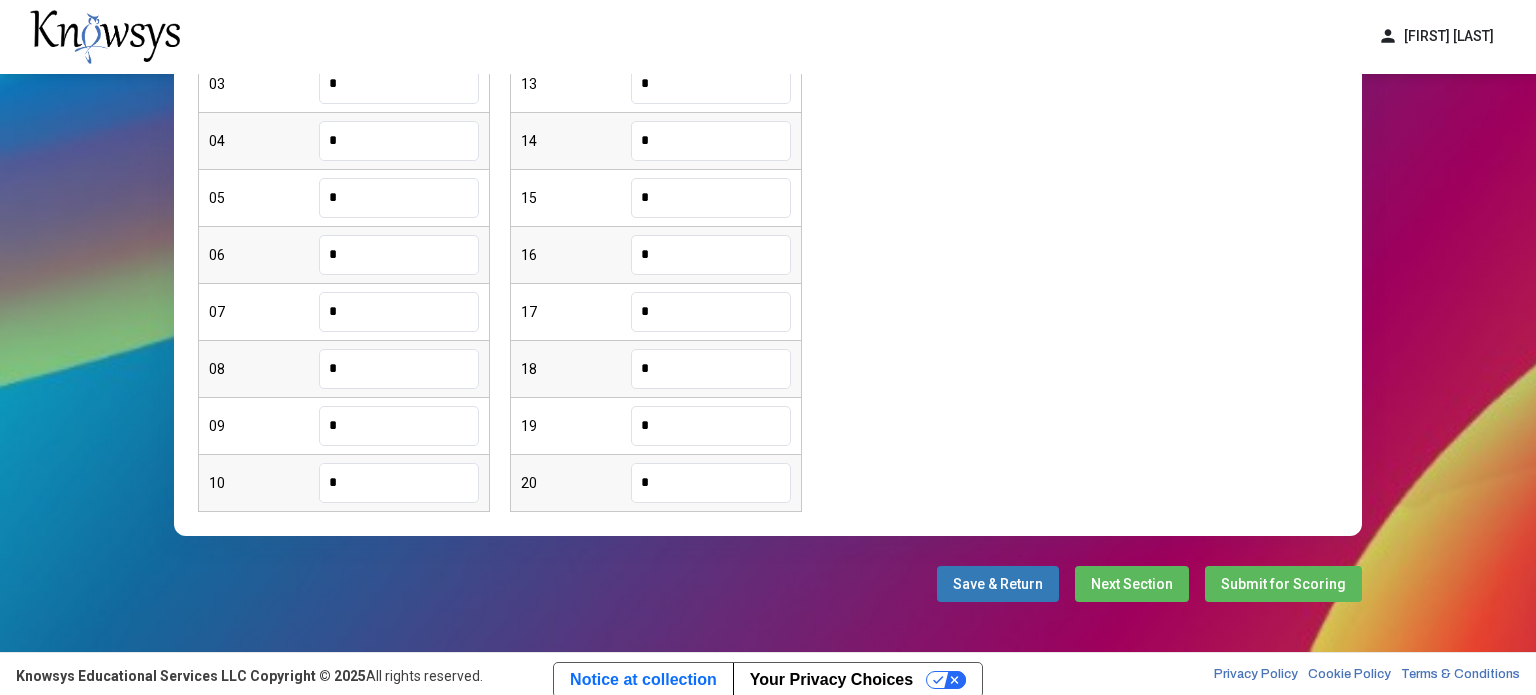 type on "*****" 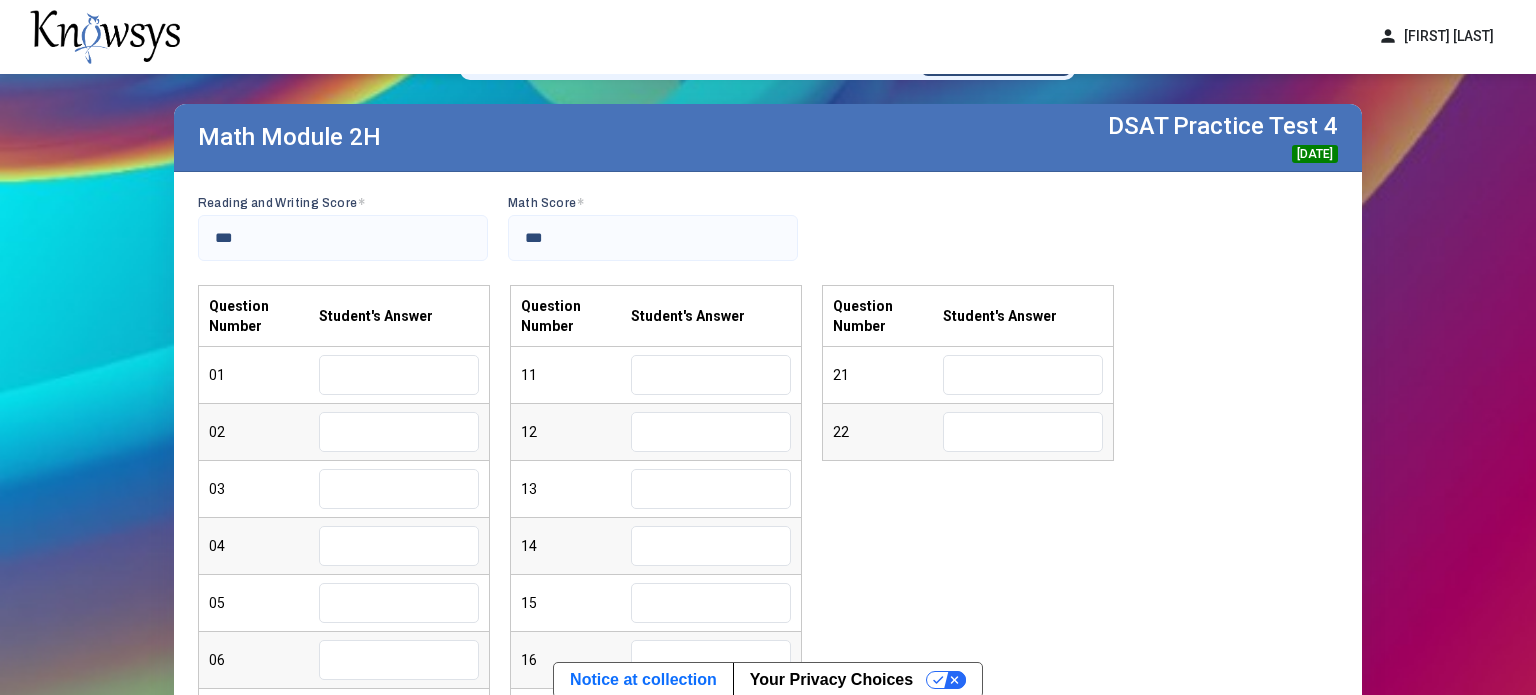 scroll, scrollTop: 0, scrollLeft: 0, axis: both 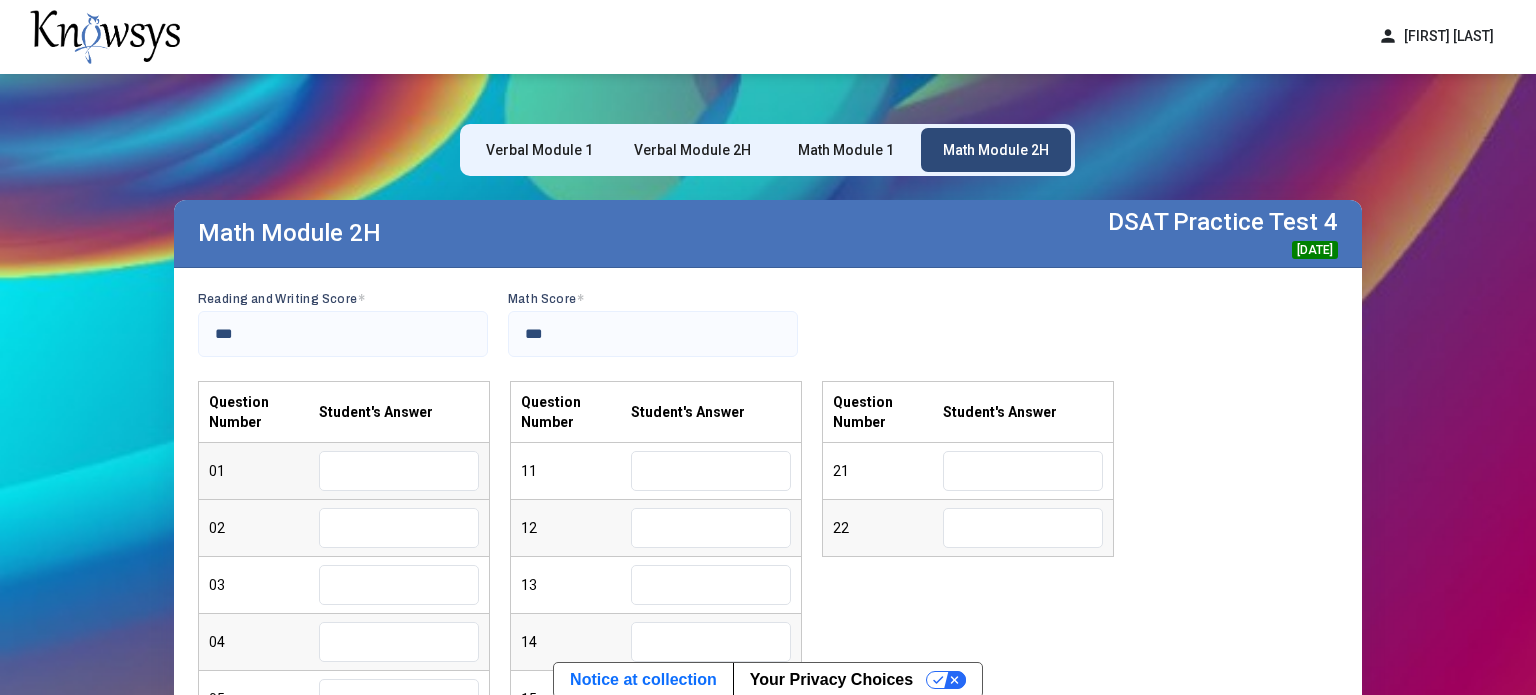 click at bounding box center [399, 471] 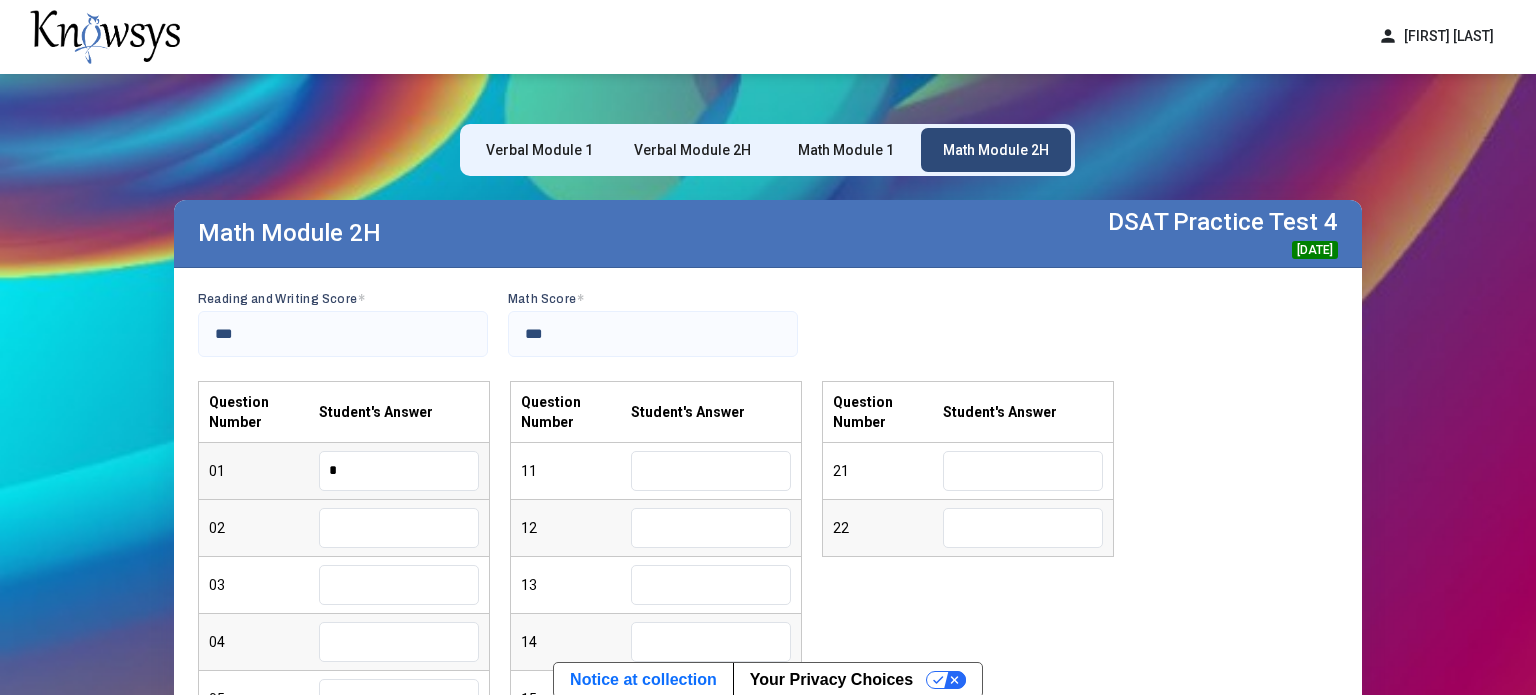type on "*" 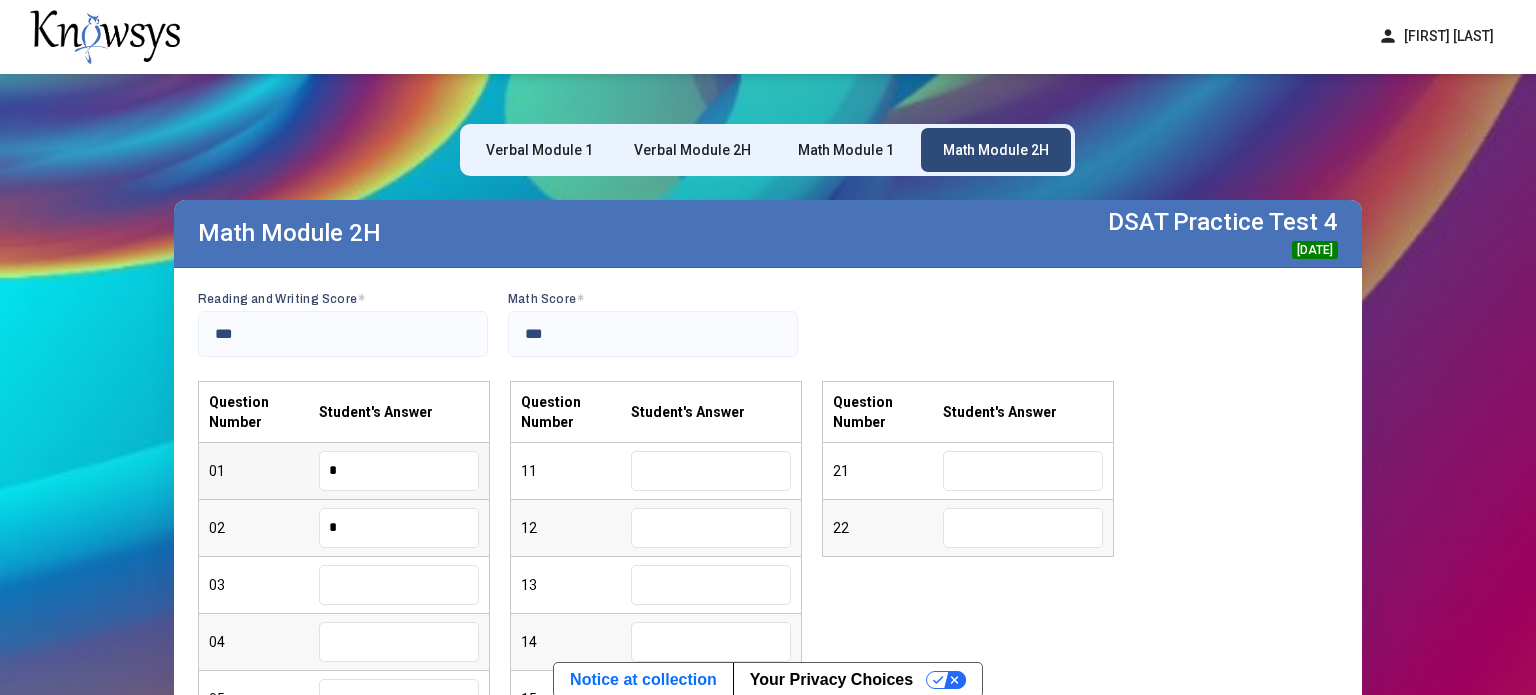 type on "*" 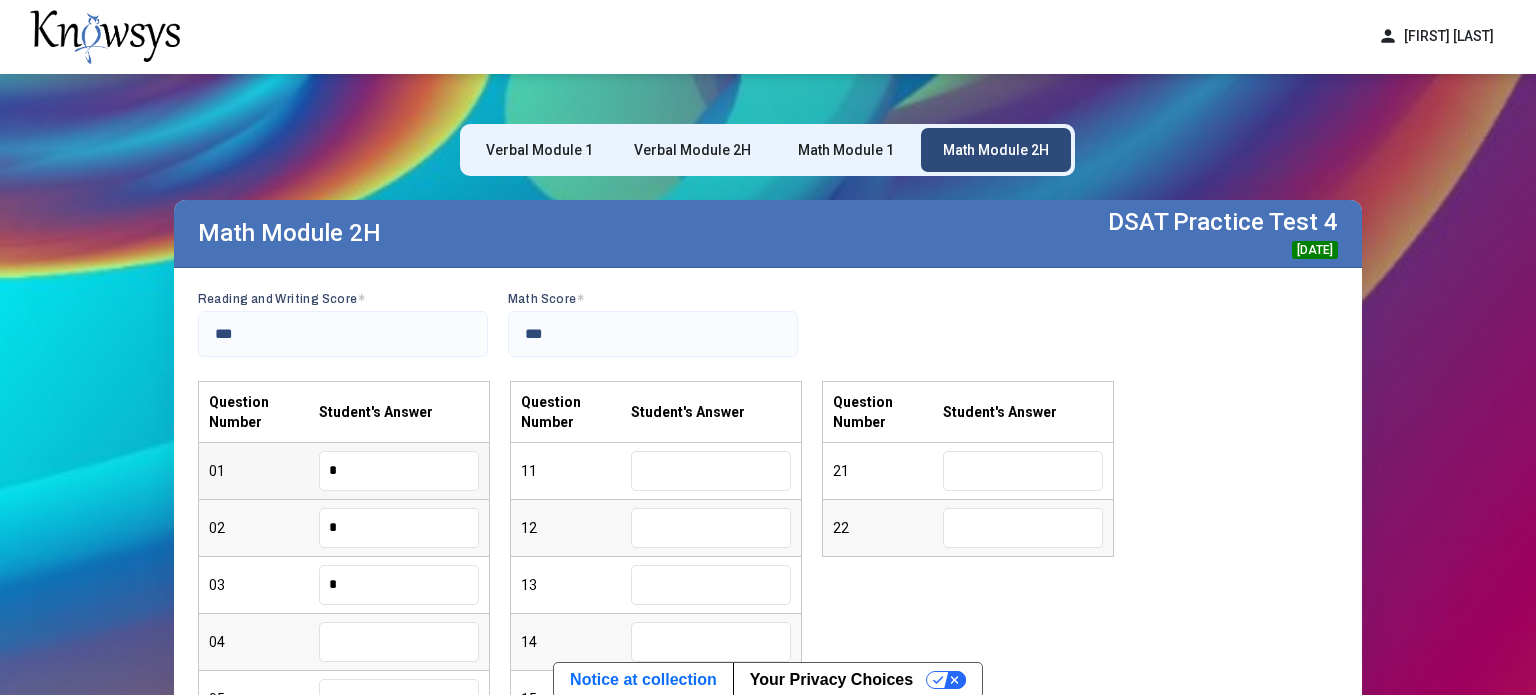 type on "*" 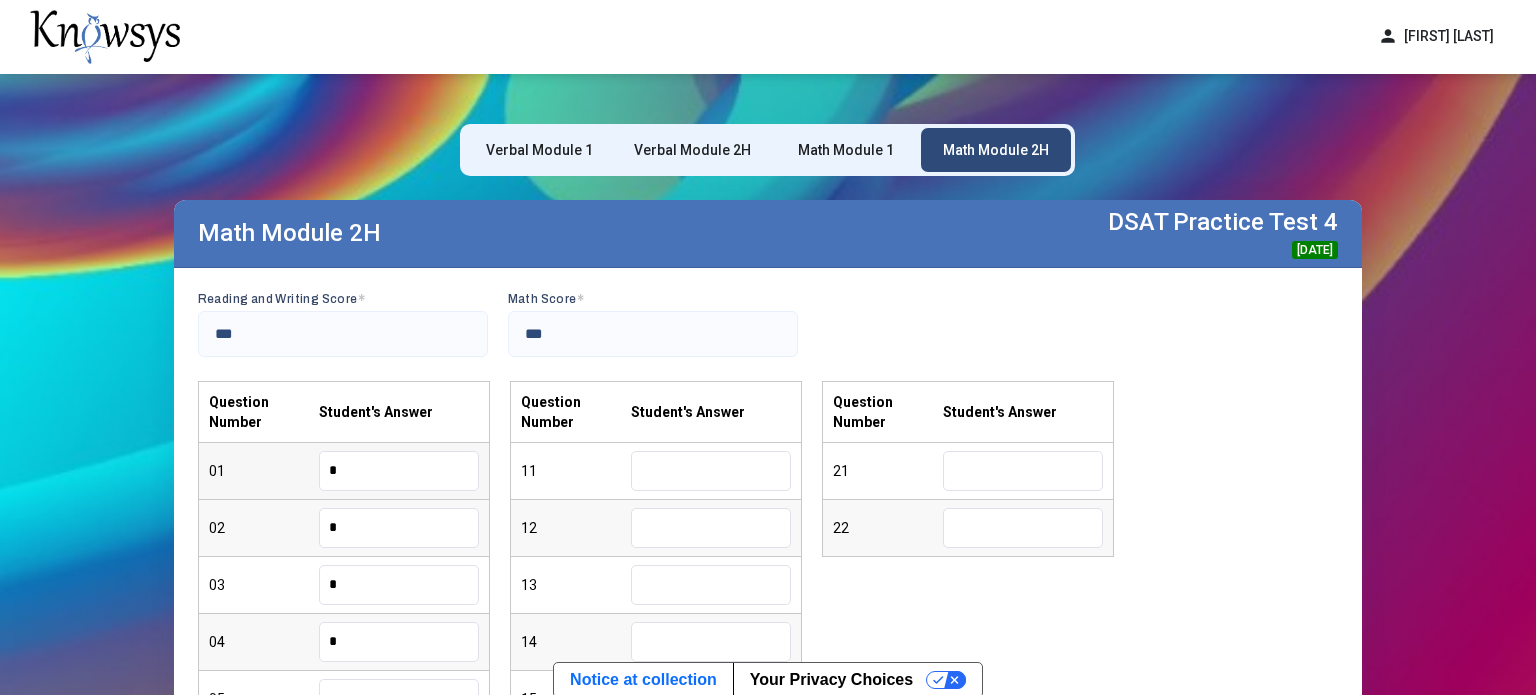 type on "*" 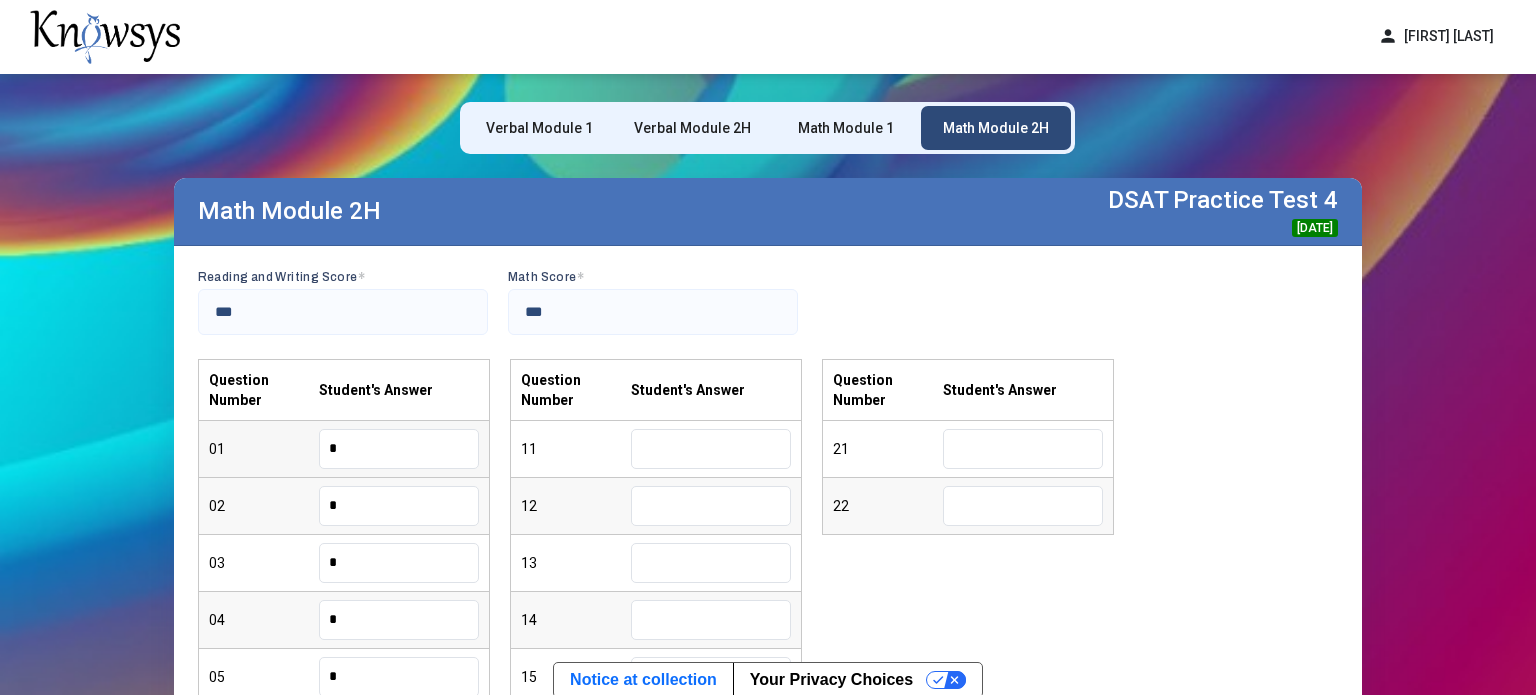 type on "*" 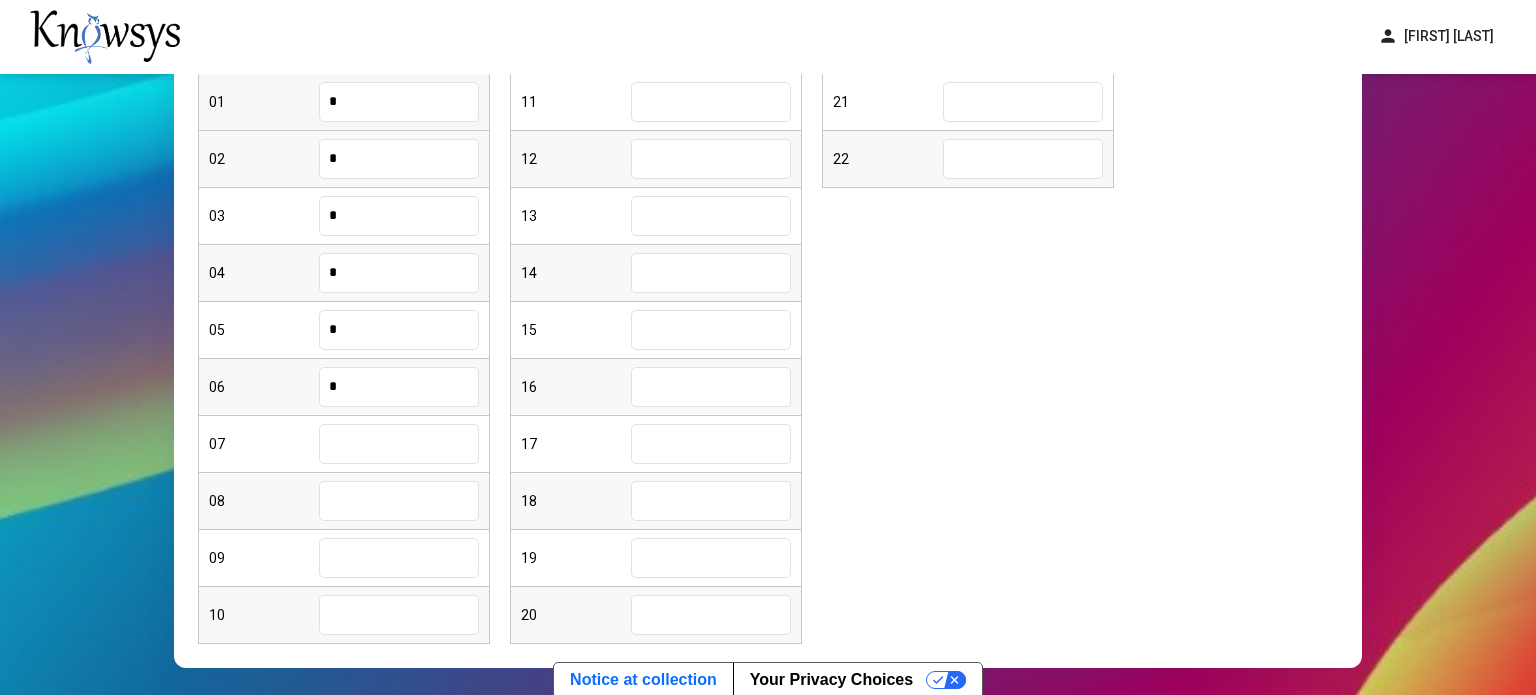 type on "*" 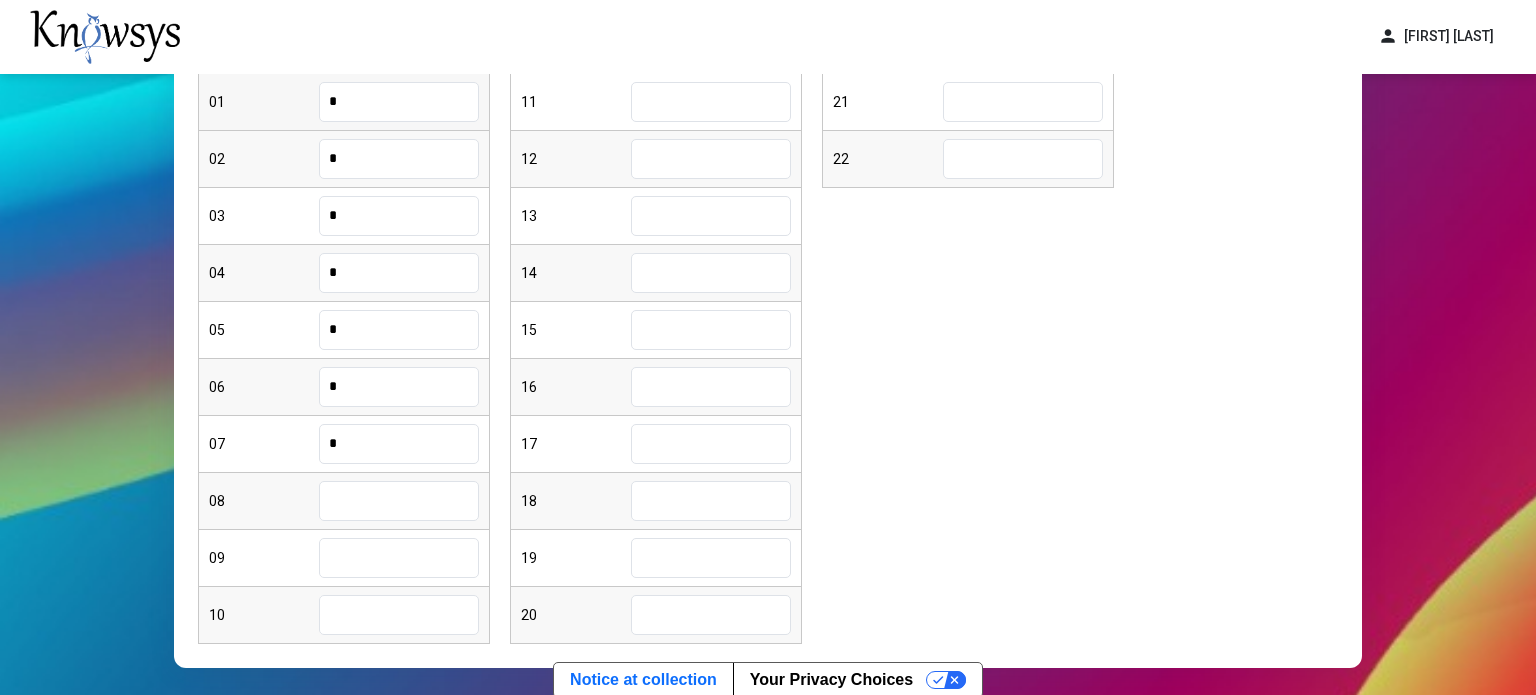 type on "*" 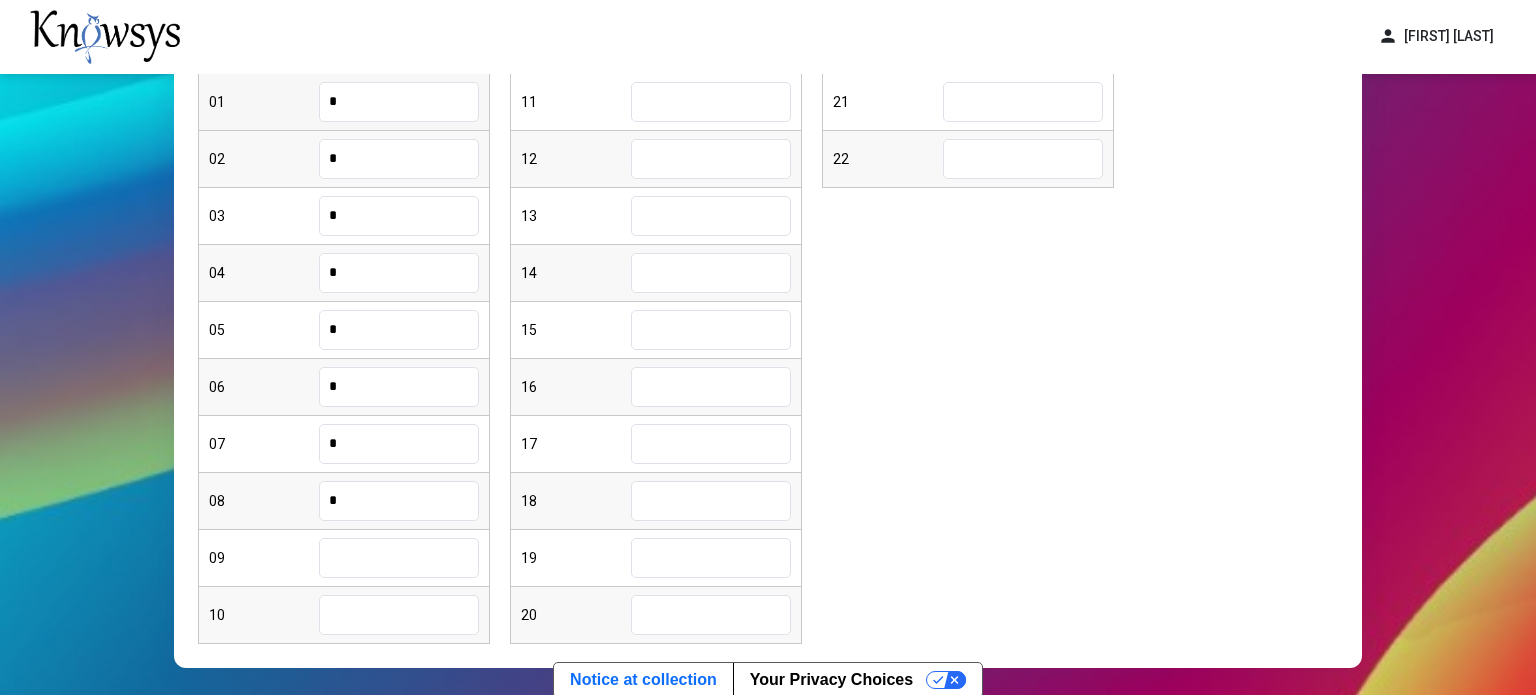 type on "*" 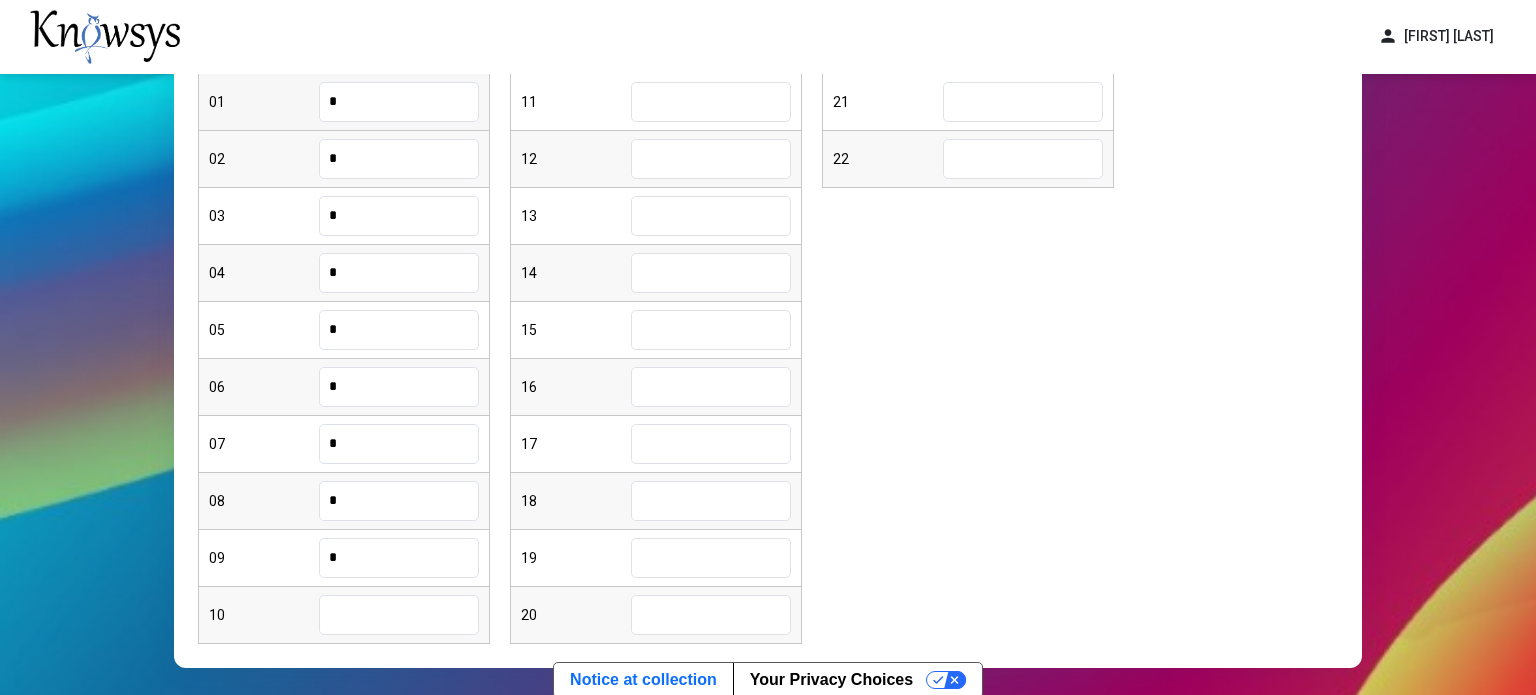 type on "*" 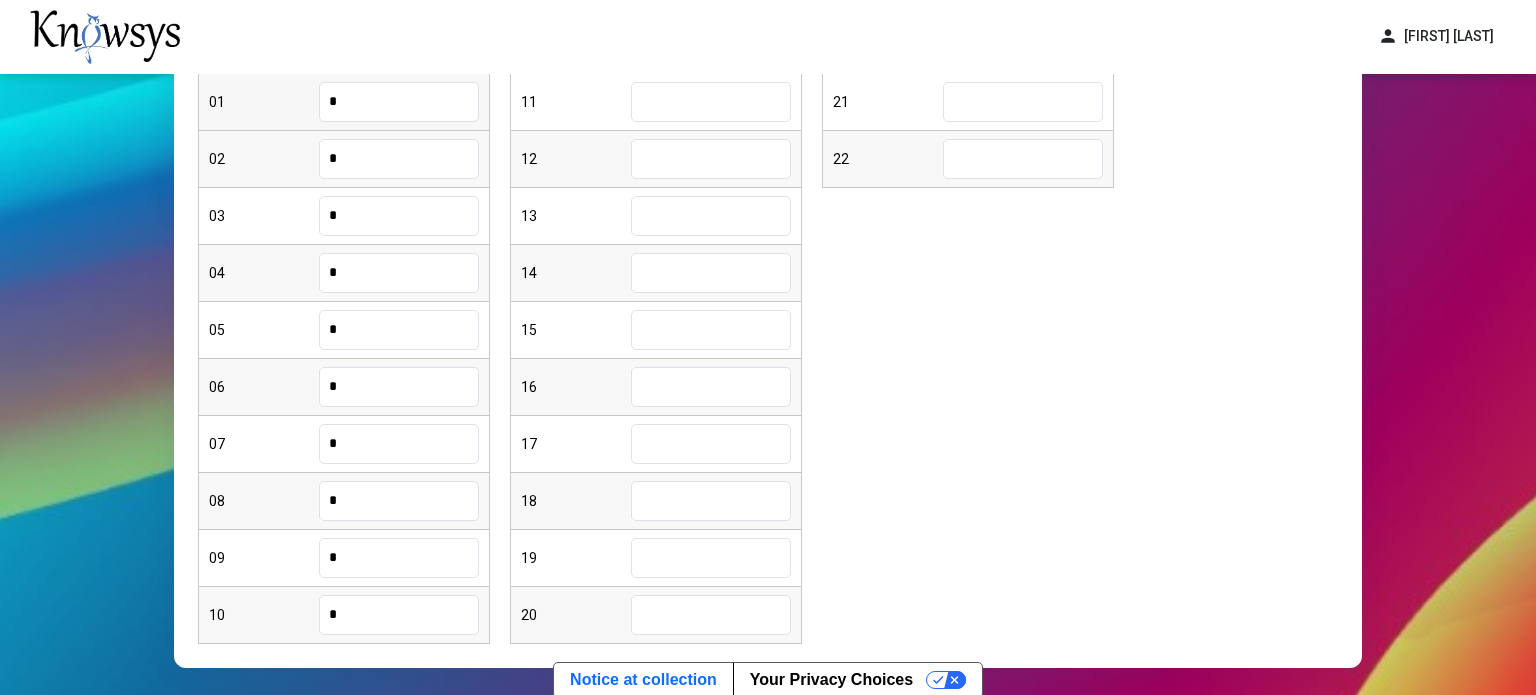 type on "*" 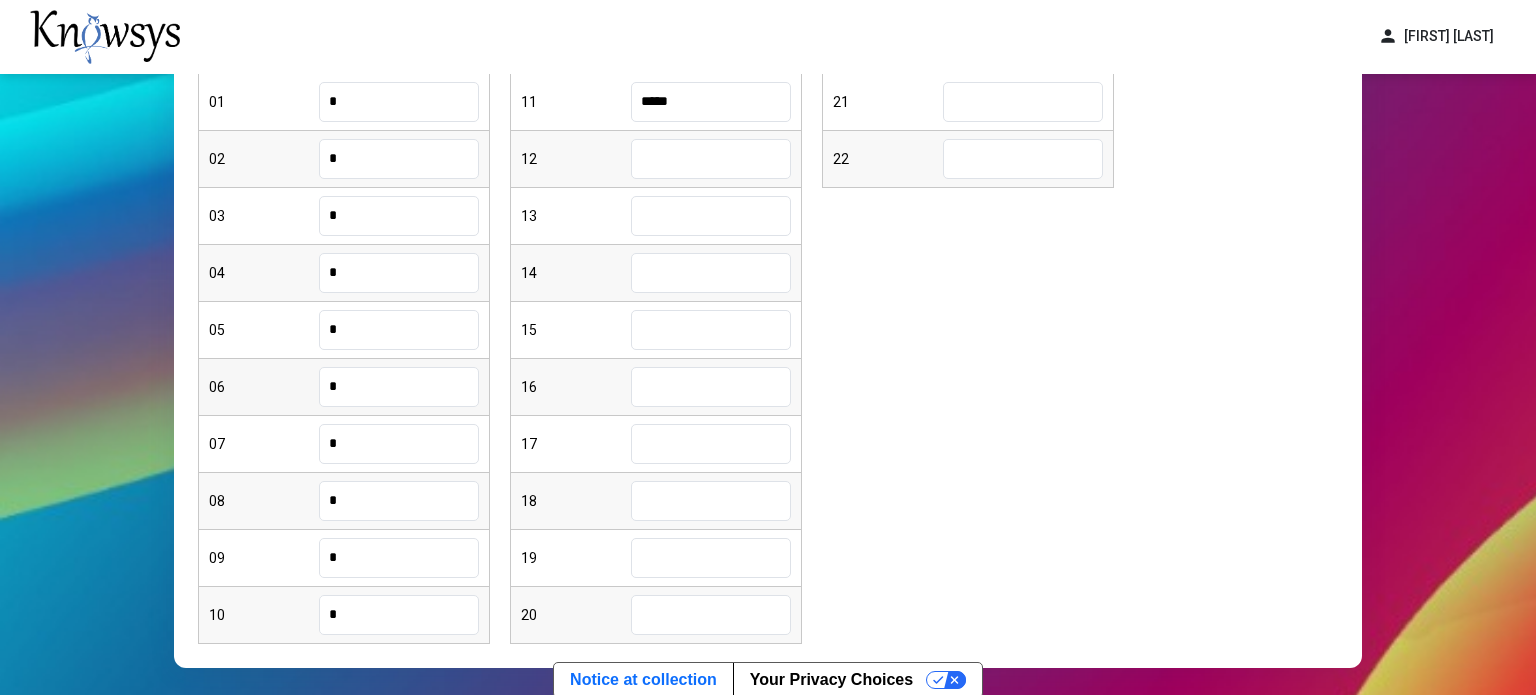 type on "*****" 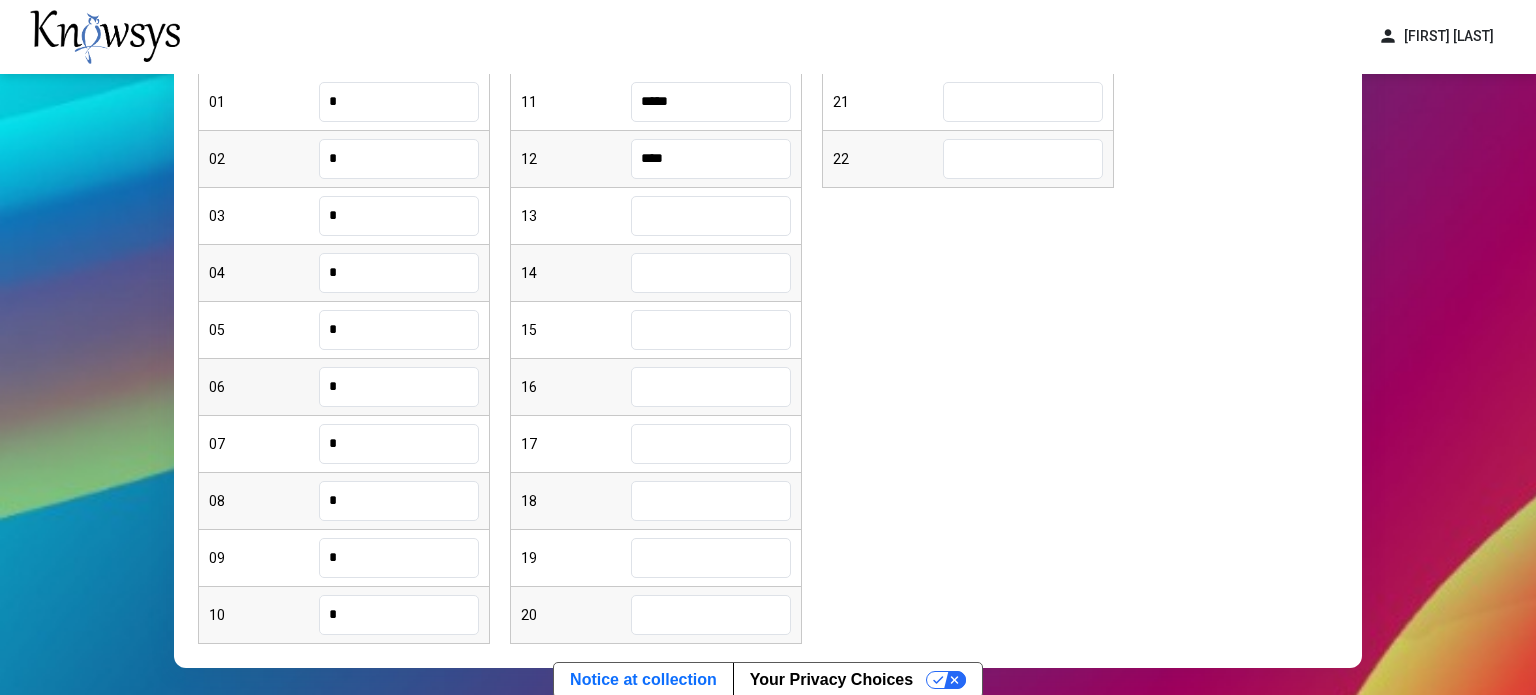 type on "****" 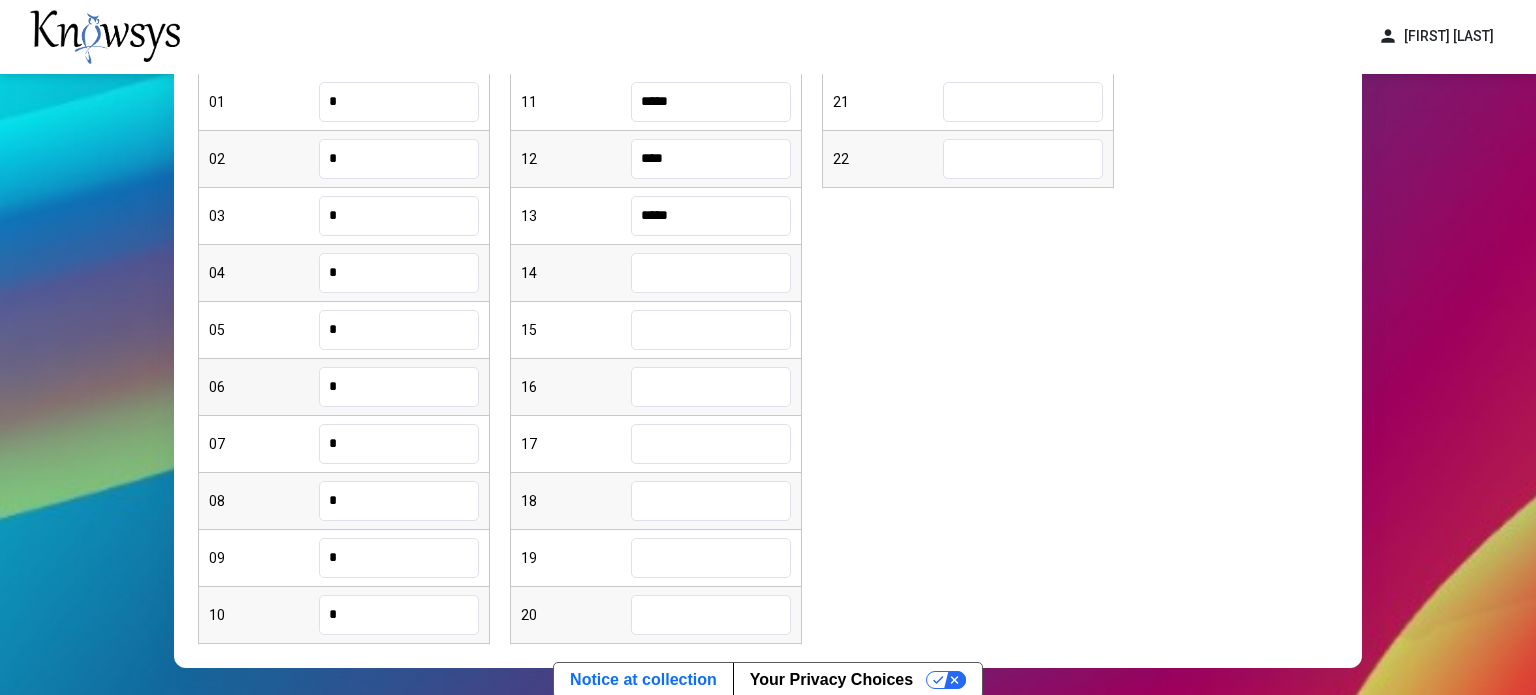 type on "*****" 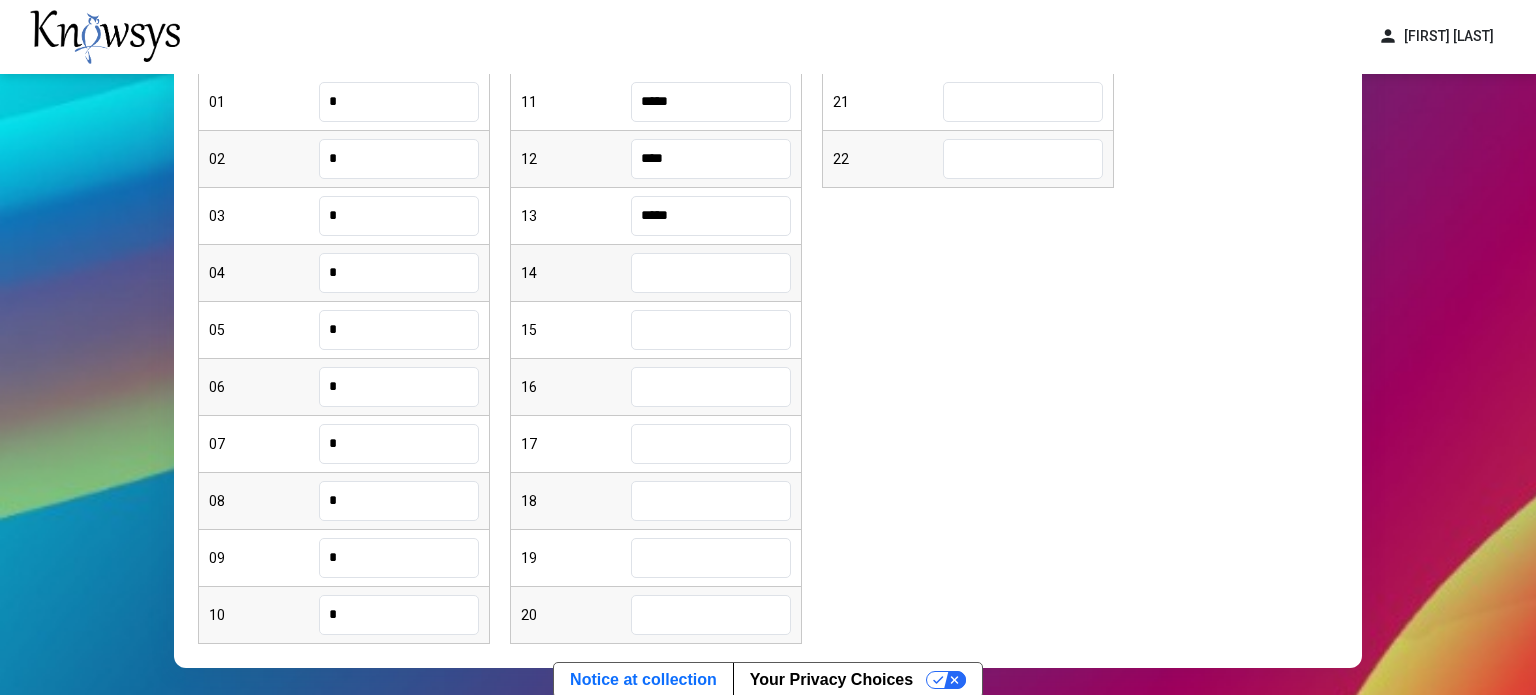 click at bounding box center (711, 273) 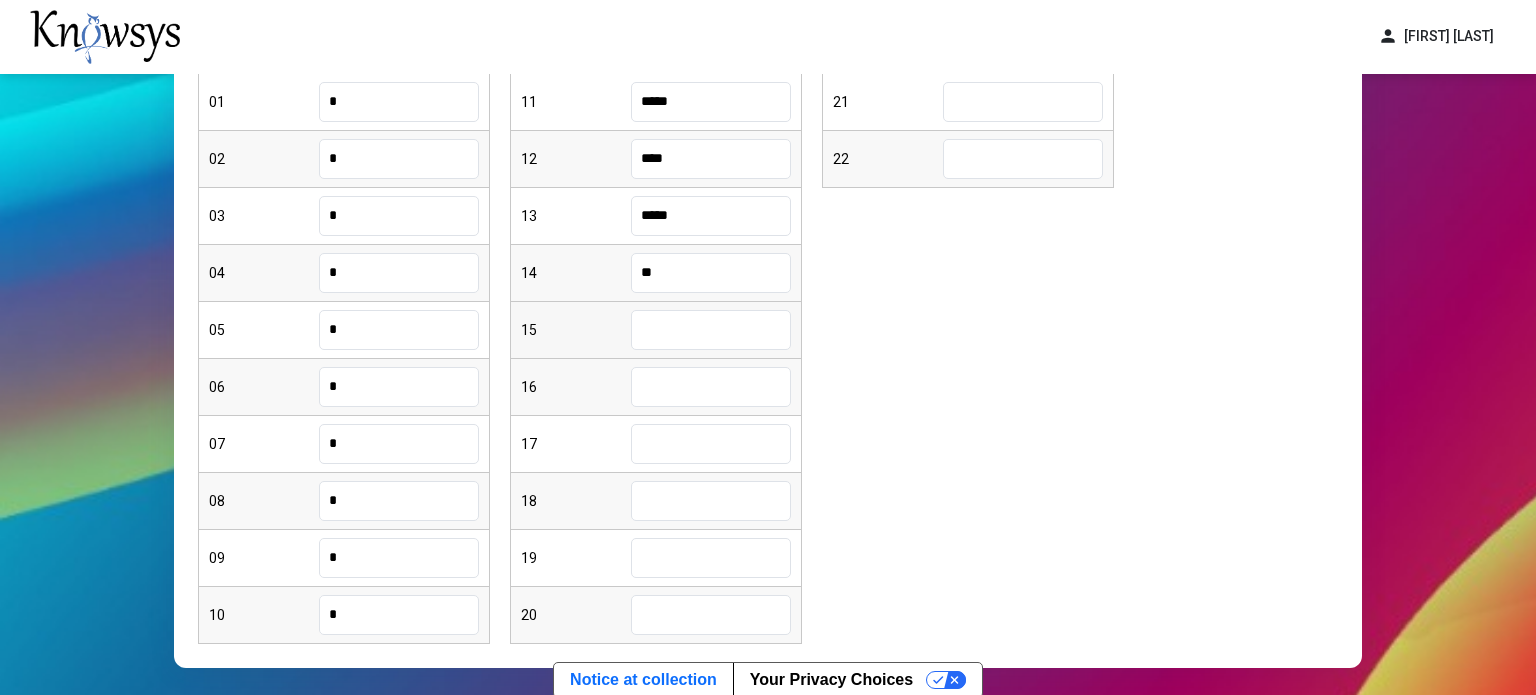 type on "**" 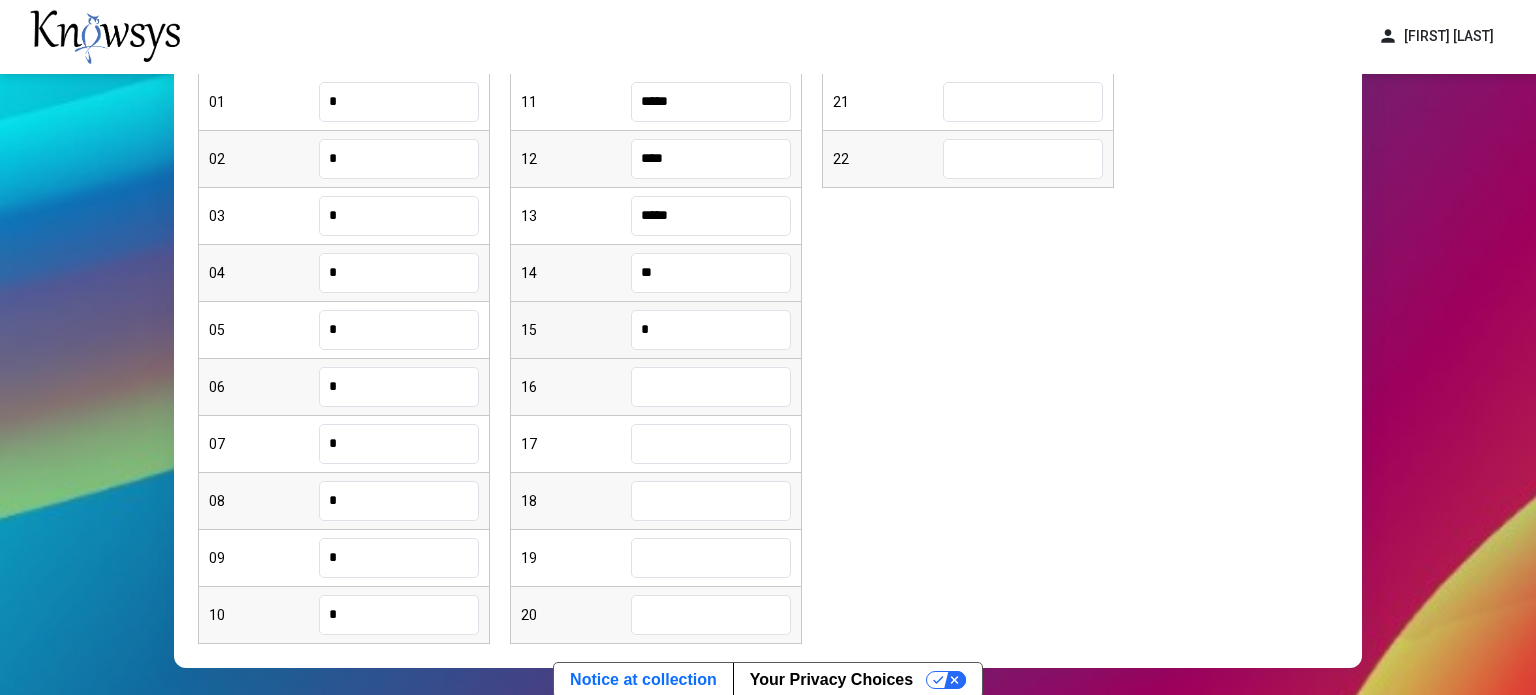 type on "*" 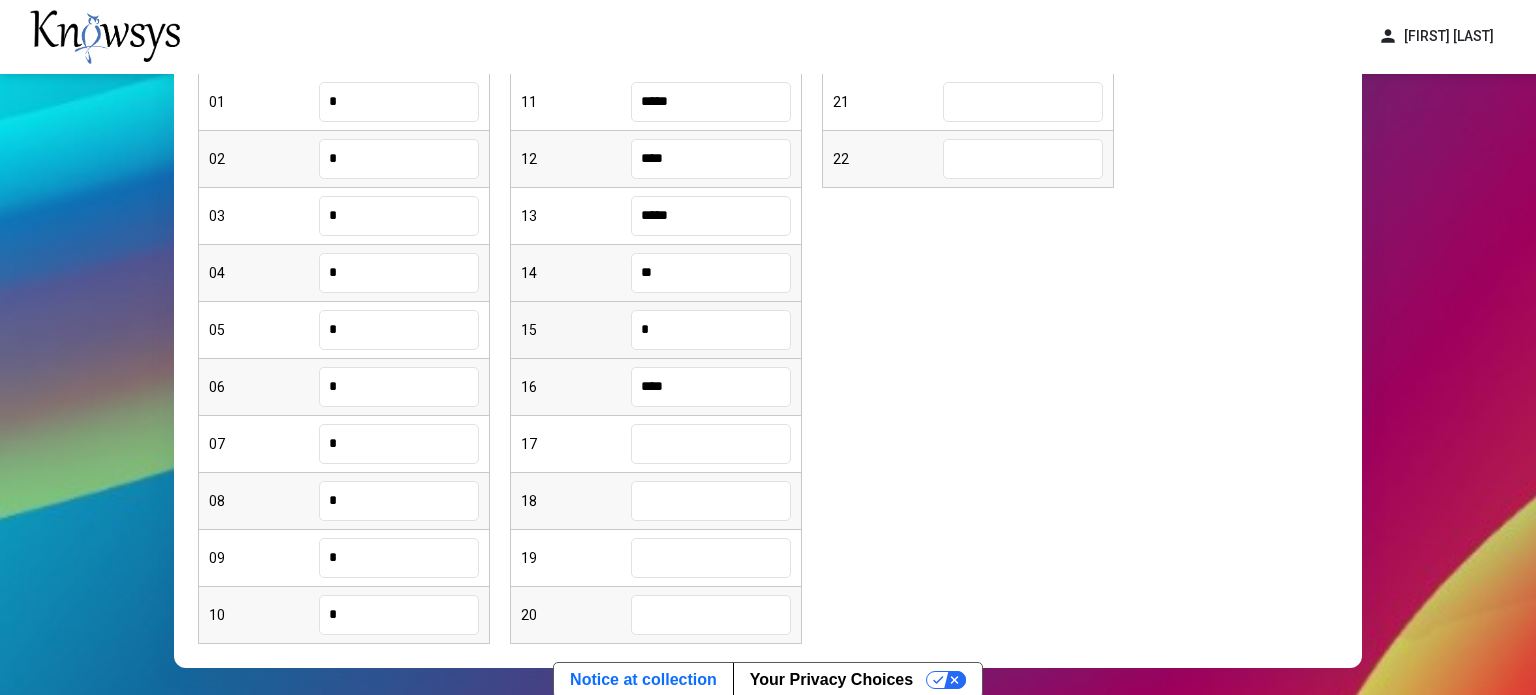 type on "****" 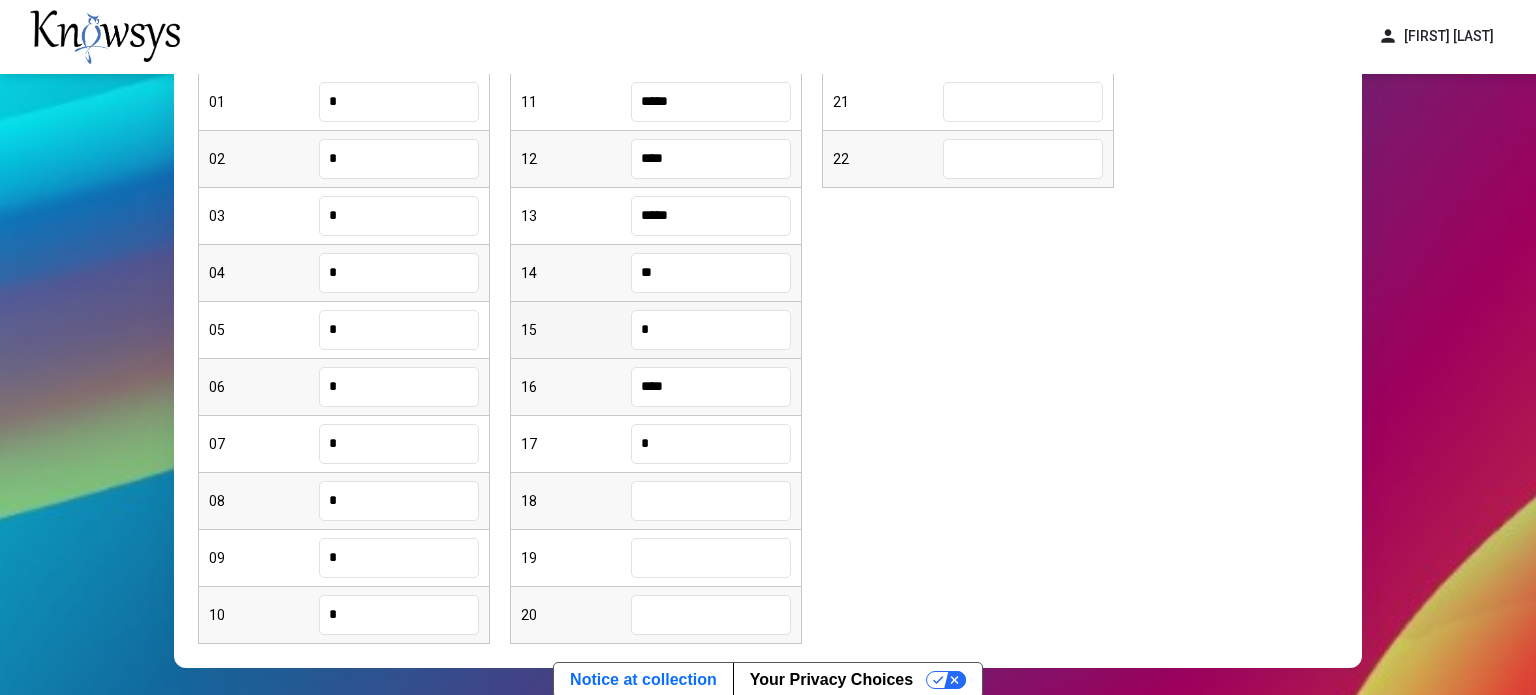 type on "*" 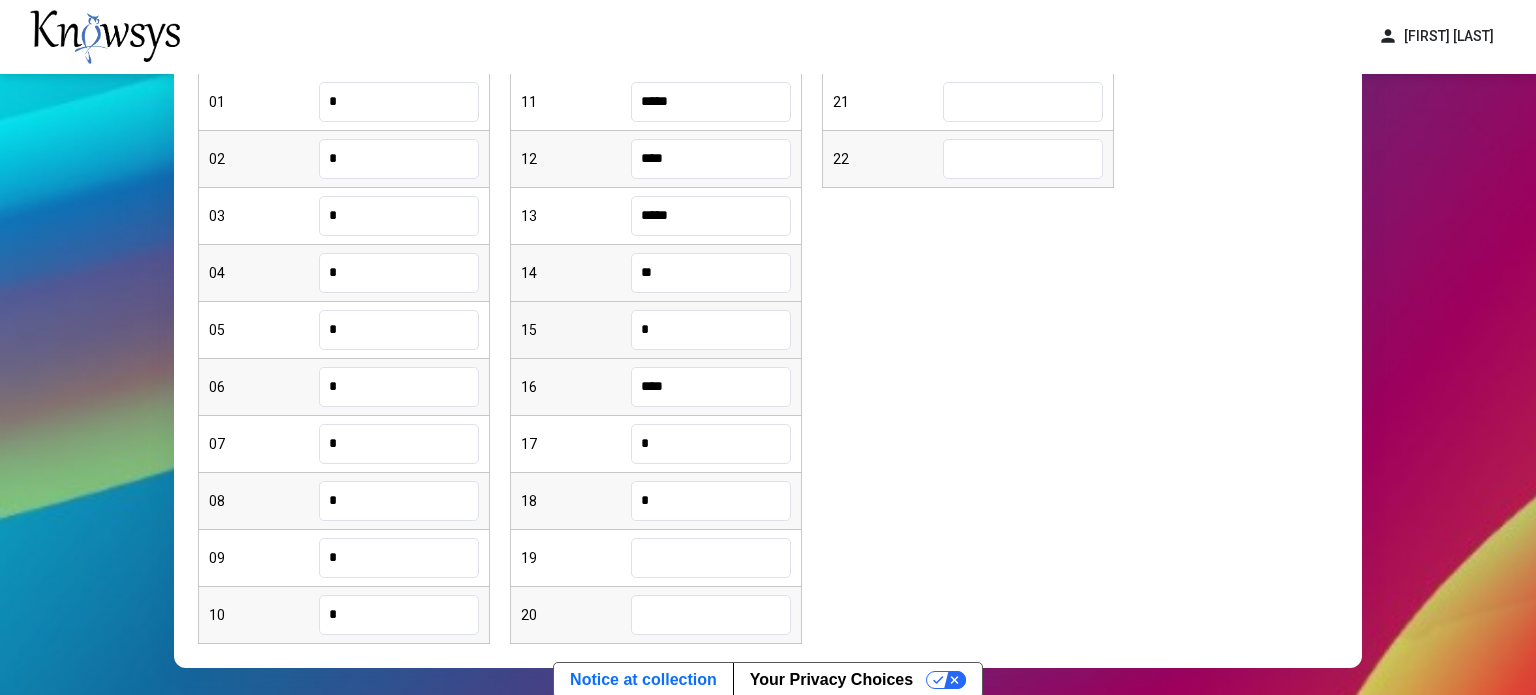 type on "*" 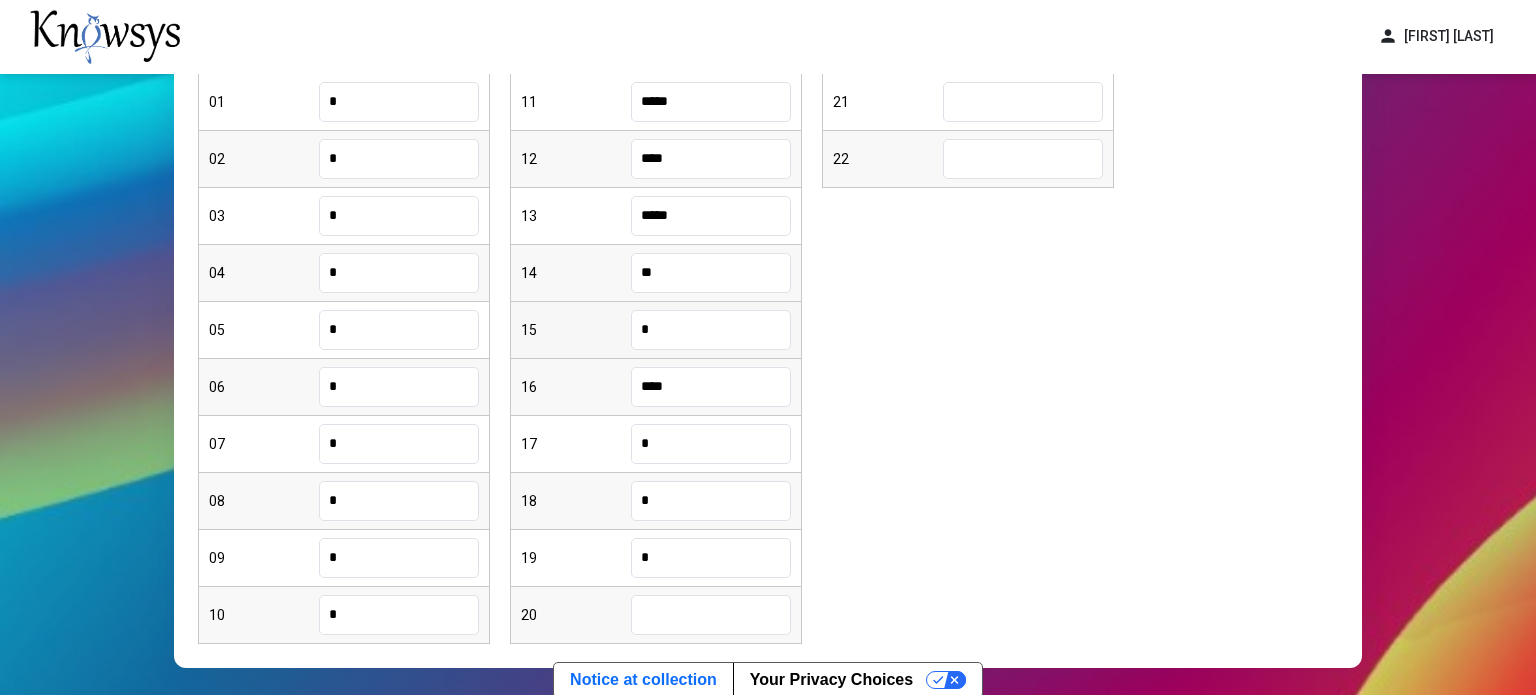 type on "*" 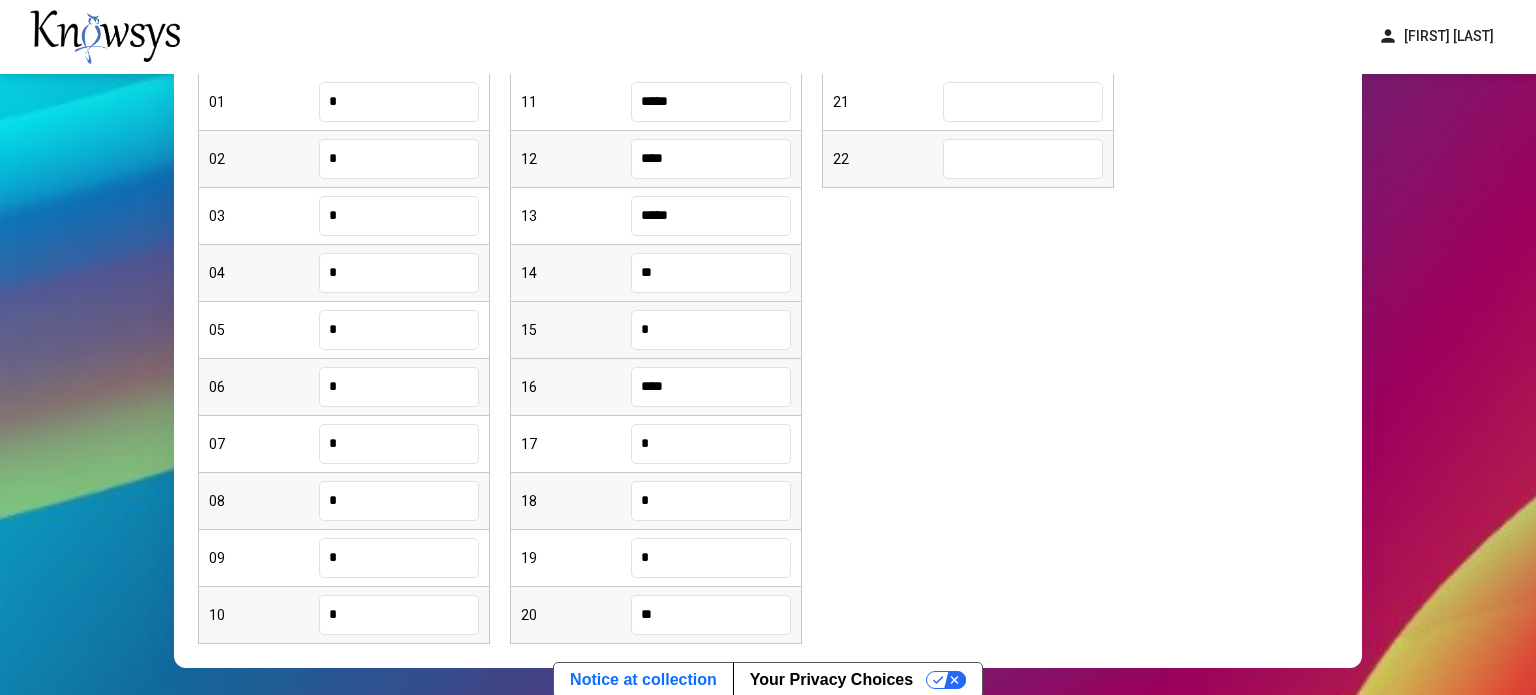 type on "**" 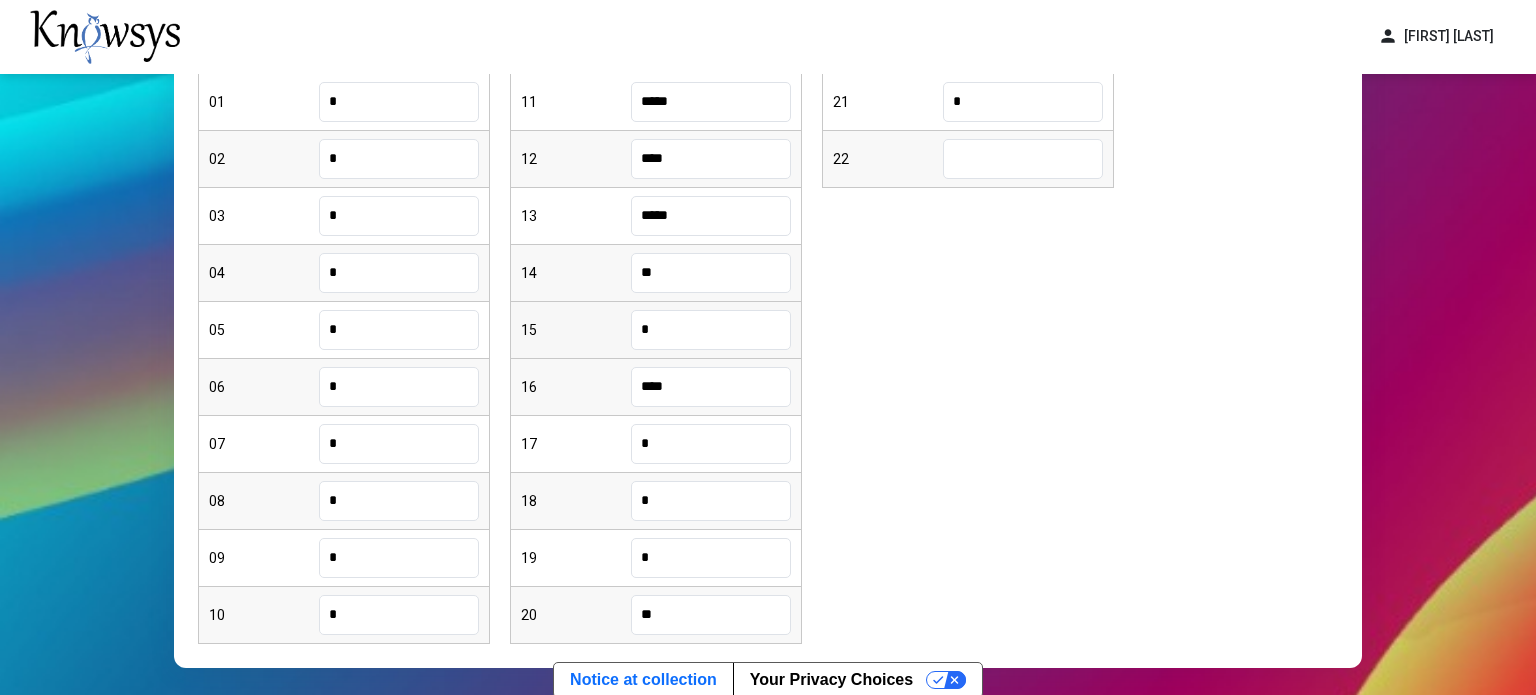 type on "*" 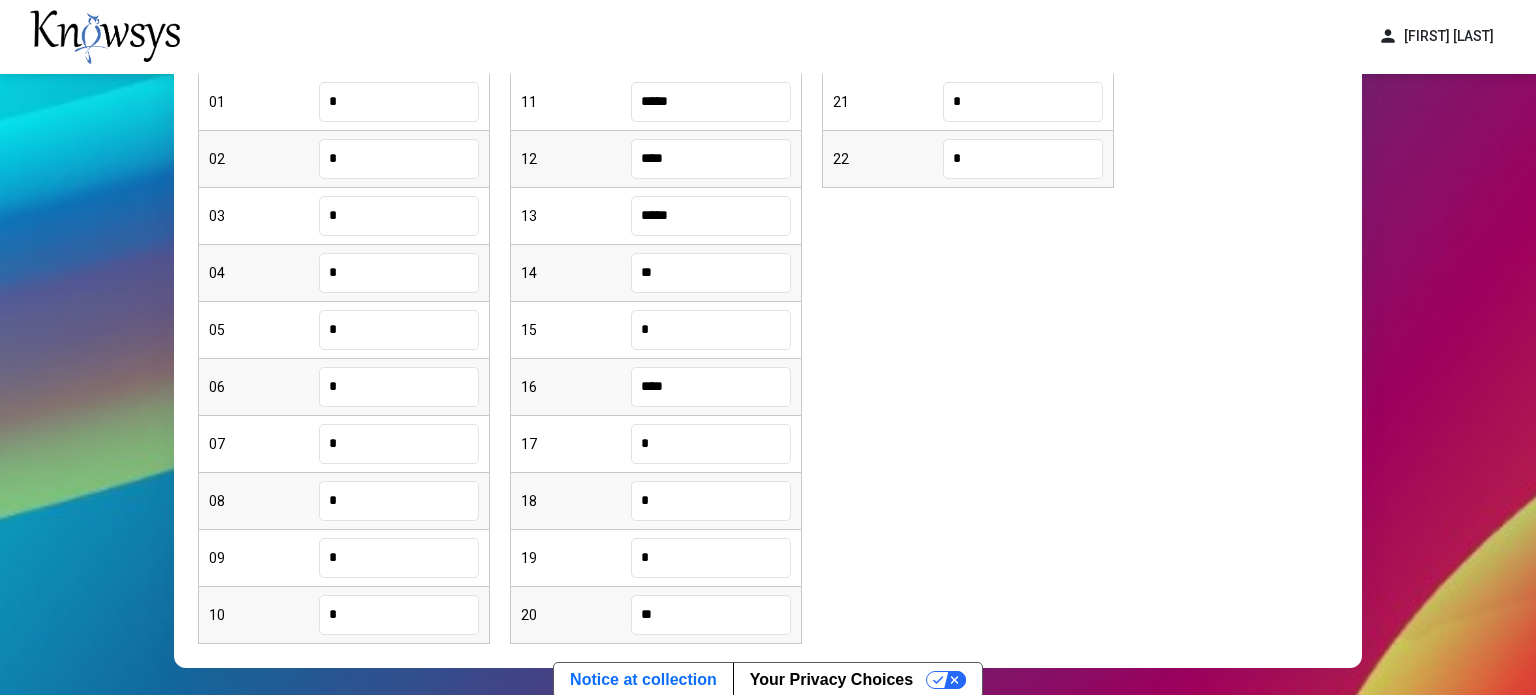 scroll, scrollTop: 501, scrollLeft: 0, axis: vertical 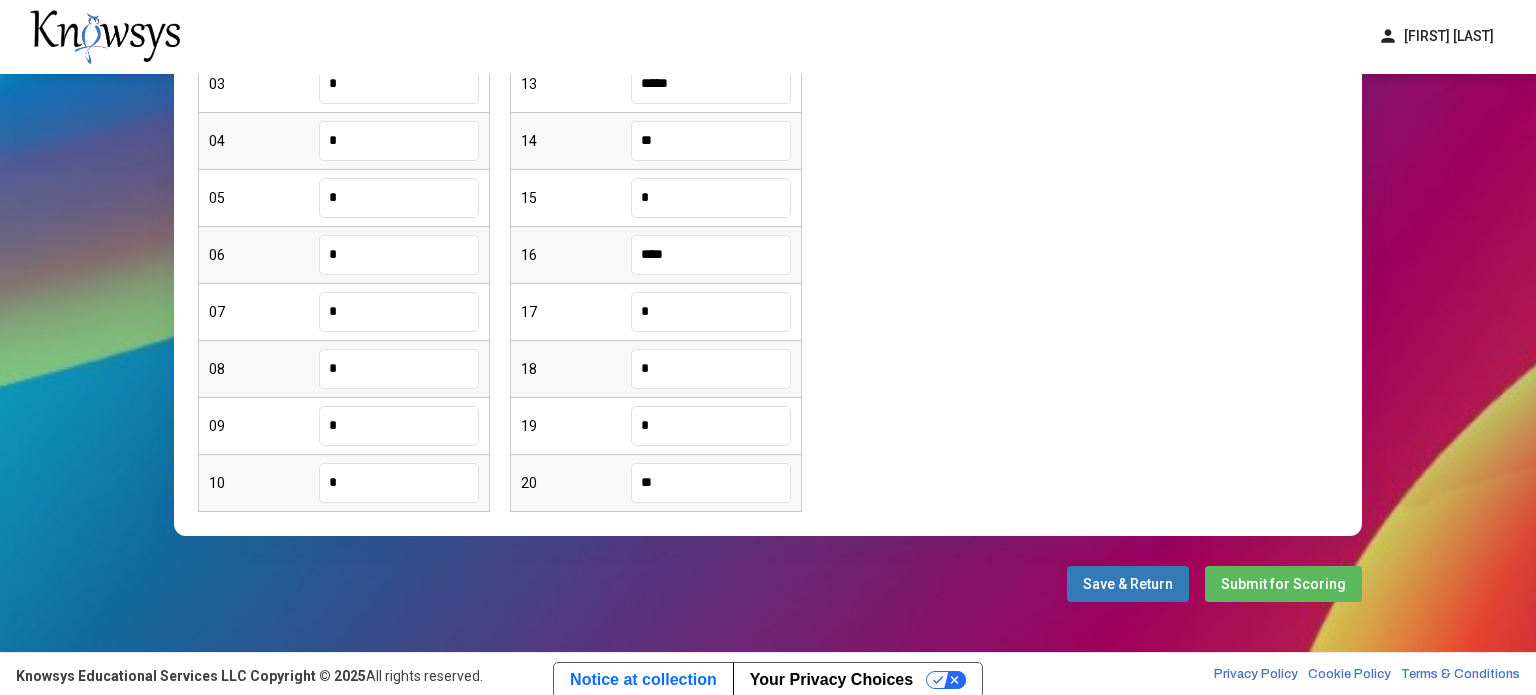 type on "*" 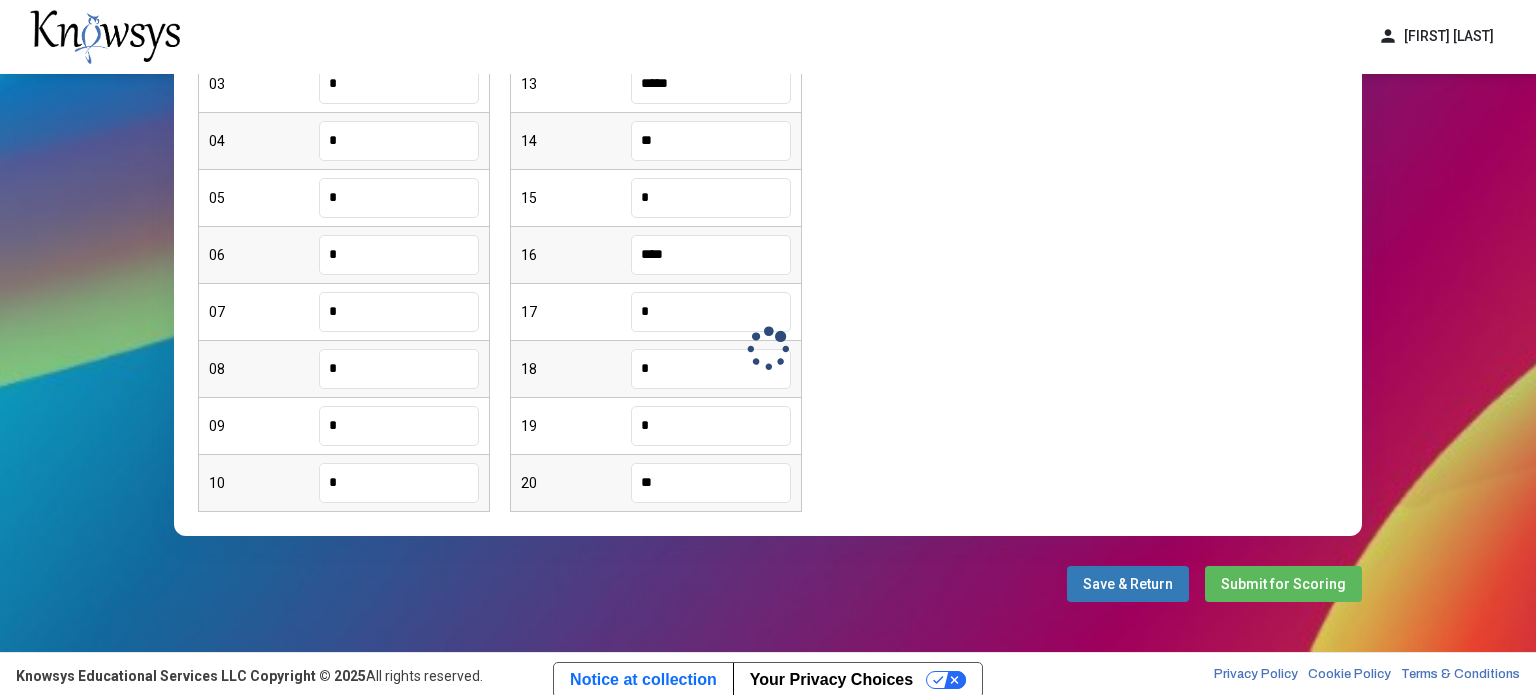 scroll, scrollTop: 0, scrollLeft: 0, axis: both 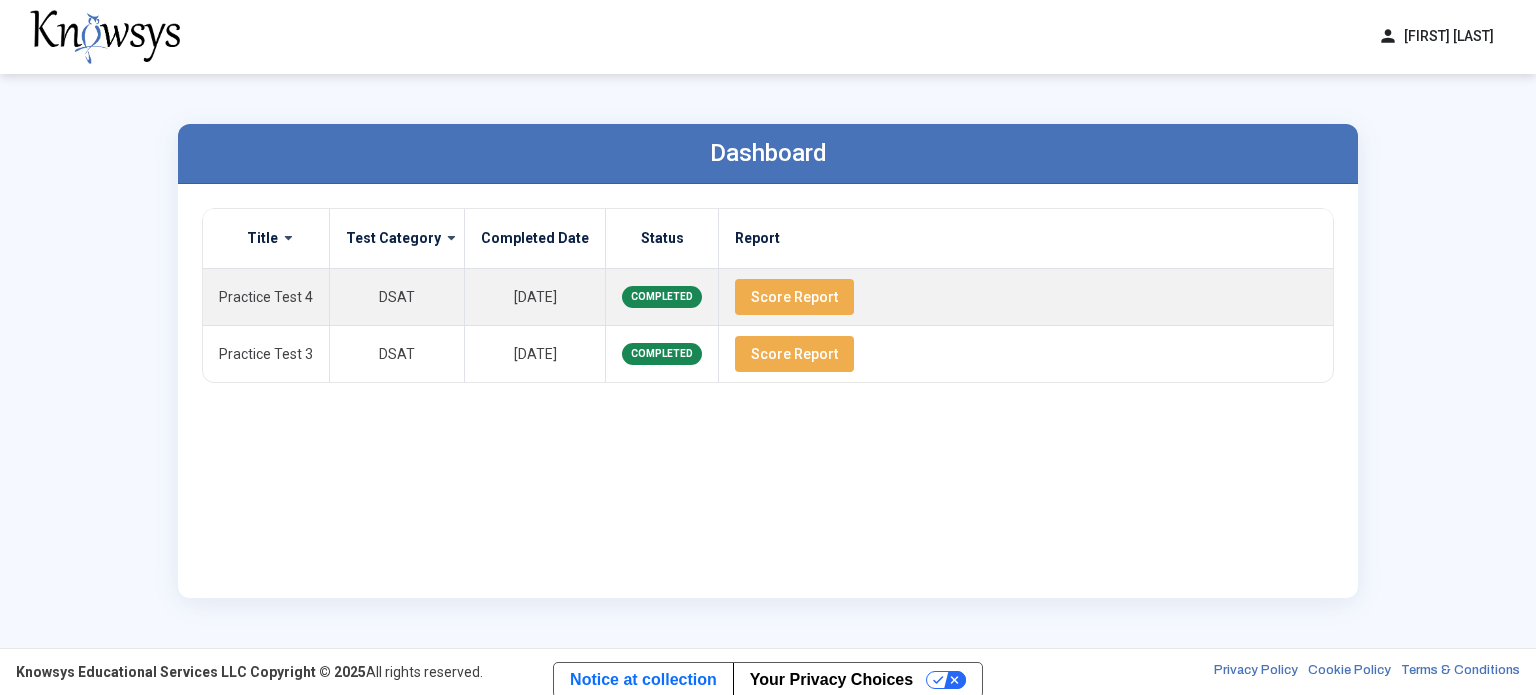 click on "Dashboard Title Test Category Completed Date Status Report Practice Test 4 DSAT [DATE] COMPLETED Score Report Practice Test 3 DSAT [DATE] COMPLETED Score Report" at bounding box center (768, 361) 